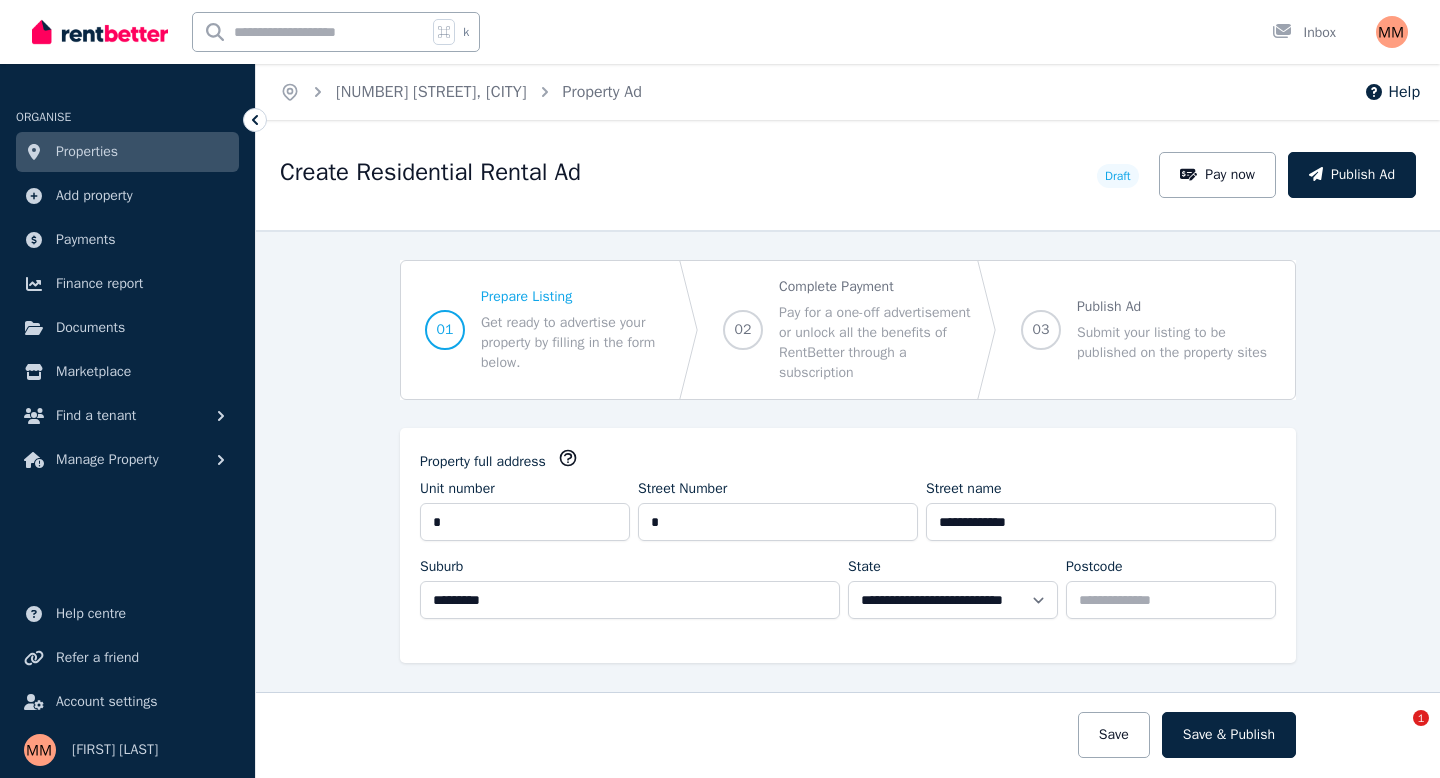 select on "***" 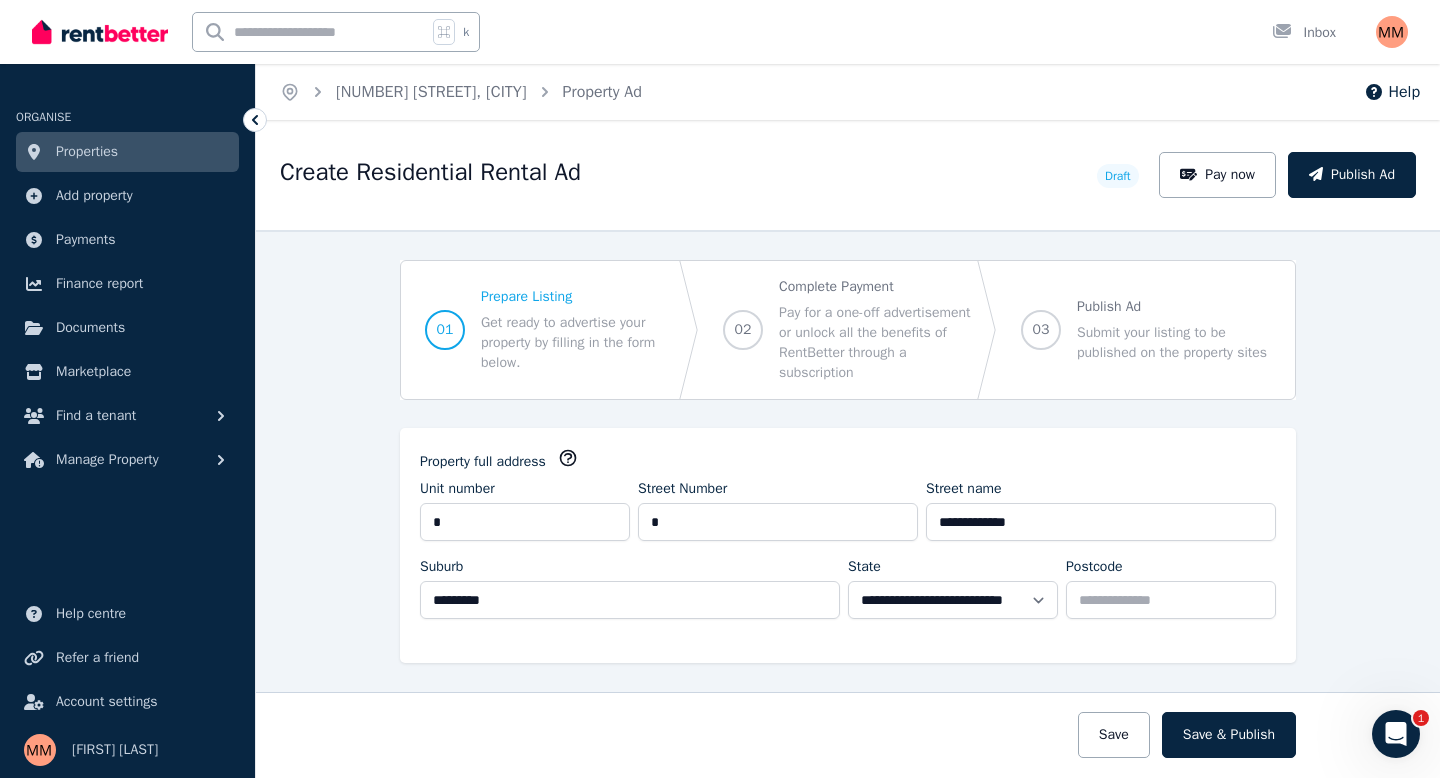 scroll, scrollTop: 0, scrollLeft: 0, axis: both 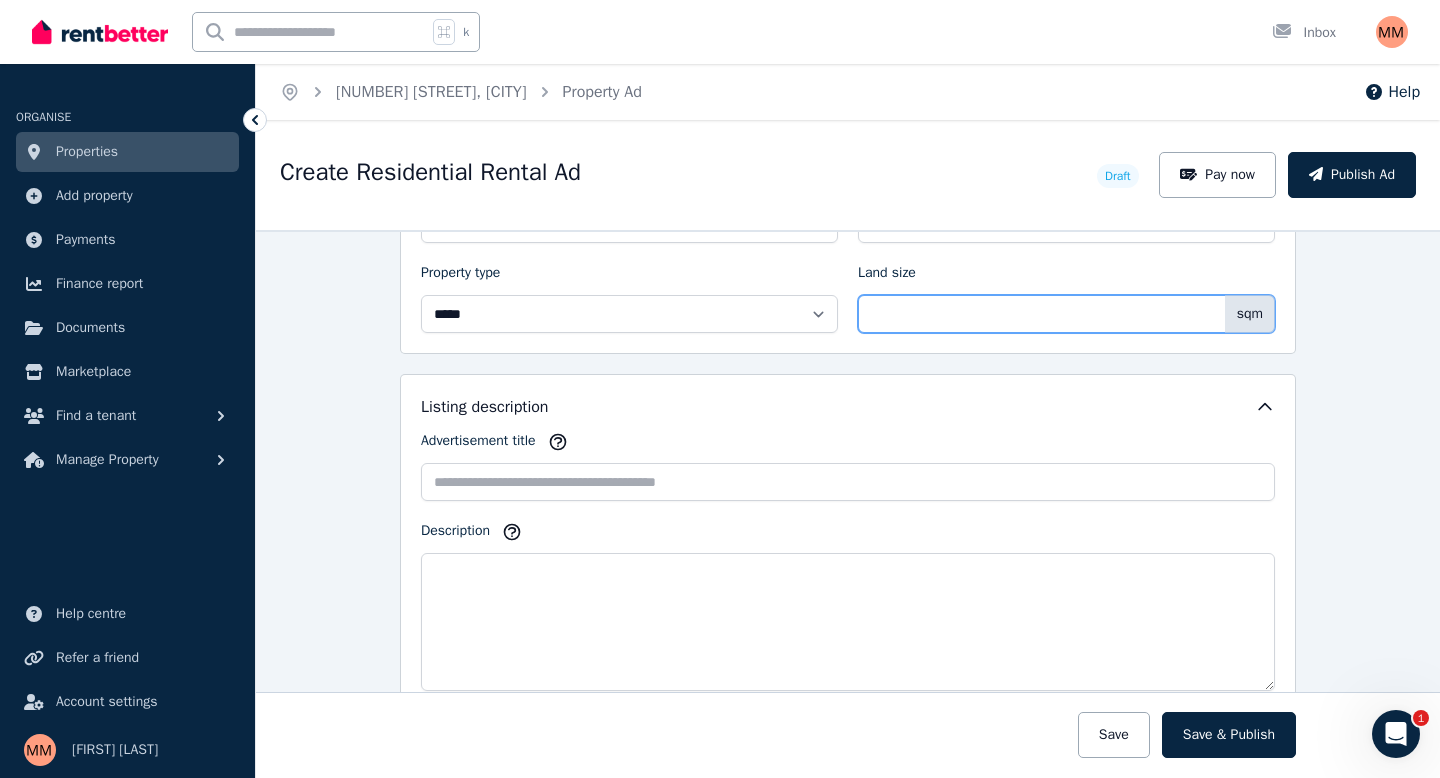 click on "Land size" at bounding box center (1066, 314) 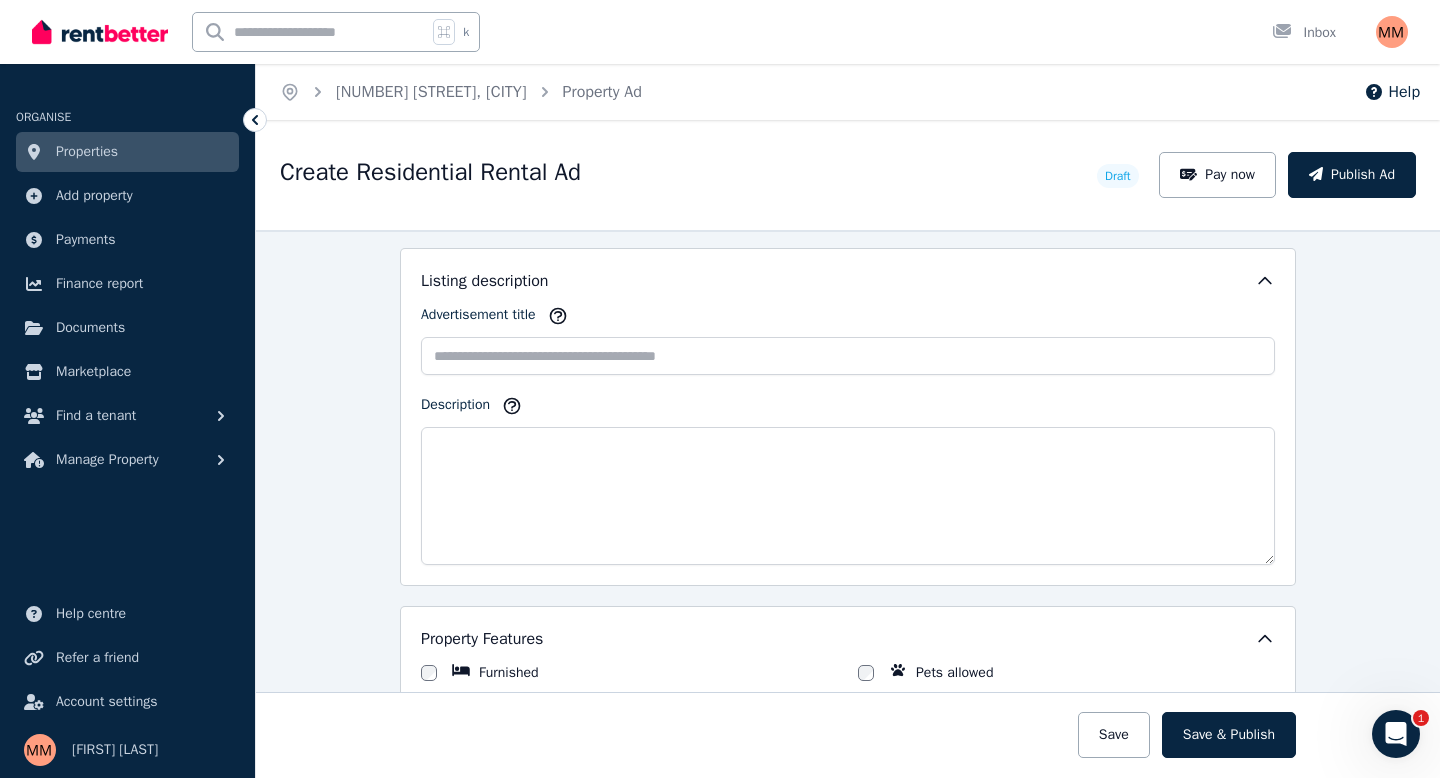 scroll, scrollTop: 1160, scrollLeft: 0, axis: vertical 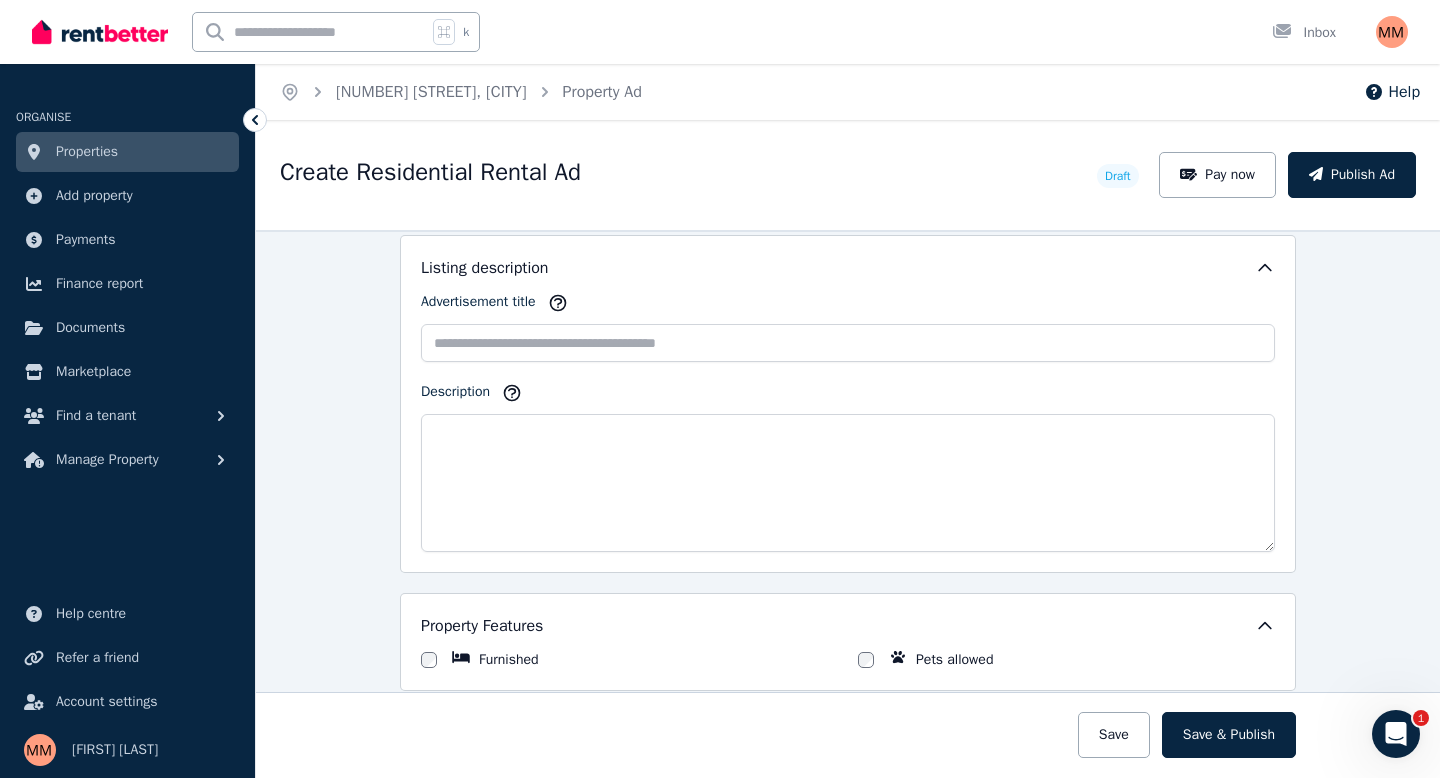 click 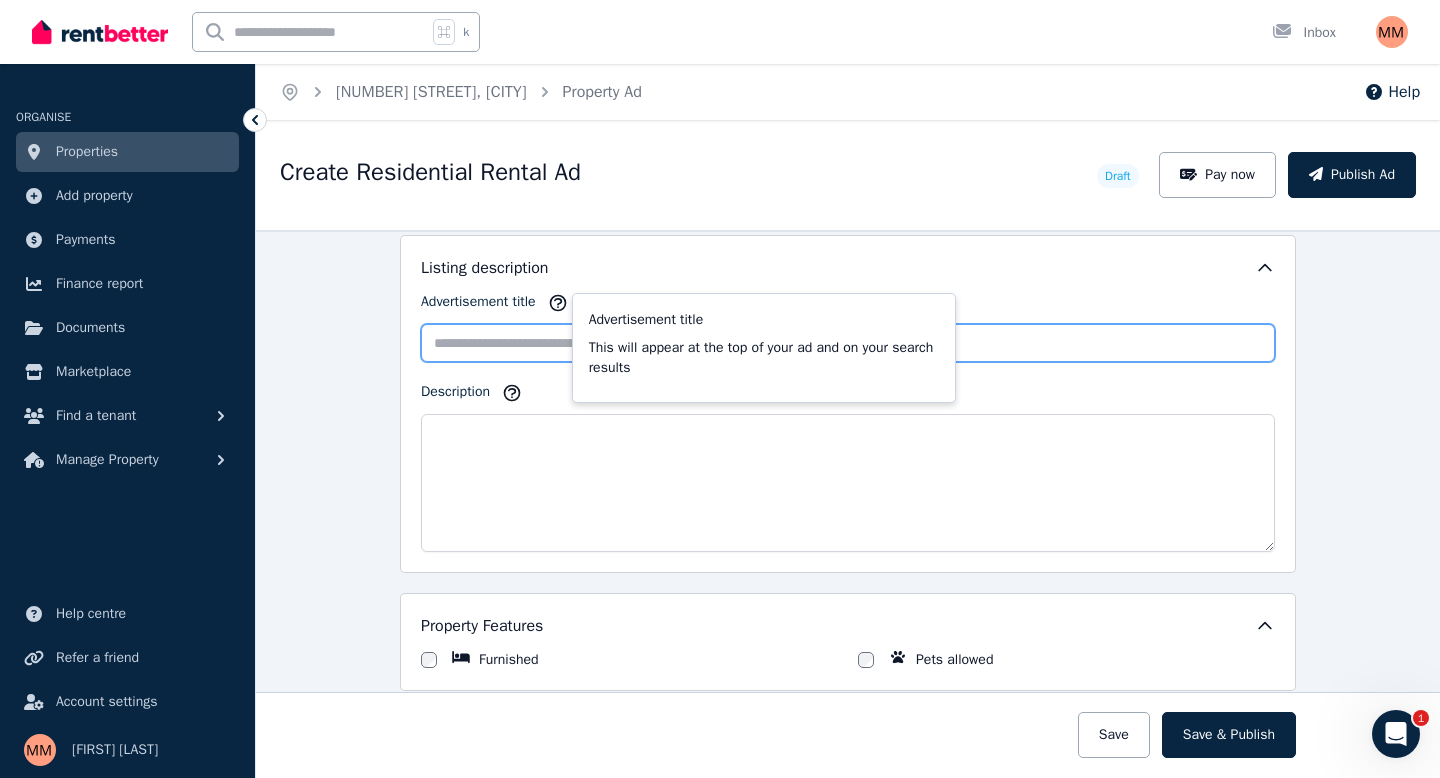click on "Advertisement title" at bounding box center [848, 343] 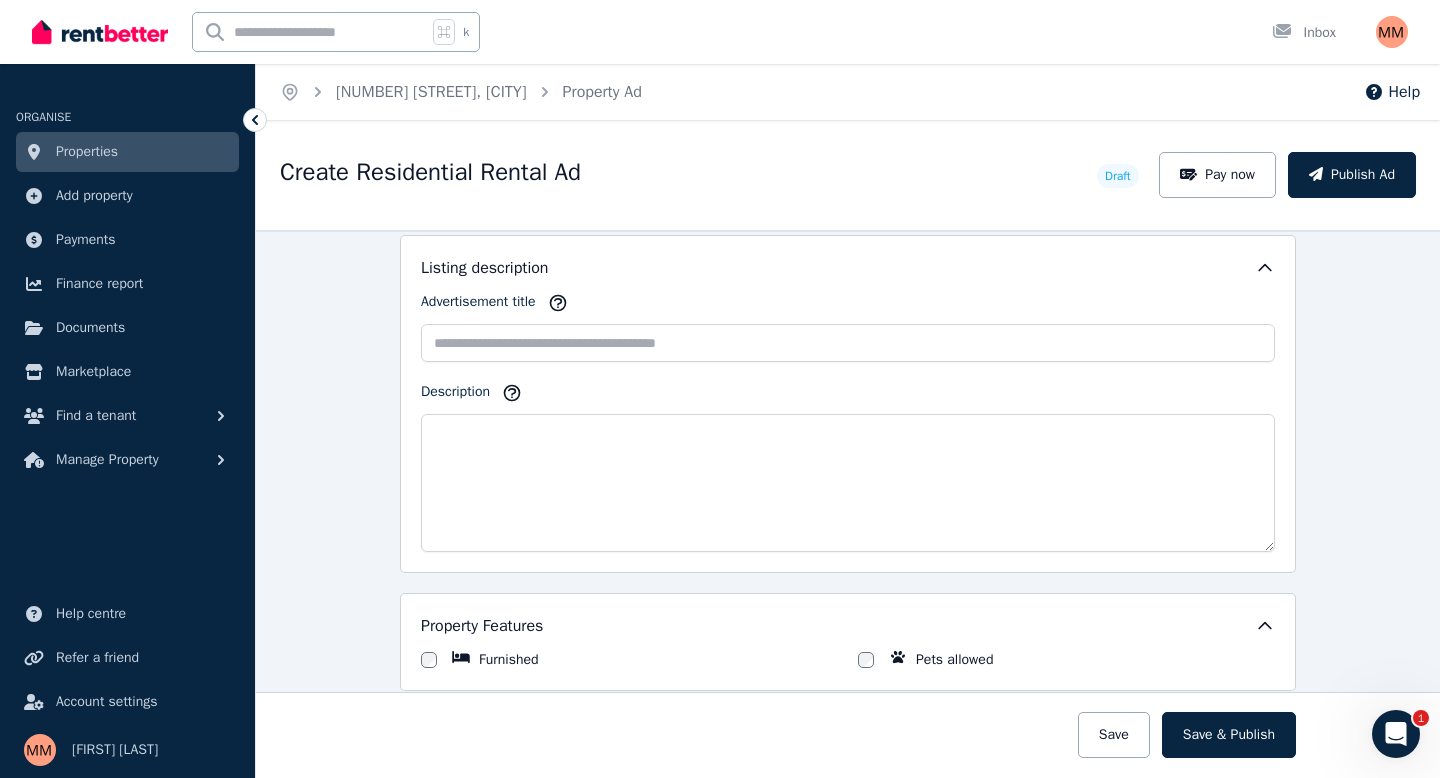 click on "Advertisement title Description" at bounding box center [848, 422] 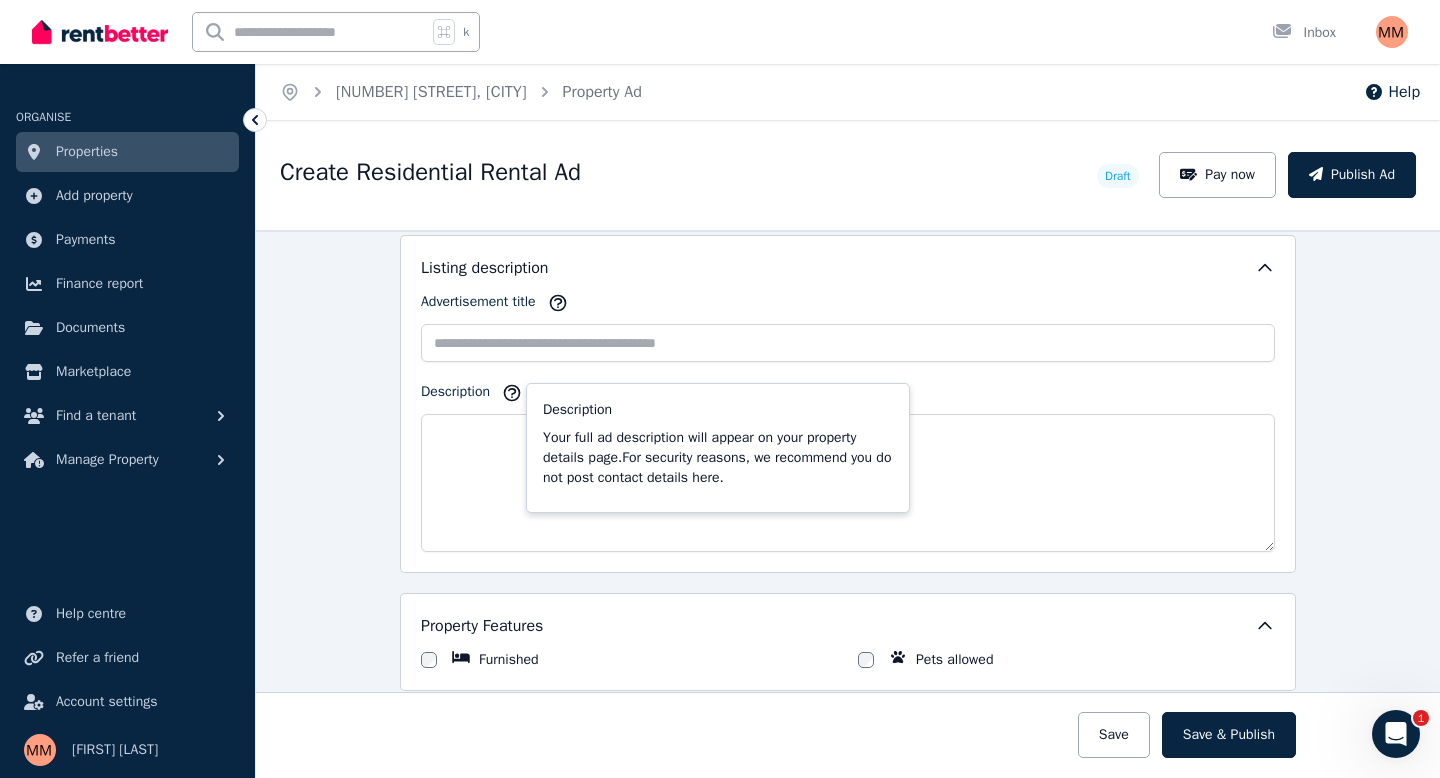 click on "**********" at bounding box center [848, 504] 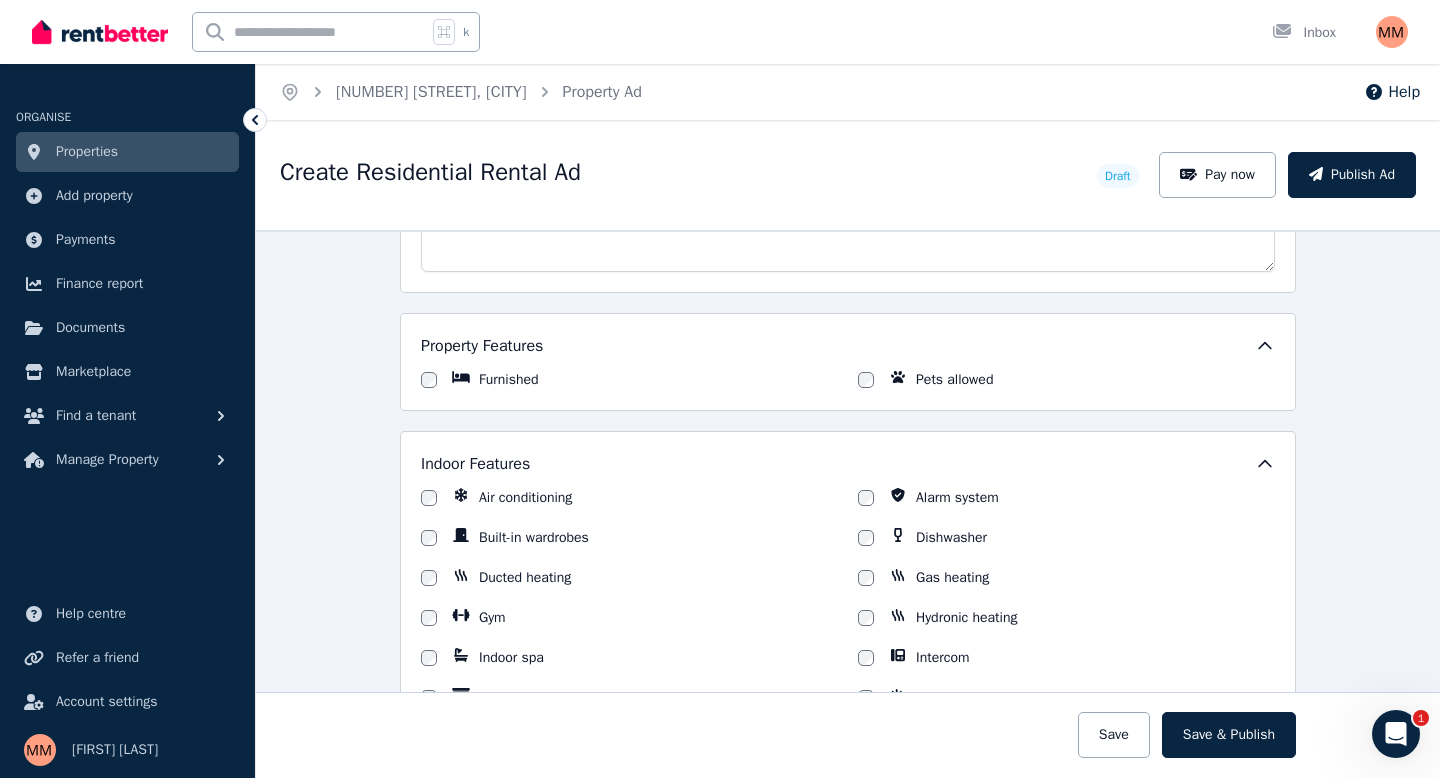 scroll, scrollTop: 1443, scrollLeft: 0, axis: vertical 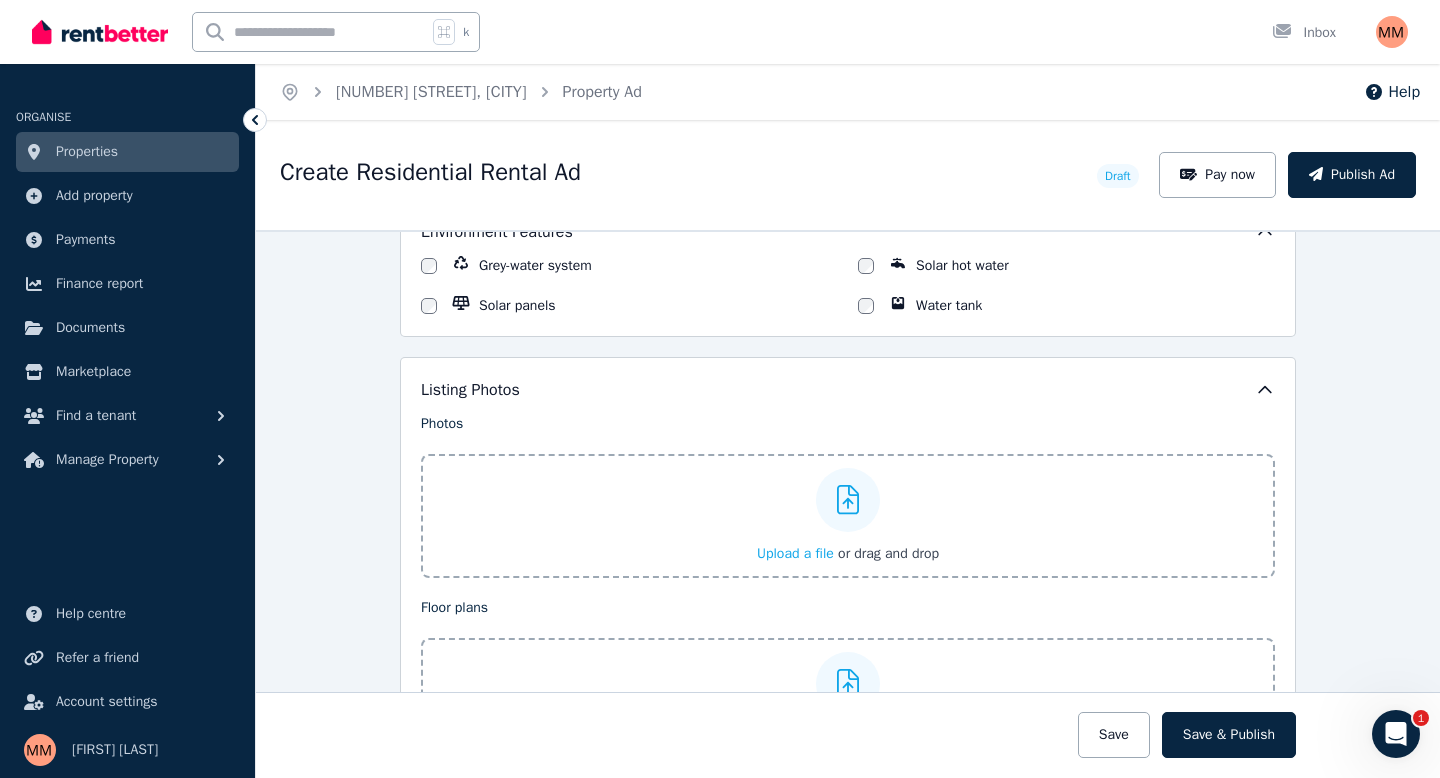 click 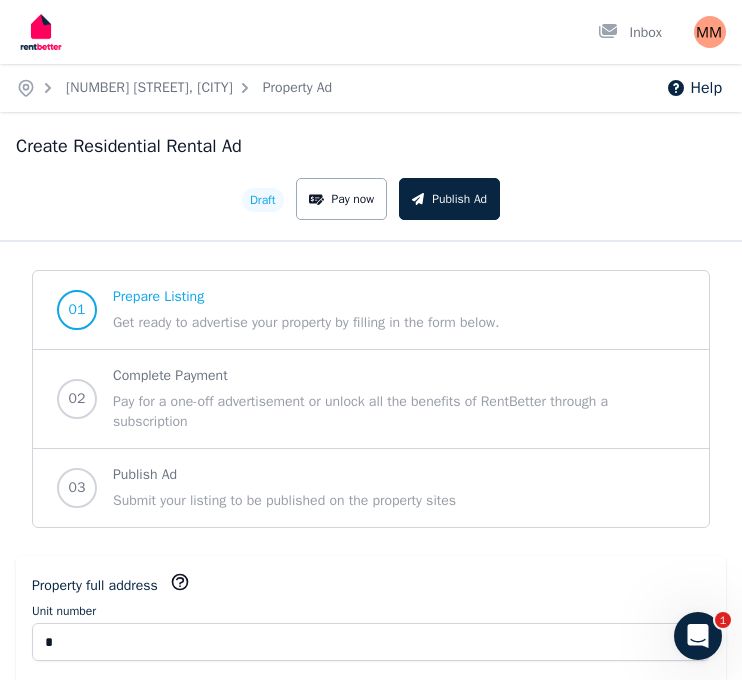 scroll, scrollTop: 0, scrollLeft: 0, axis: both 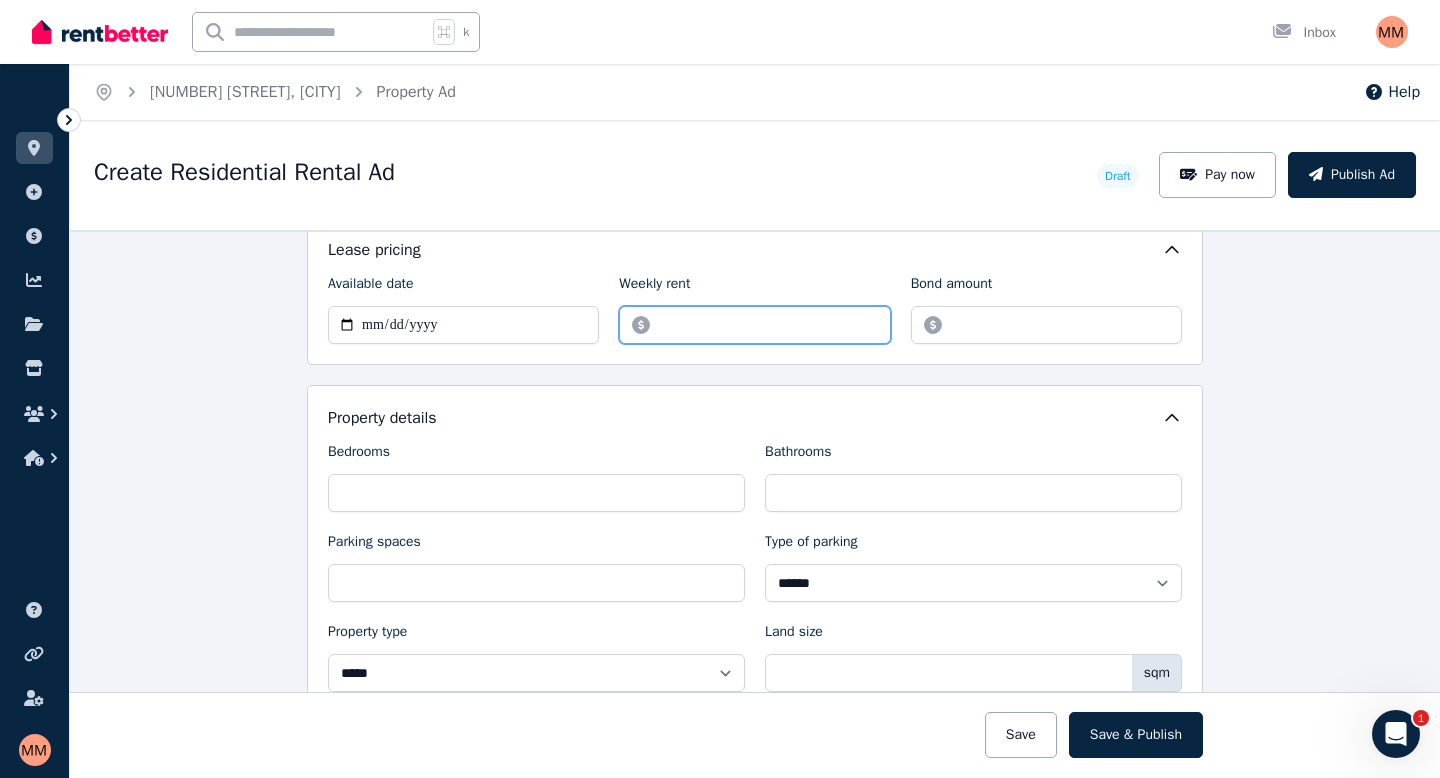 click on "***" at bounding box center (754, 325) 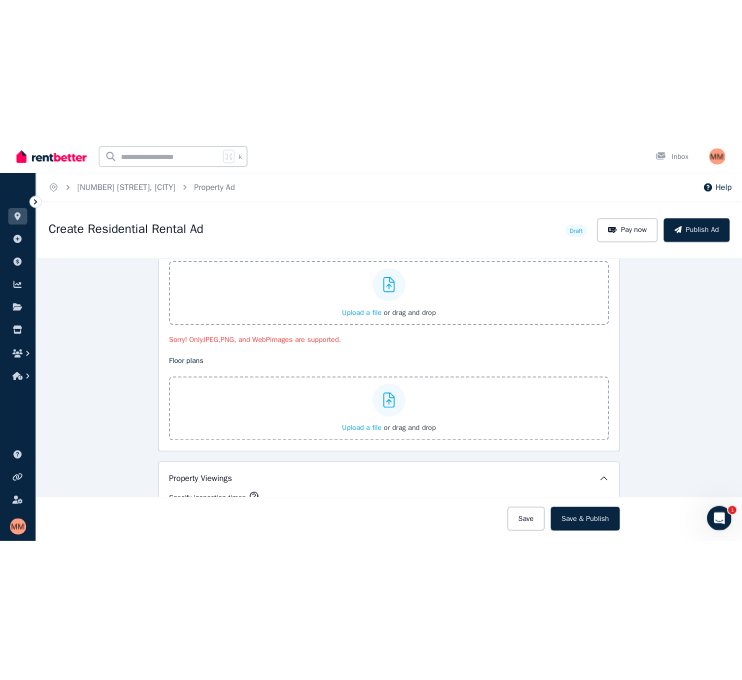 scroll, scrollTop: 2493, scrollLeft: 0, axis: vertical 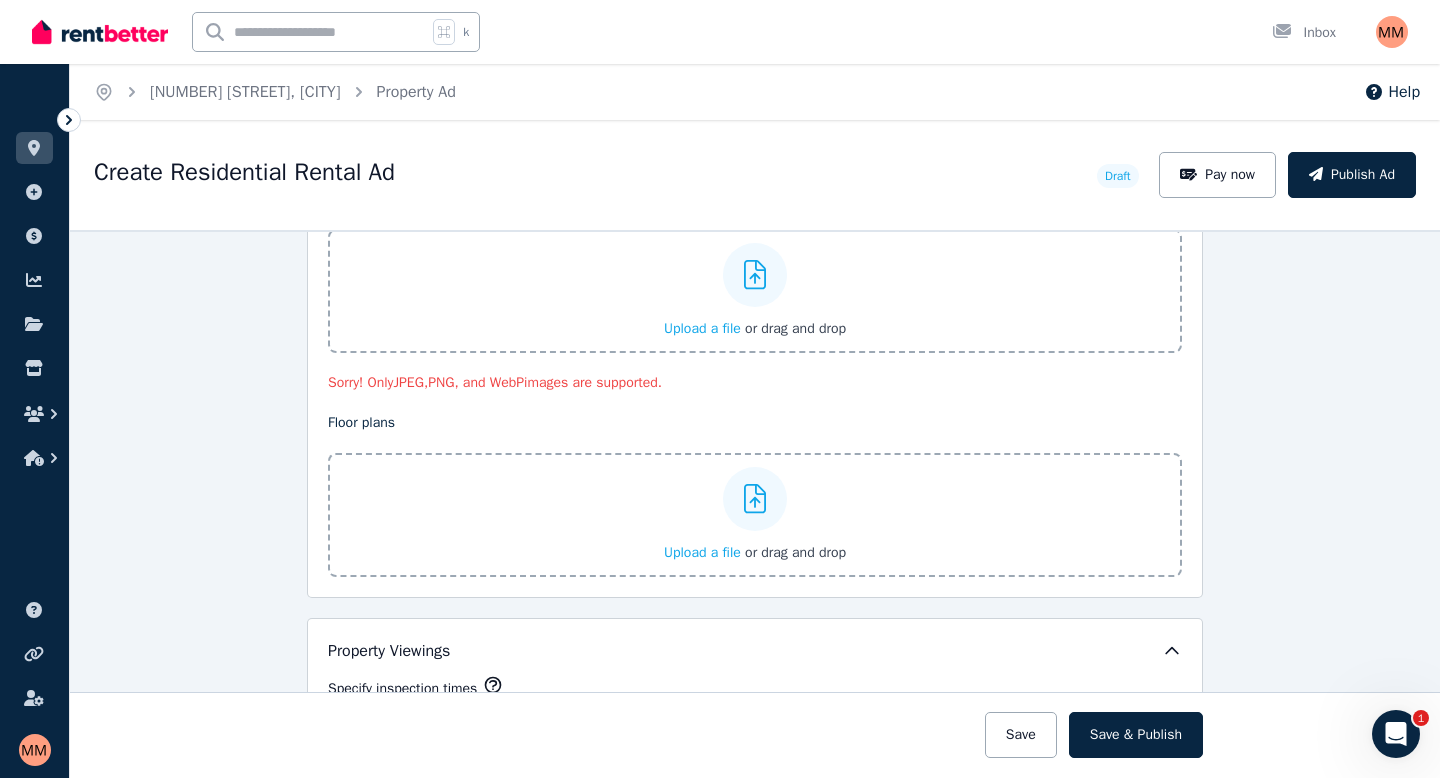 type on "***" 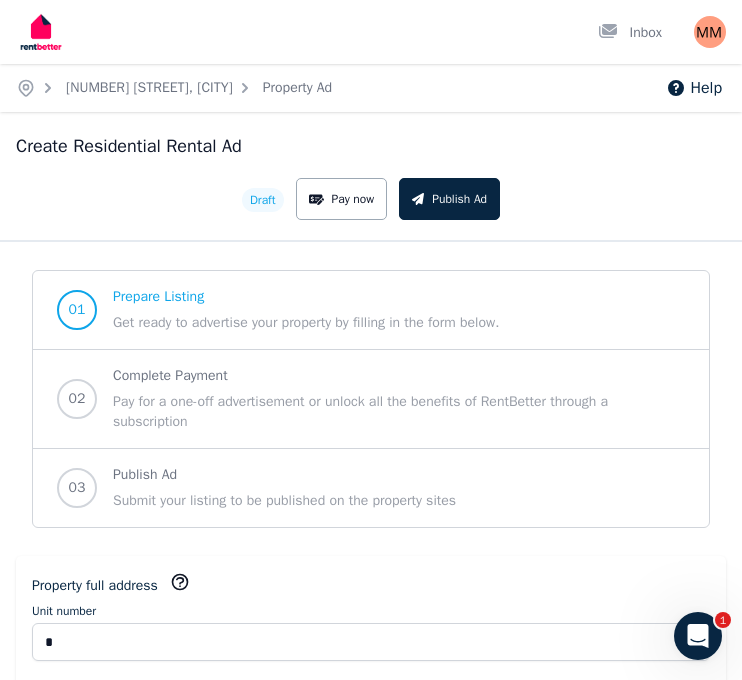 scroll, scrollTop: 0, scrollLeft: 0, axis: both 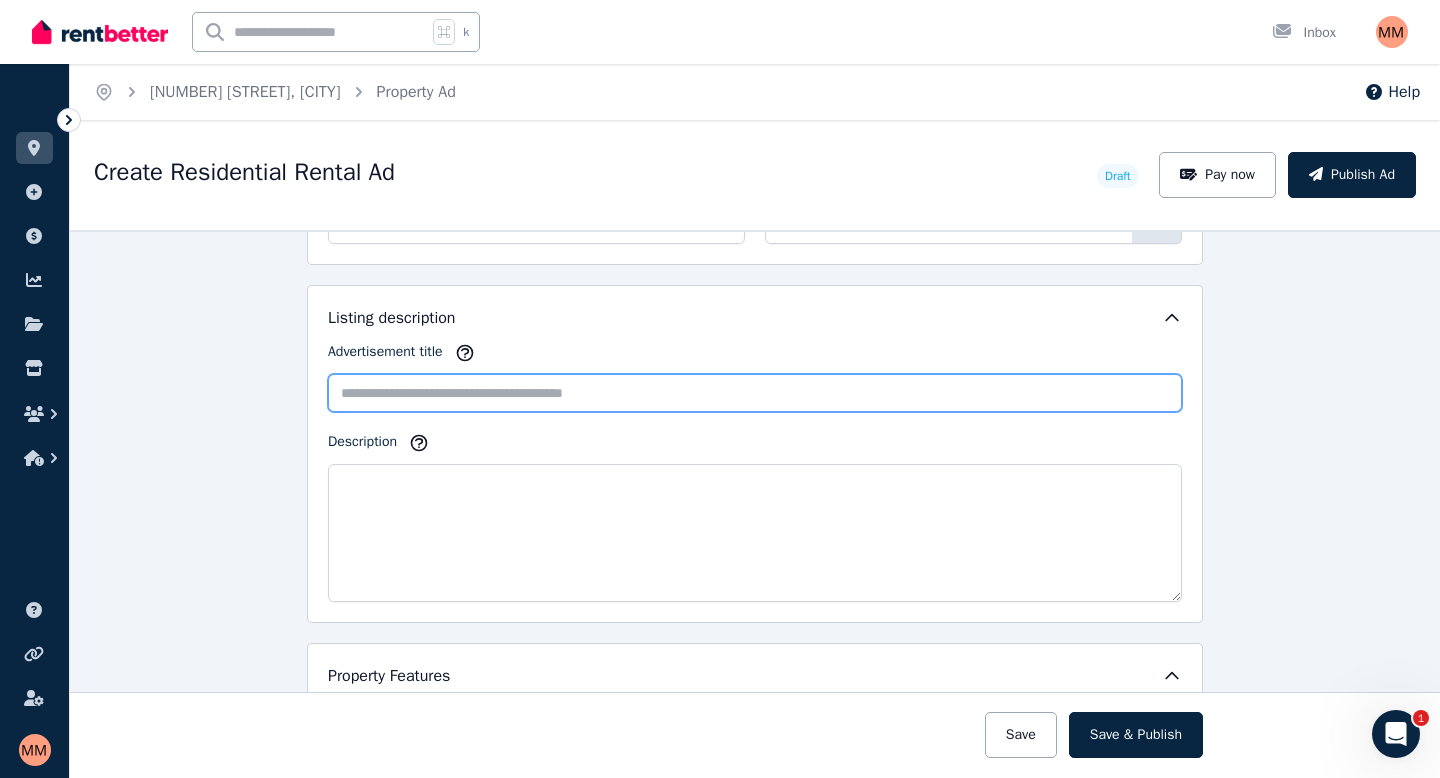click on "Advertisement title" at bounding box center [755, 393] 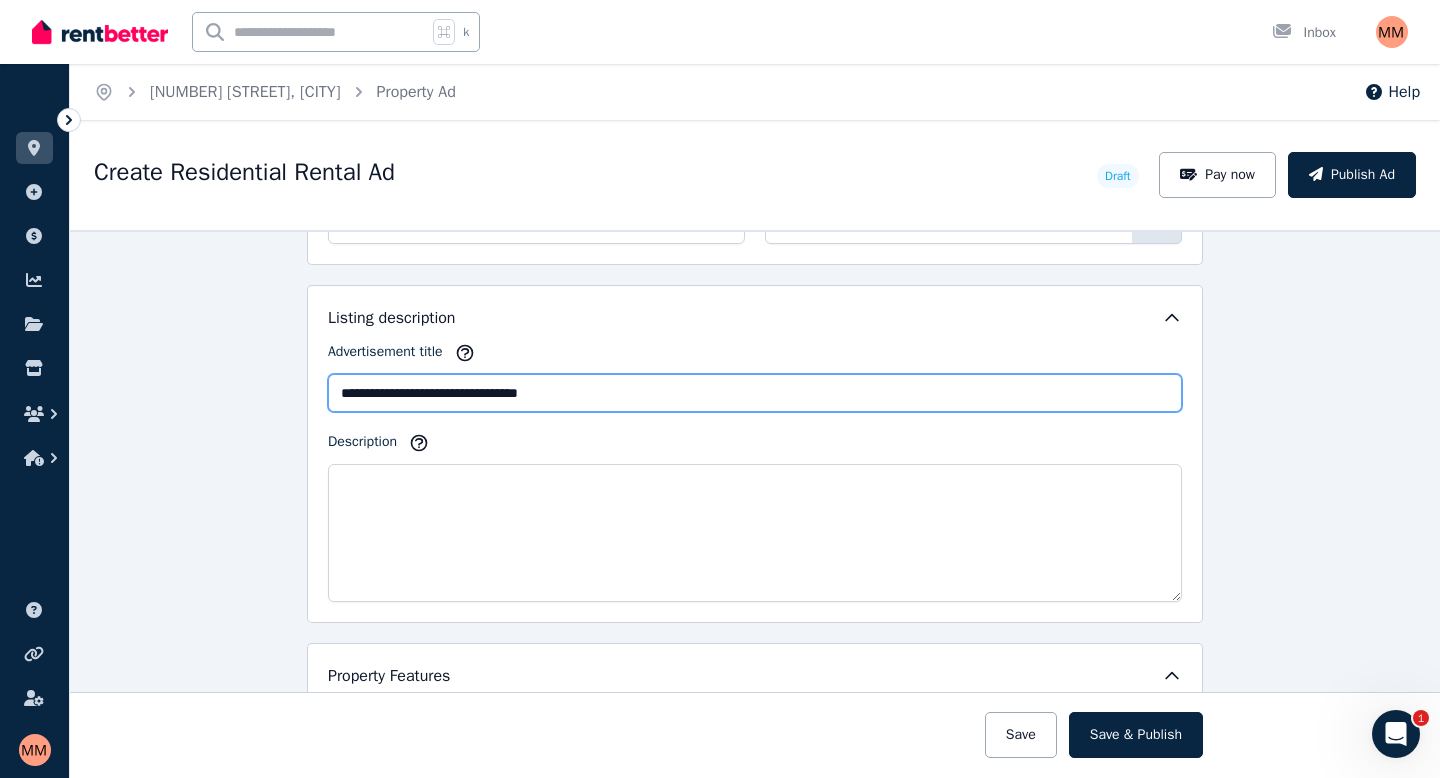 type on "**********" 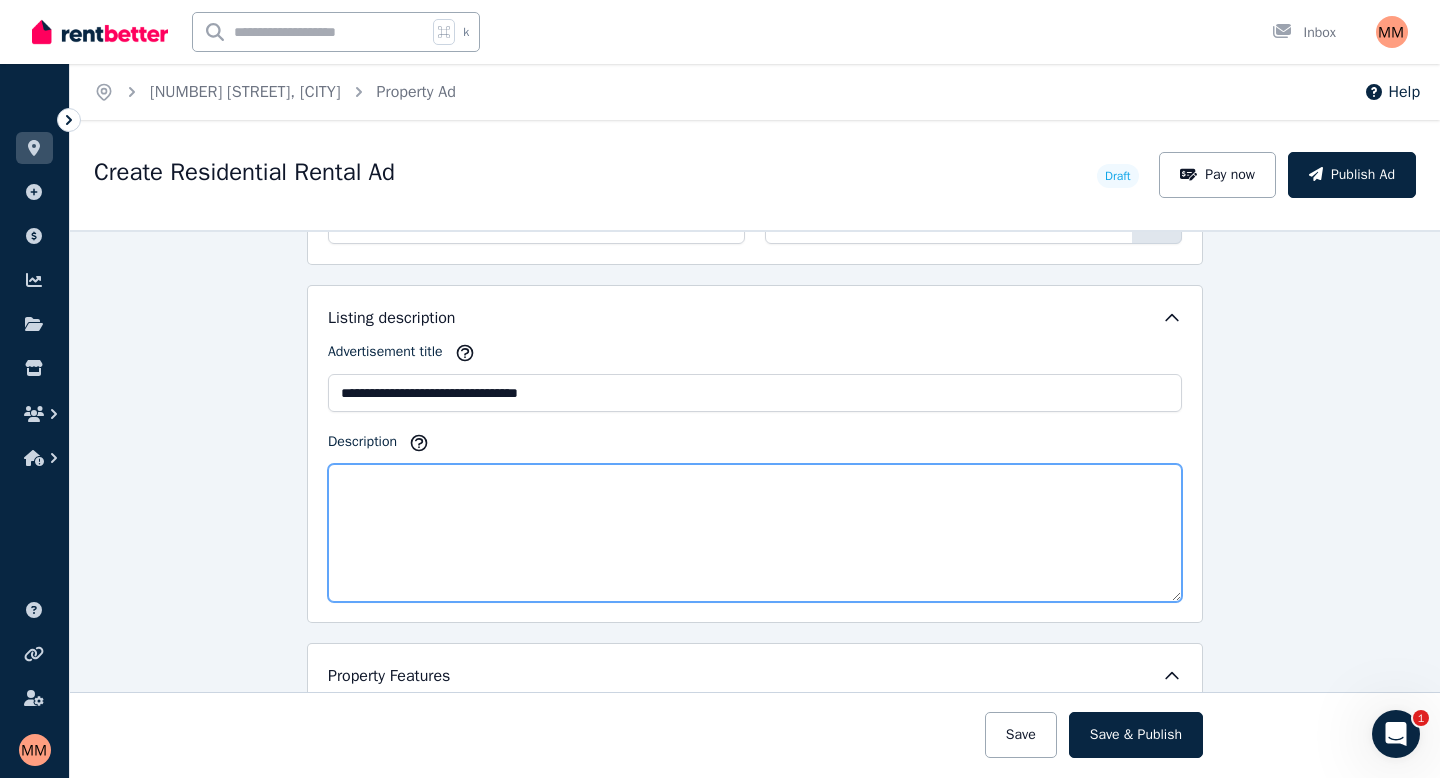click on "Description" at bounding box center (755, 533) 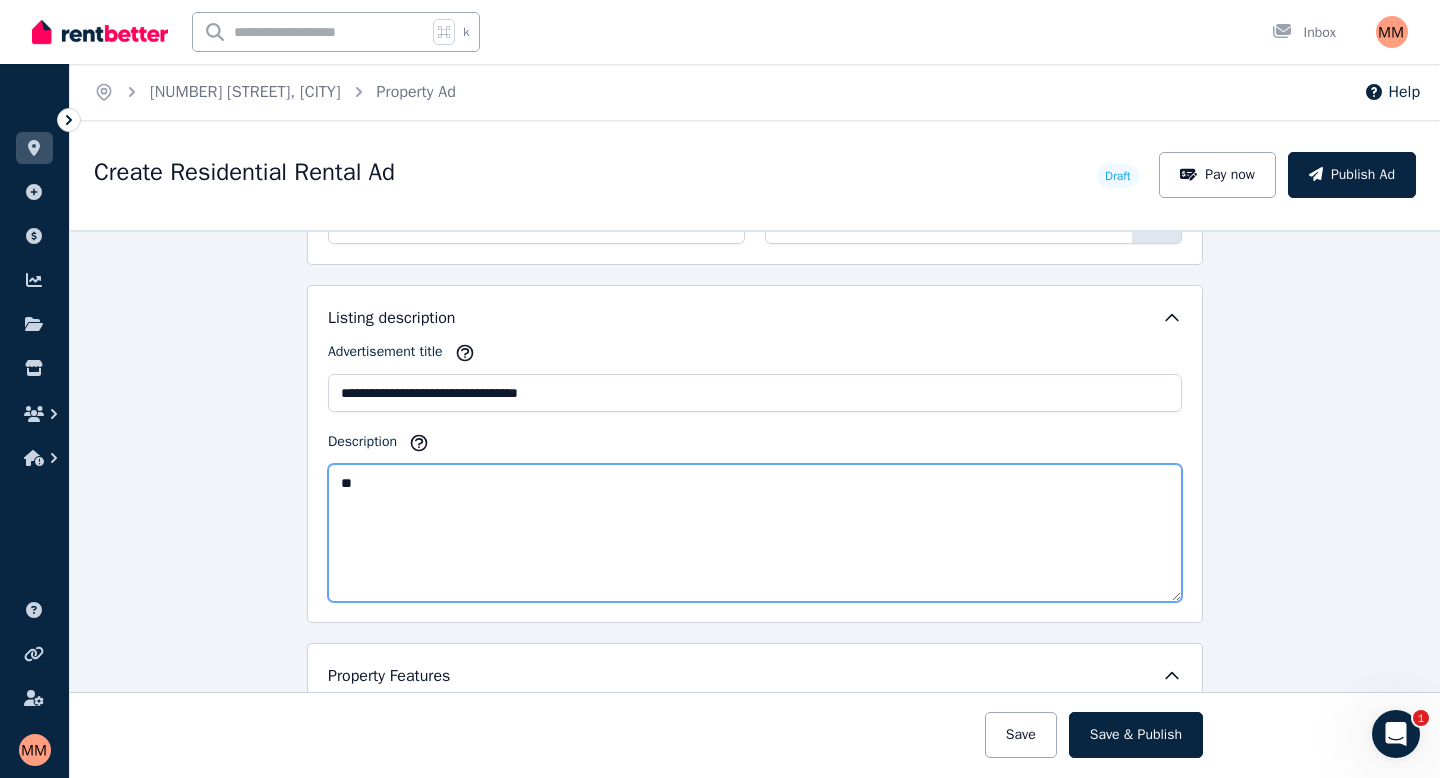 type on "*" 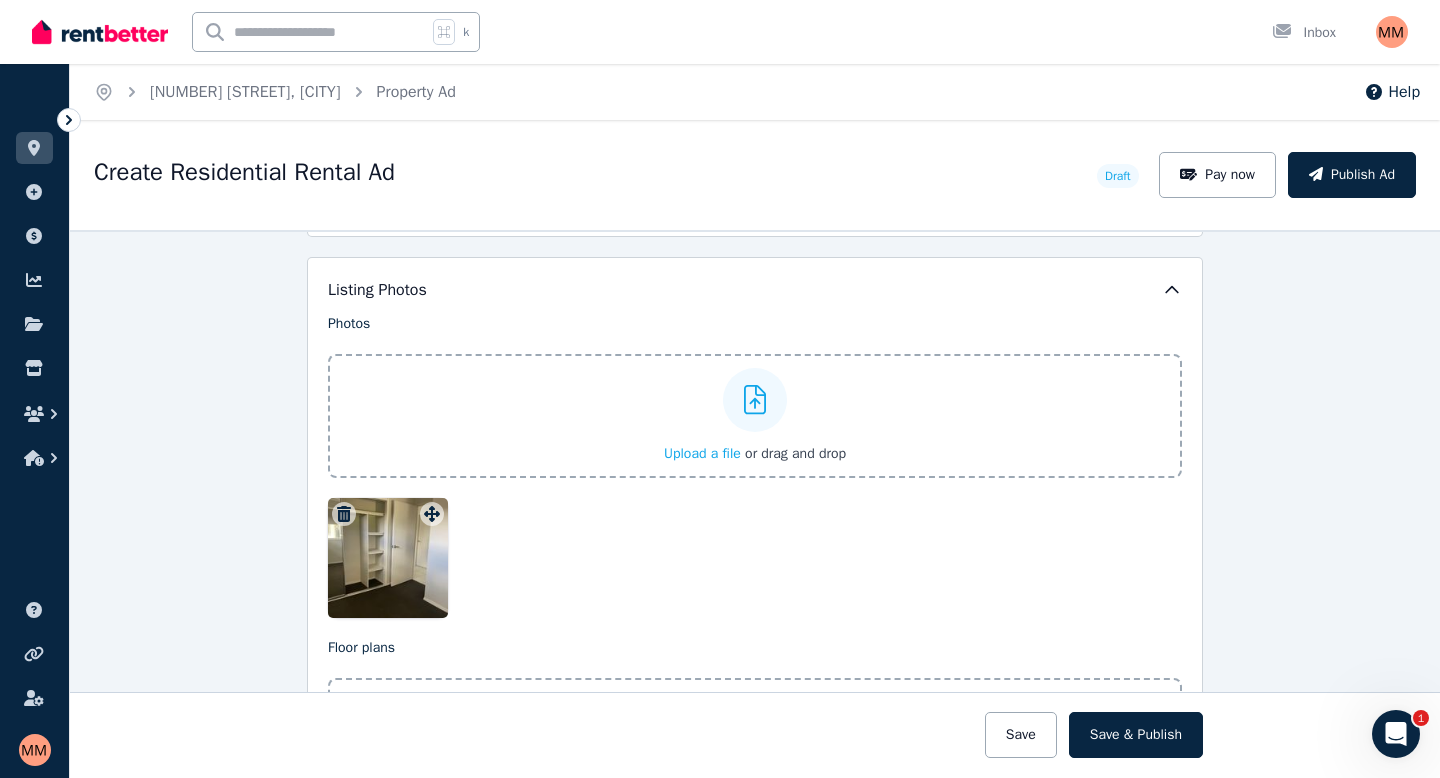 scroll, scrollTop: 2365, scrollLeft: 0, axis: vertical 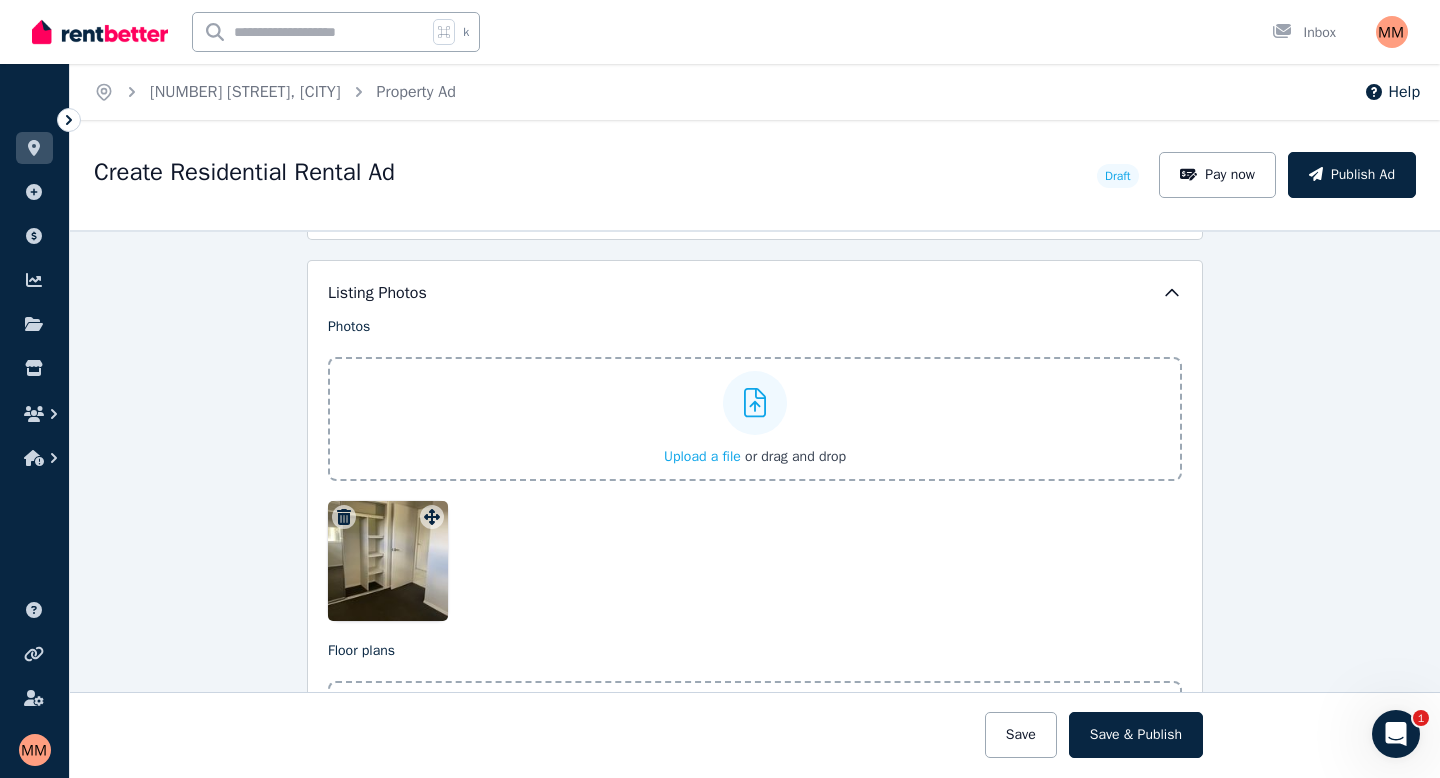 type on "**********" 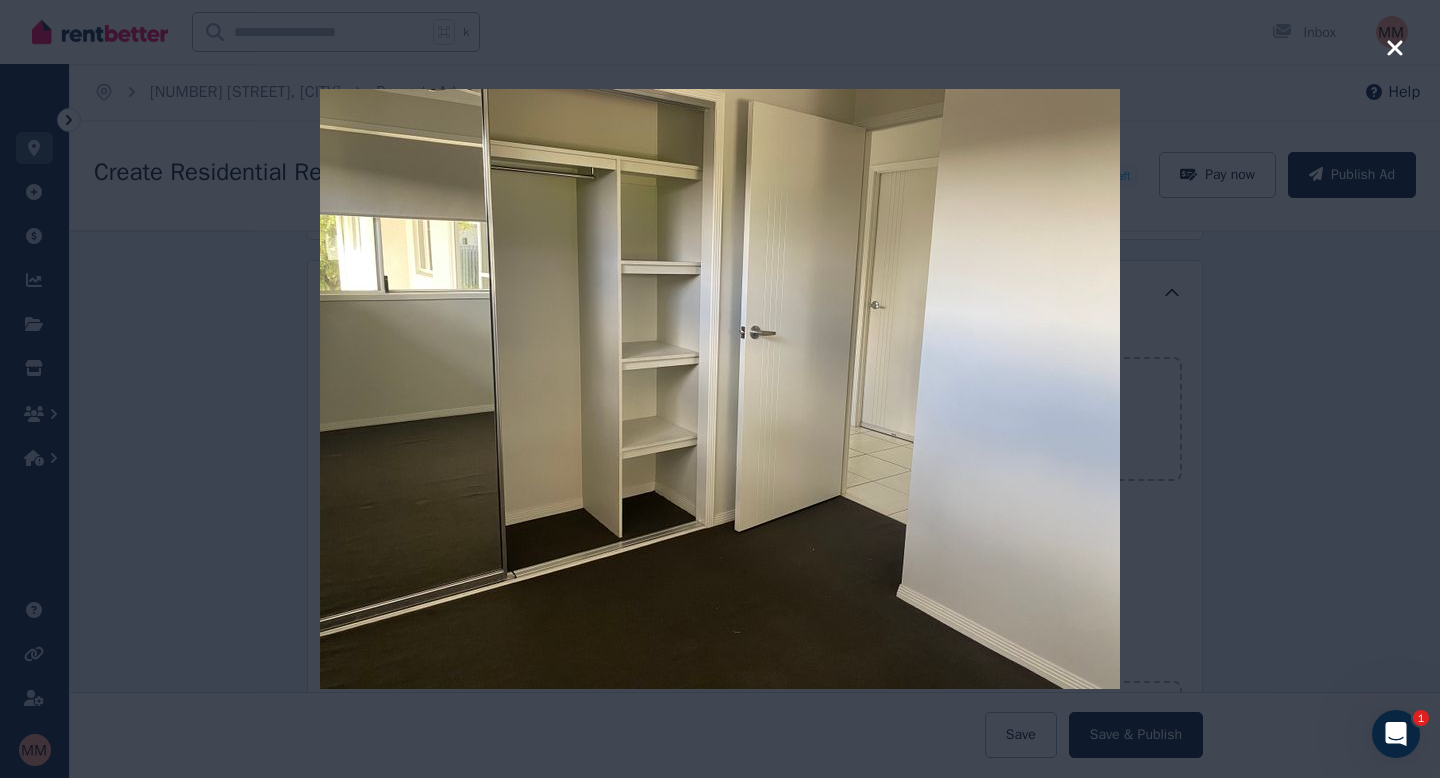 click at bounding box center [720, 389] 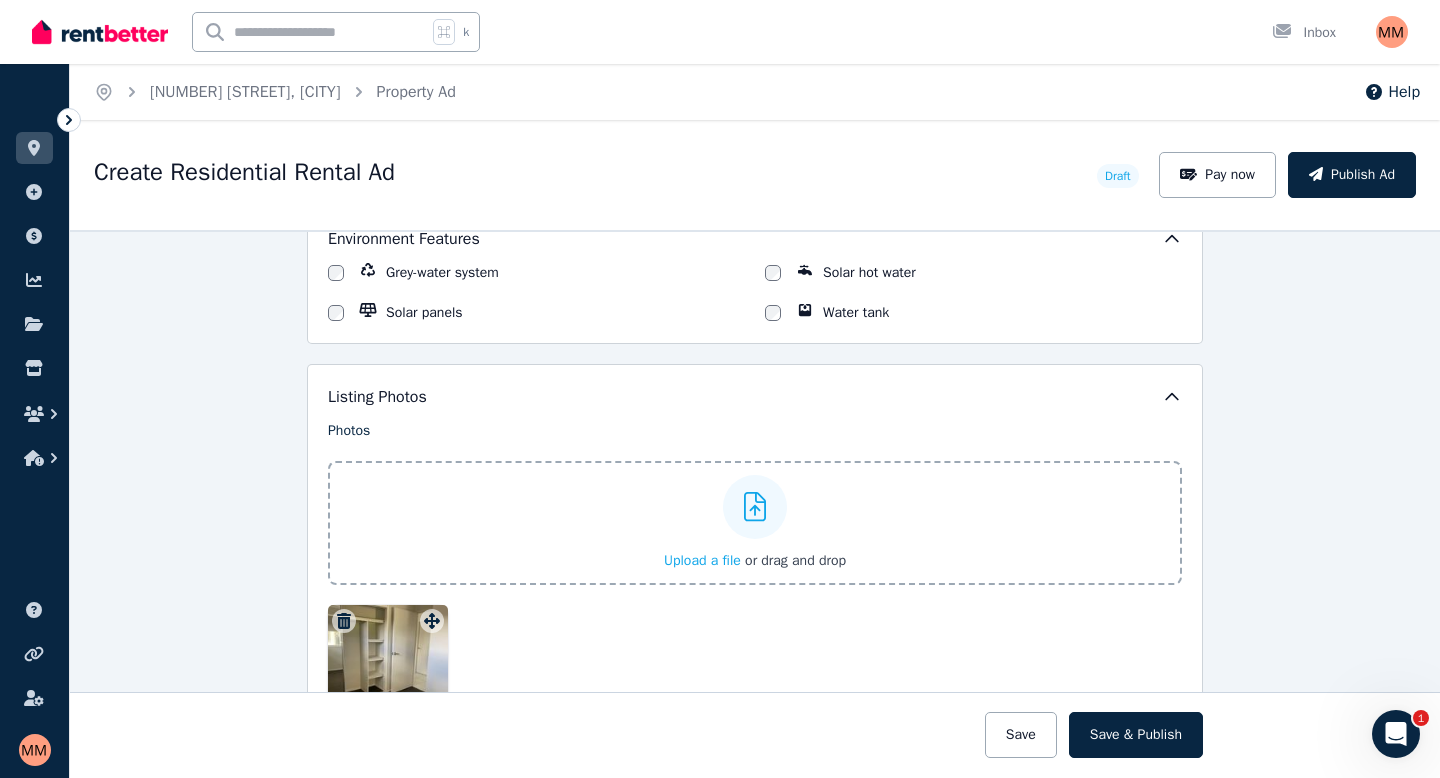 scroll, scrollTop: 2299, scrollLeft: 0, axis: vertical 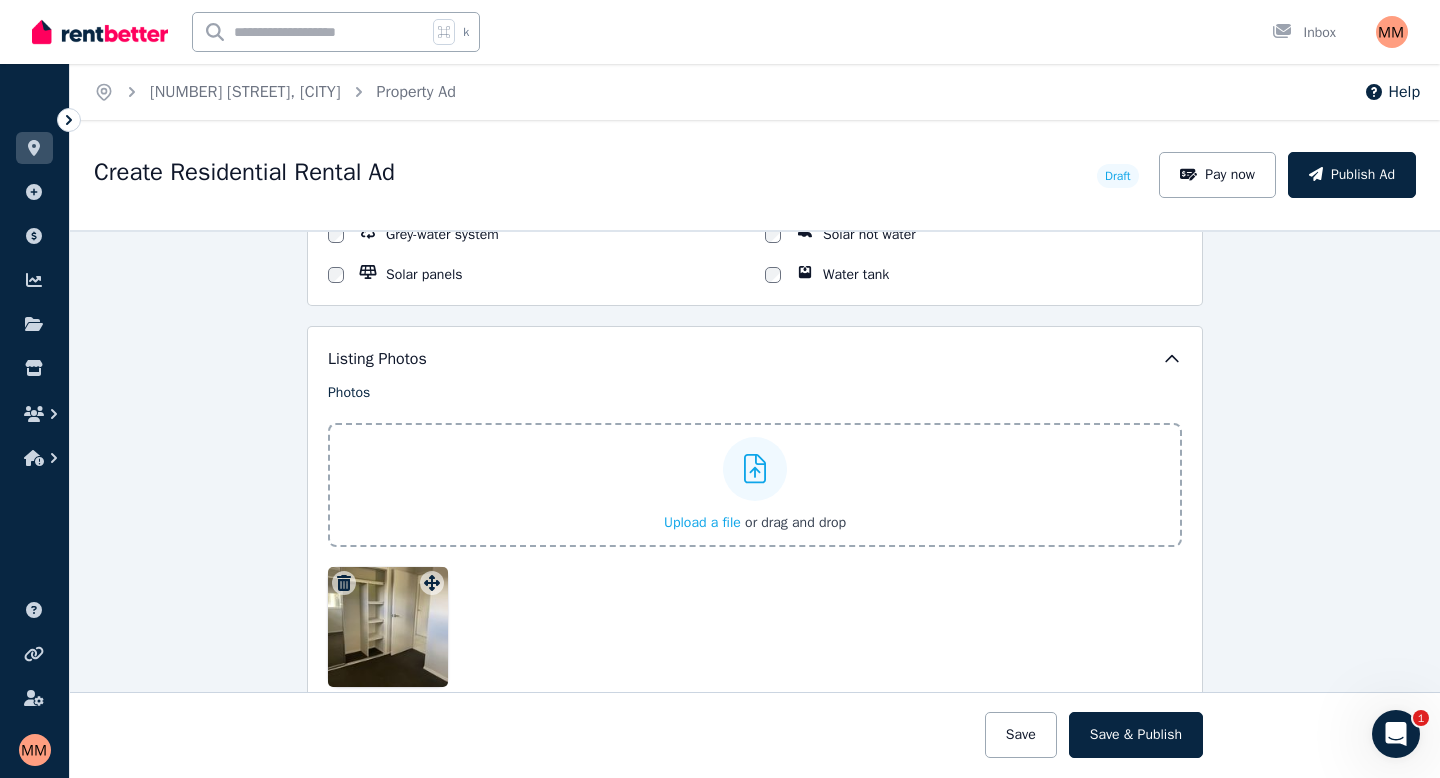 click 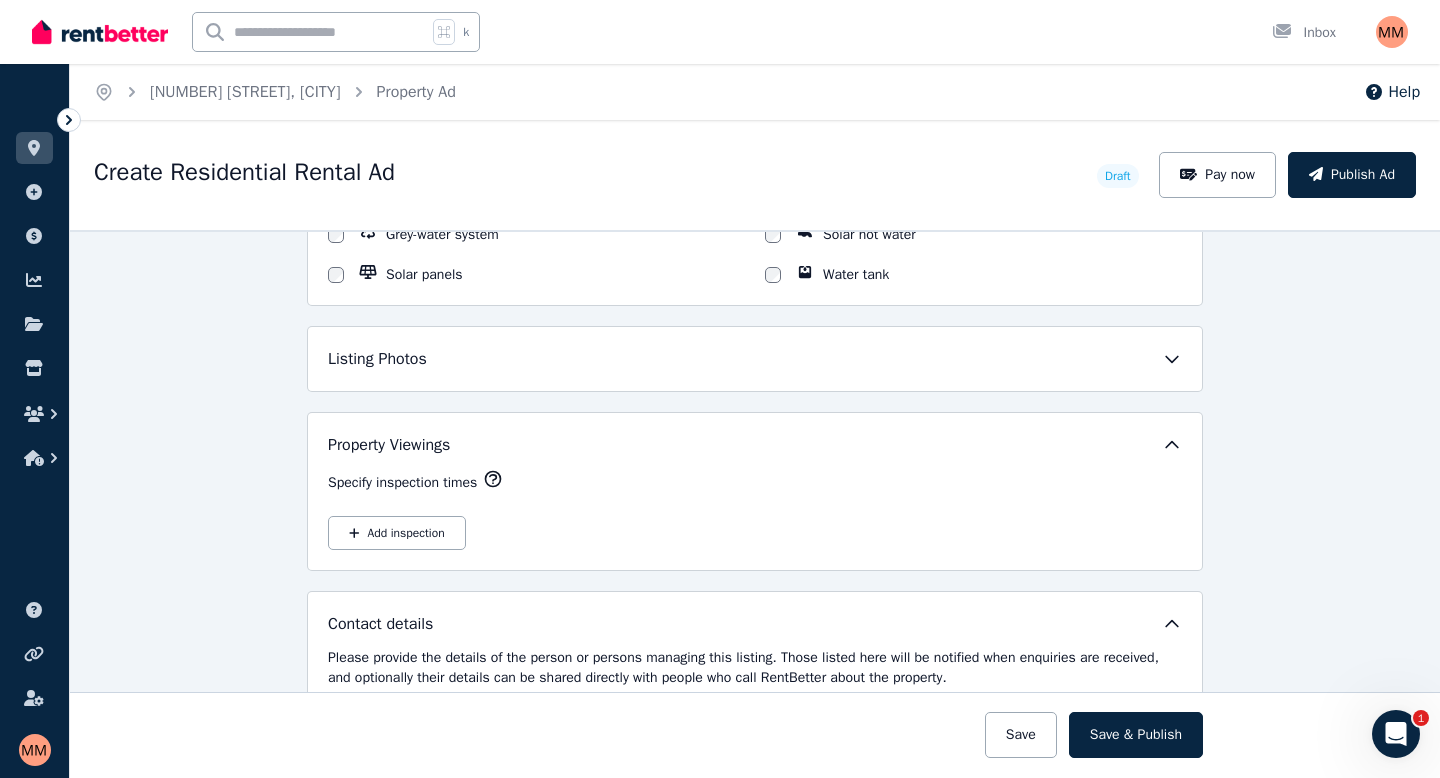 click 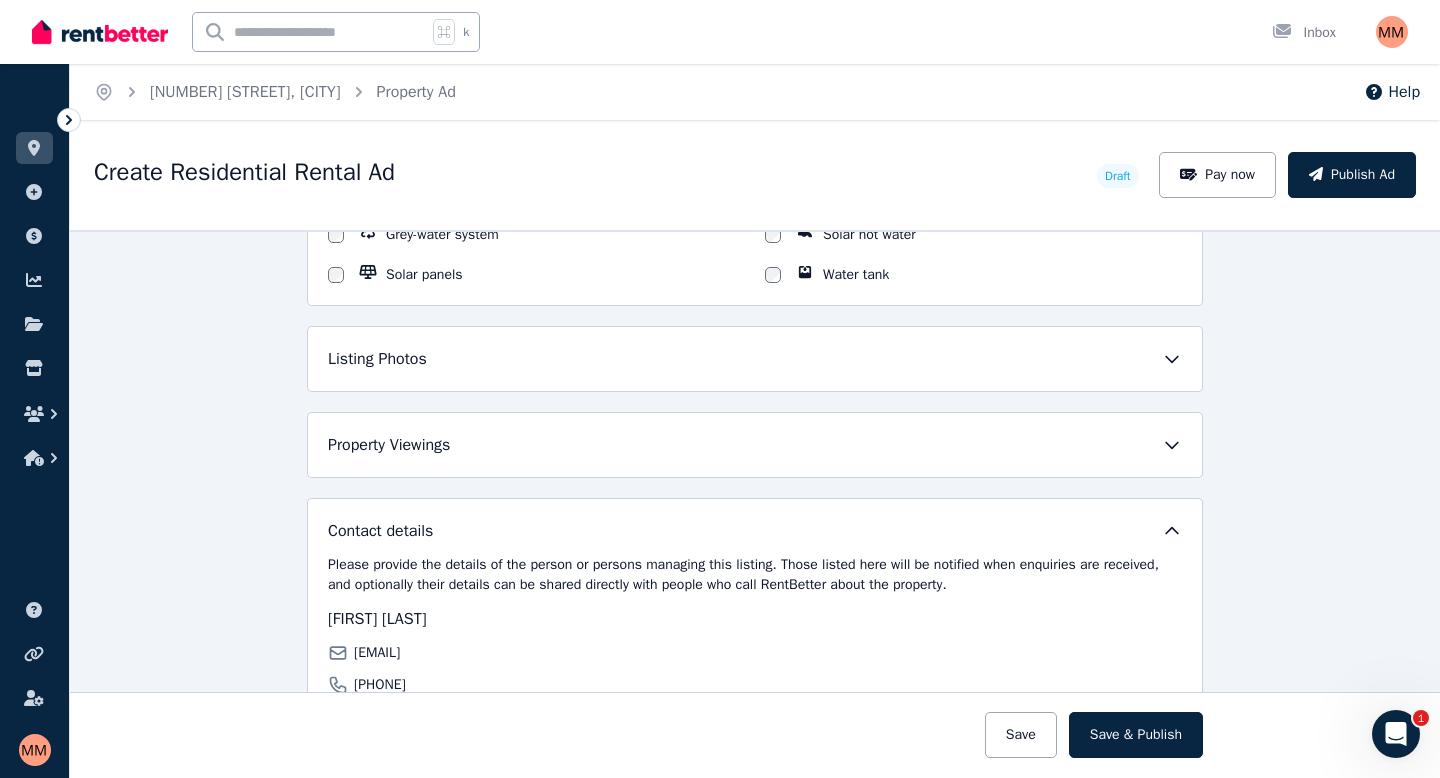 click on "Listing Photos" at bounding box center [377, 359] 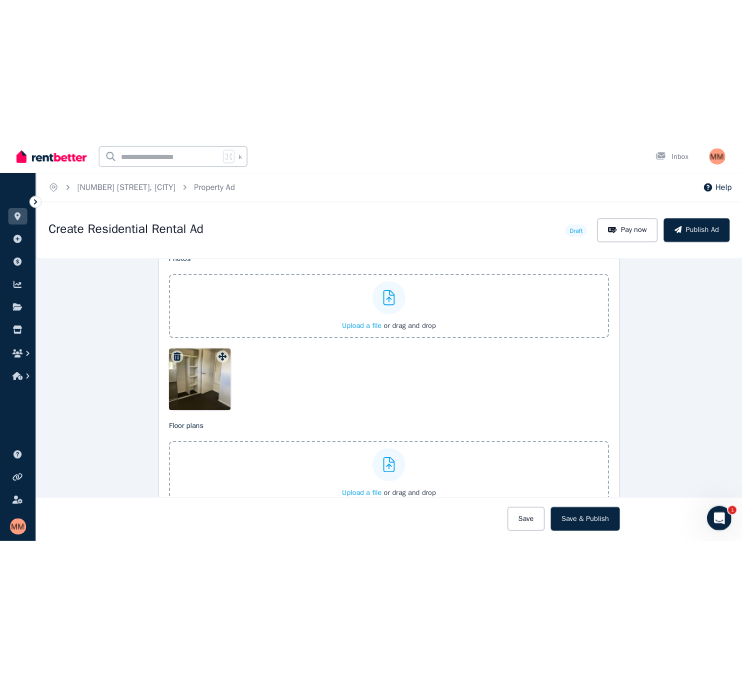 scroll, scrollTop: 0, scrollLeft: 0, axis: both 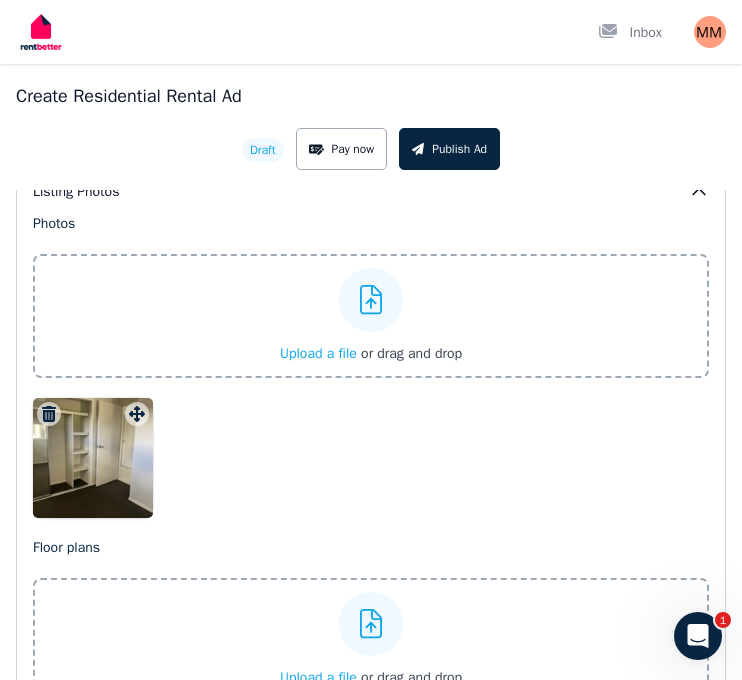 click 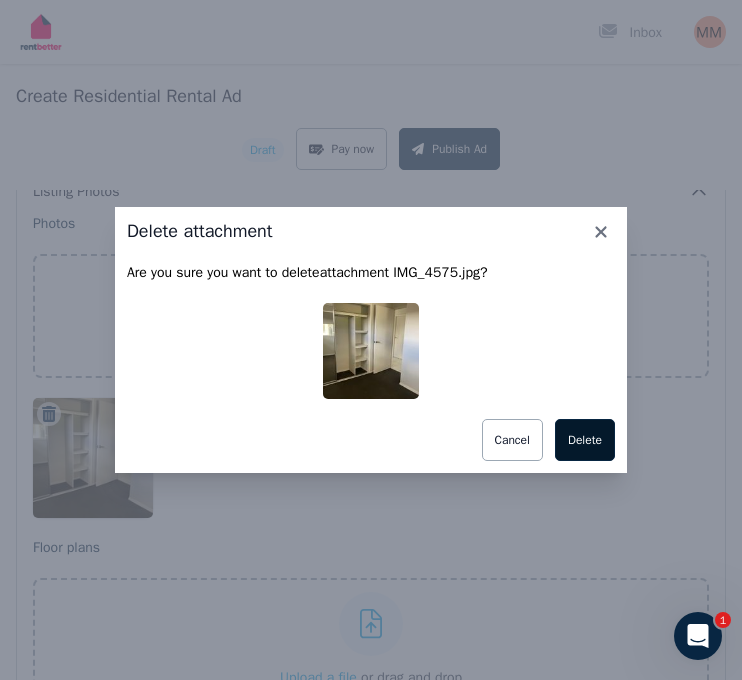 click on "Delete" at bounding box center [585, 440] 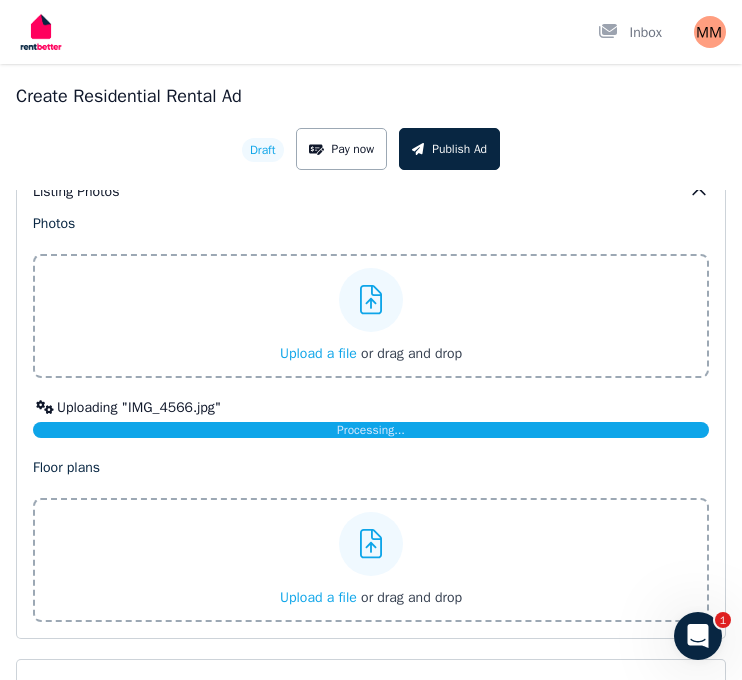 click on "Processing..." at bounding box center [371, 430] 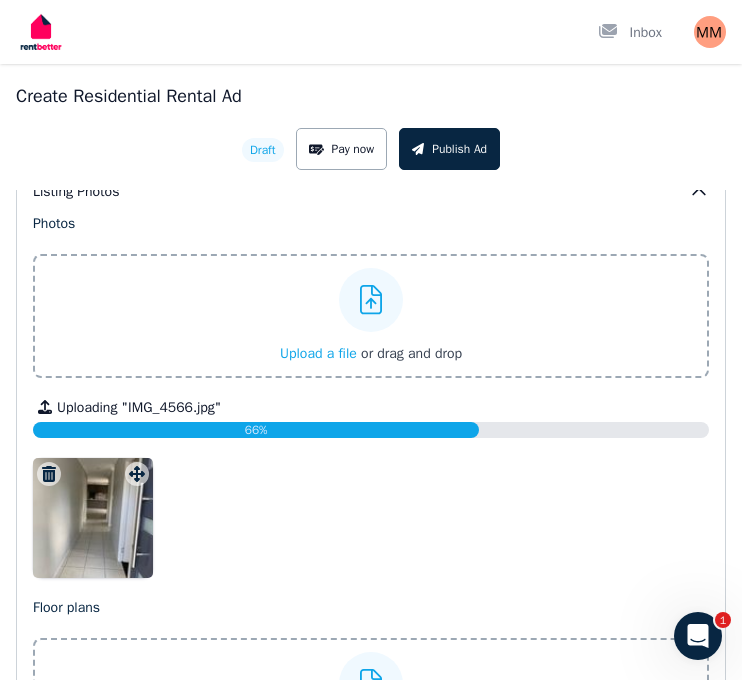click at bounding box center [371, 518] 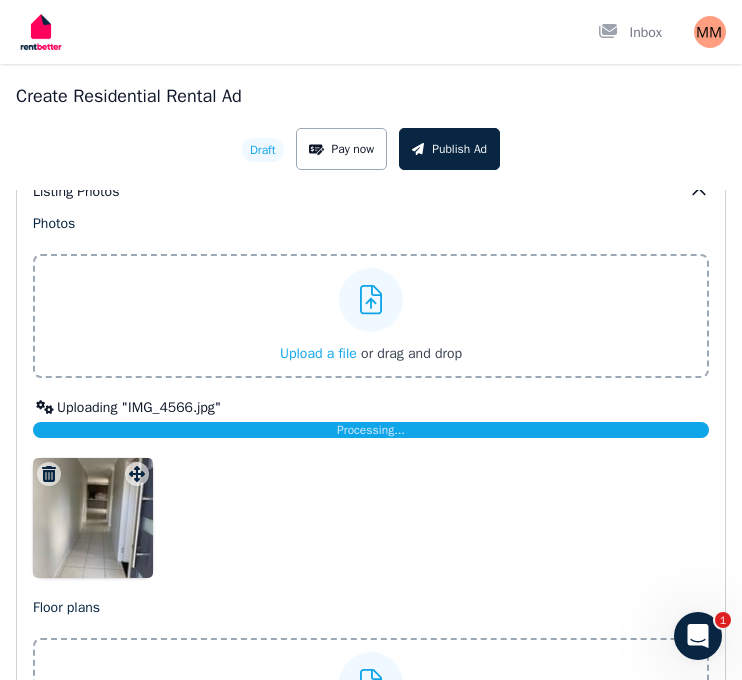 click 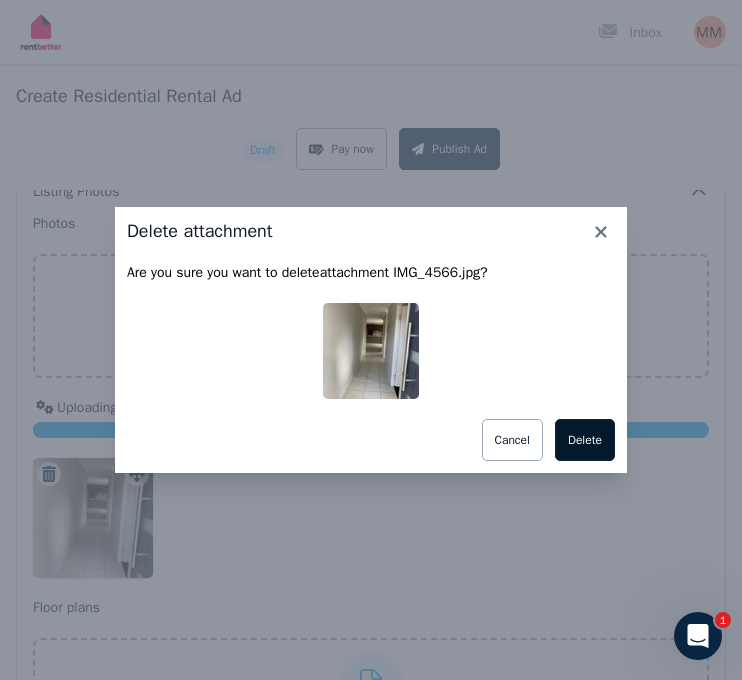 click on "Delete" at bounding box center (585, 440) 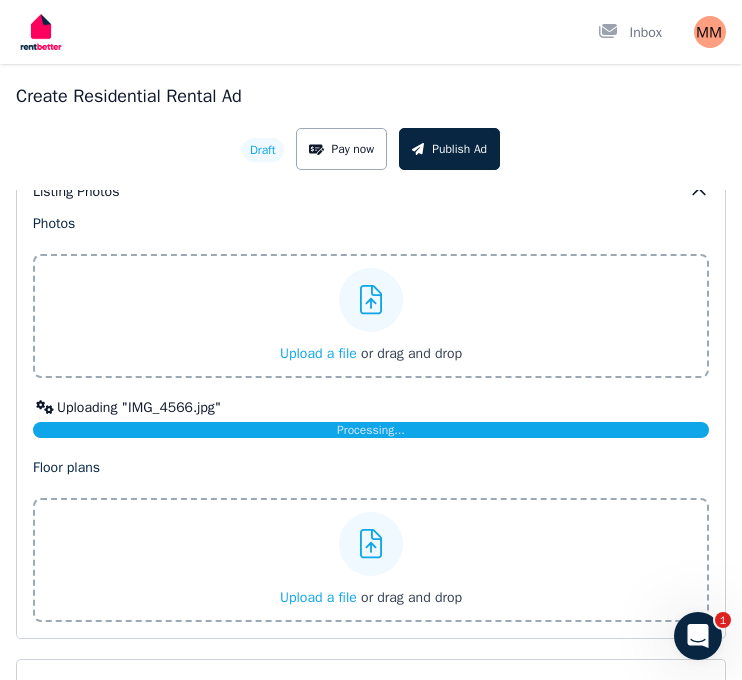 click 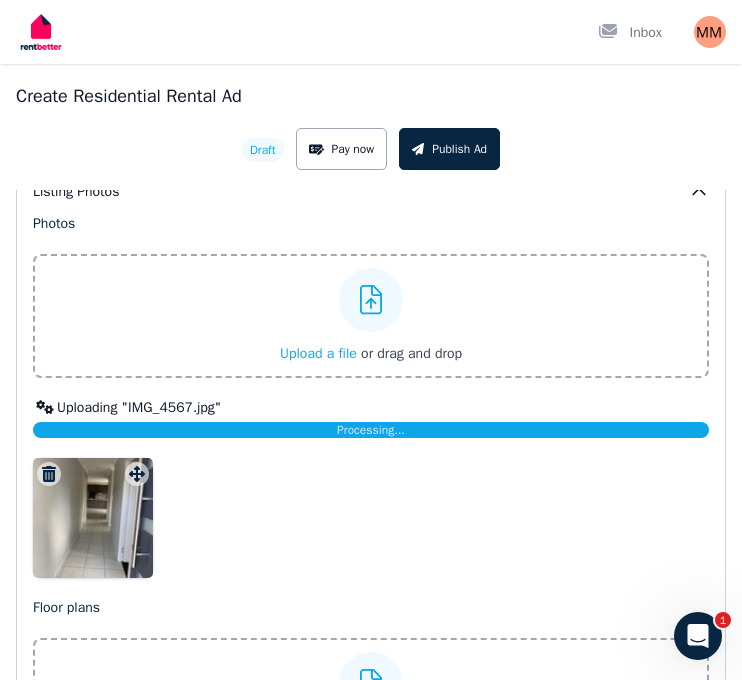 click at bounding box center (93, 518) 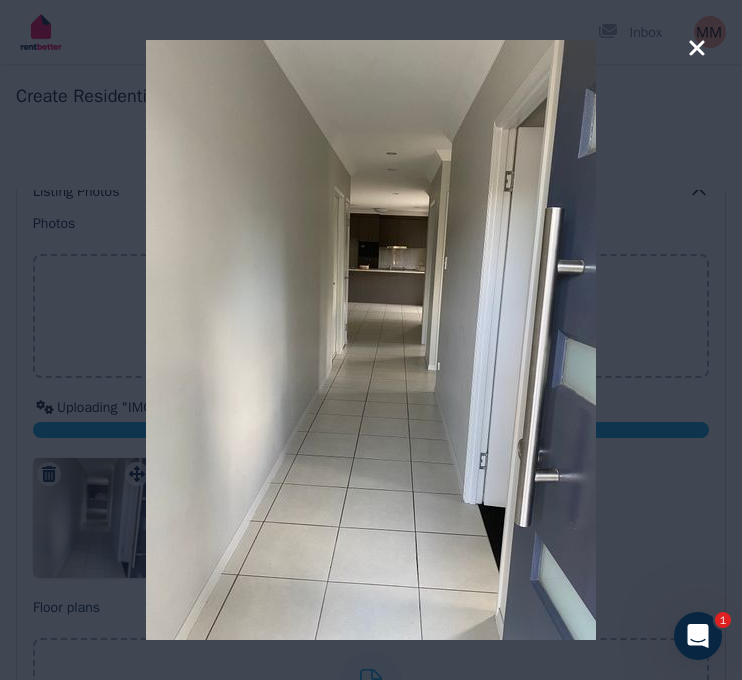 click 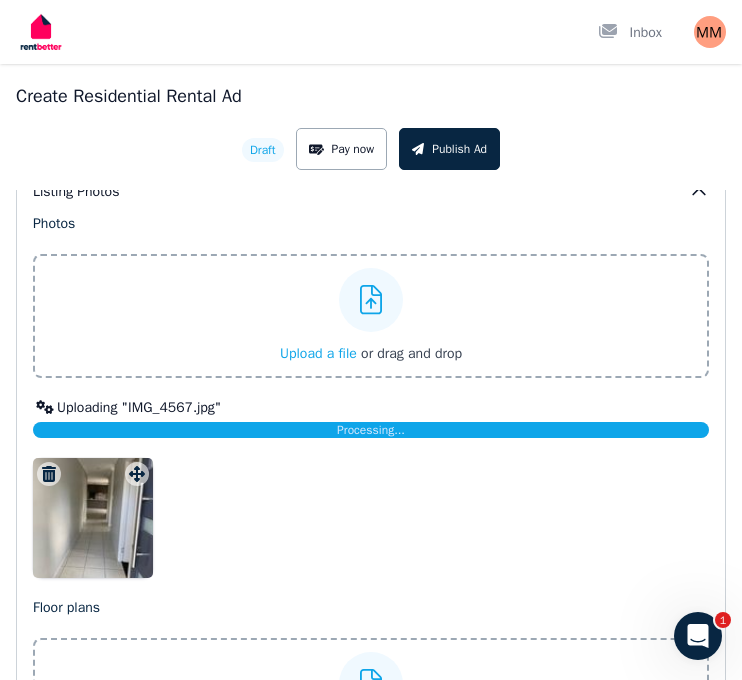 click 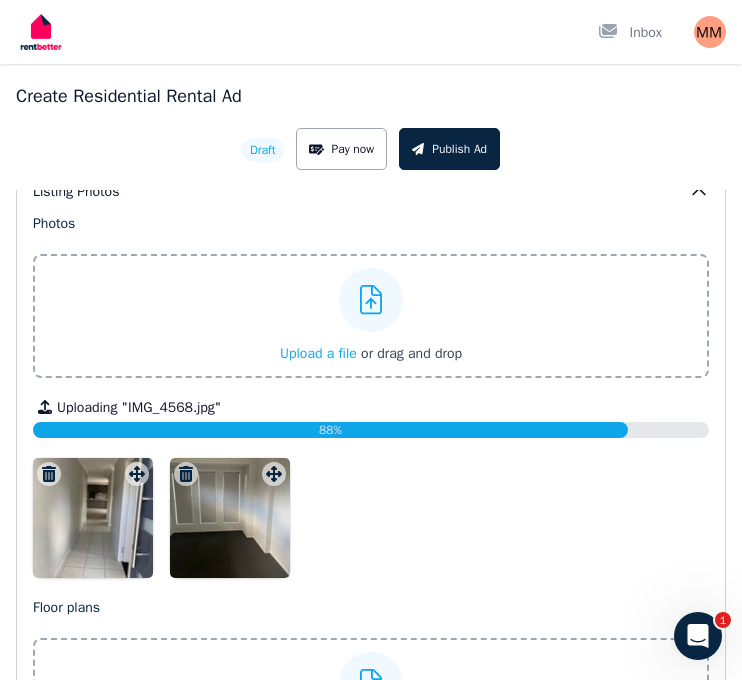 click 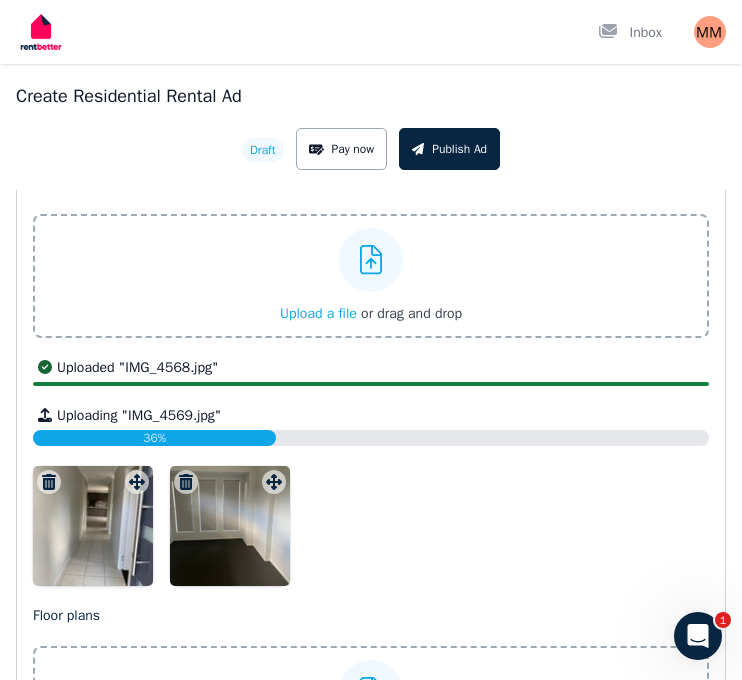 scroll, scrollTop: 3726, scrollLeft: 0, axis: vertical 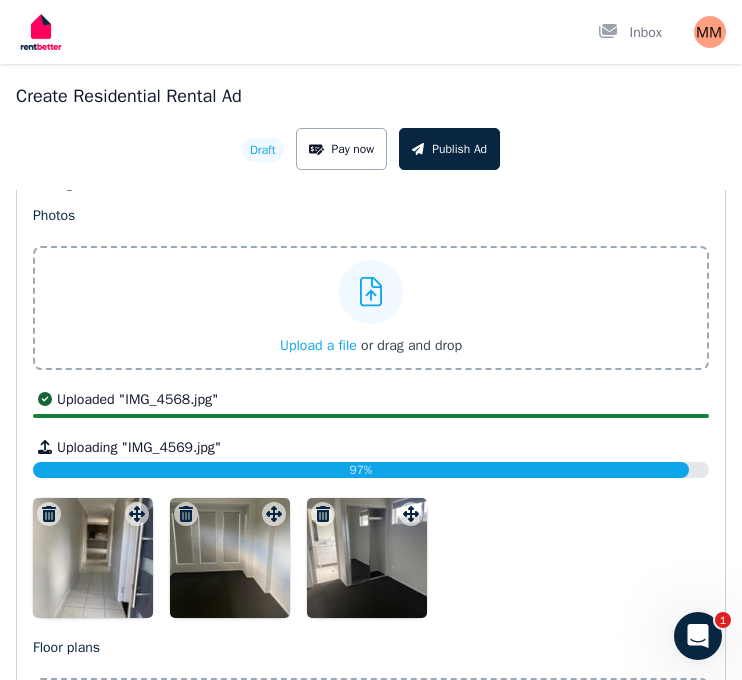click 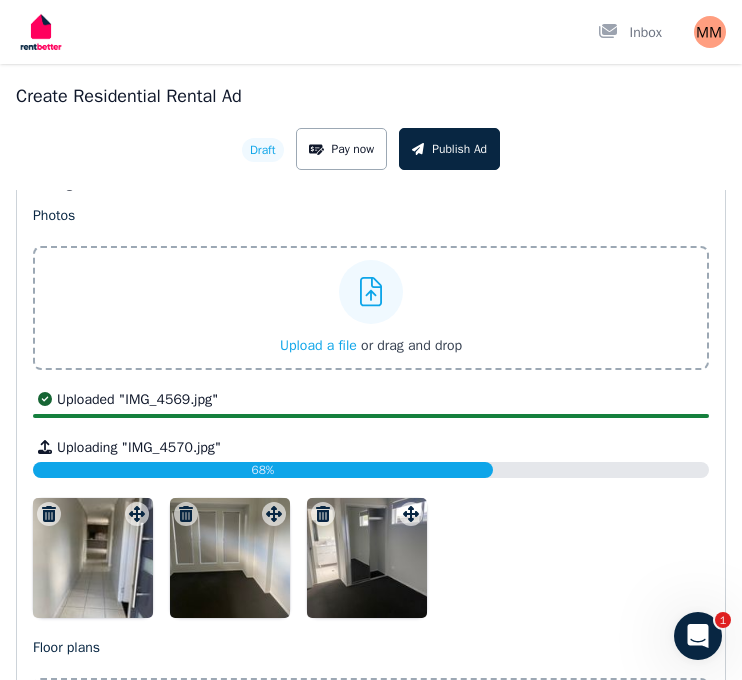 click 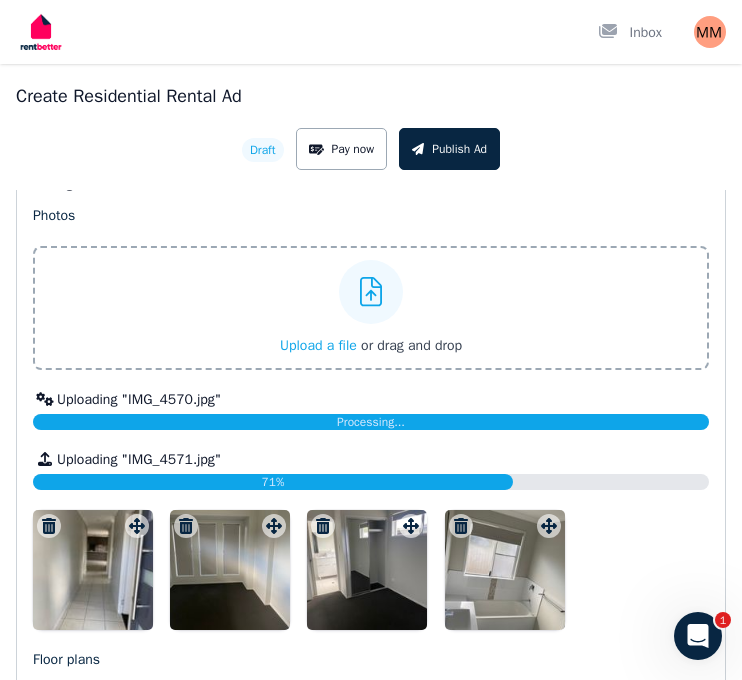 click 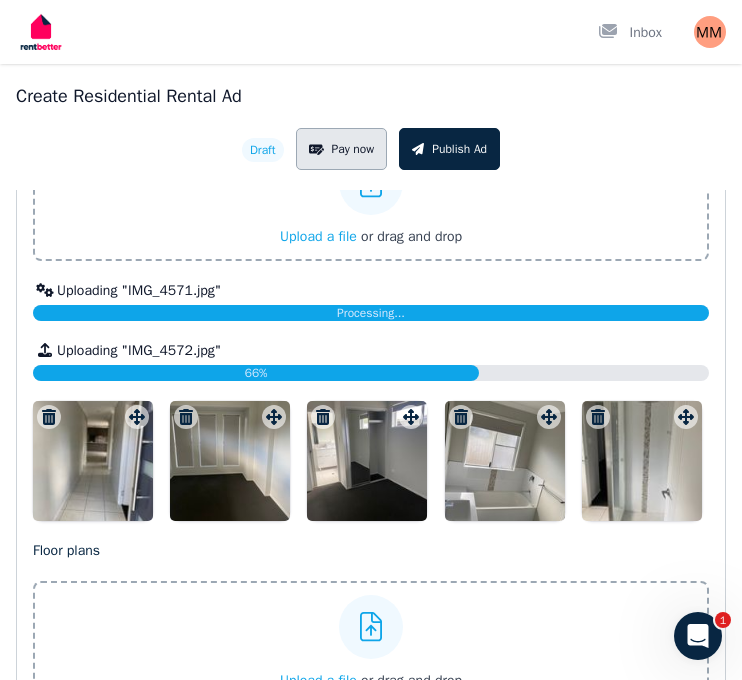 scroll, scrollTop: 3839, scrollLeft: 0, axis: vertical 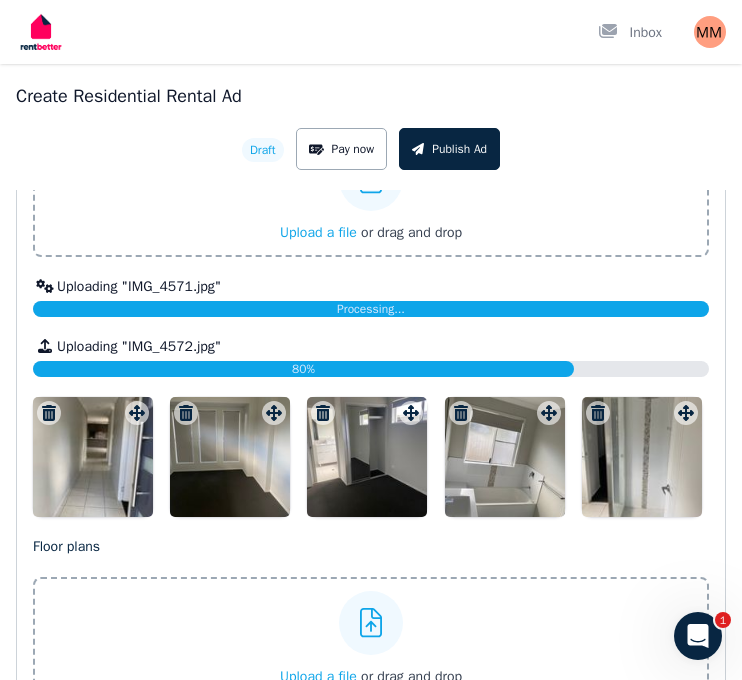 click at bounding box center (371, 179) 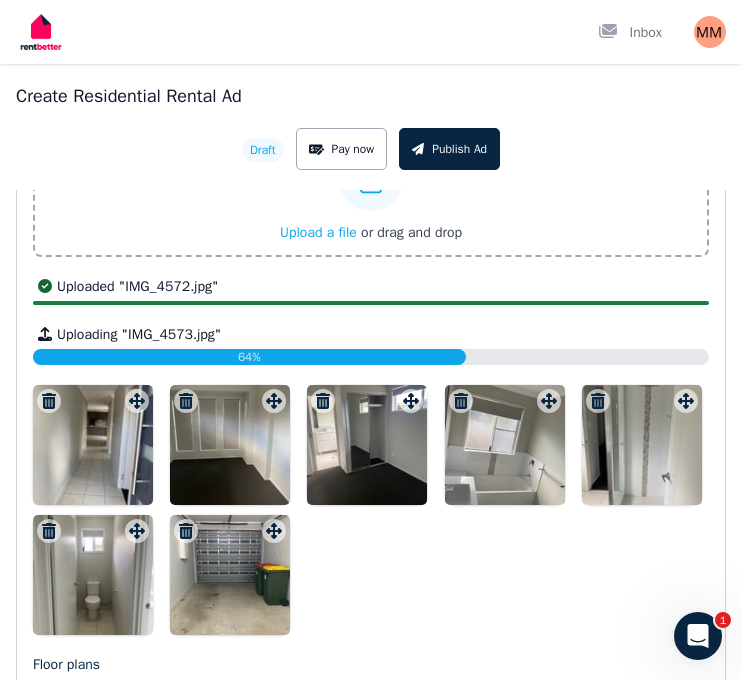 click at bounding box center [371, 179] 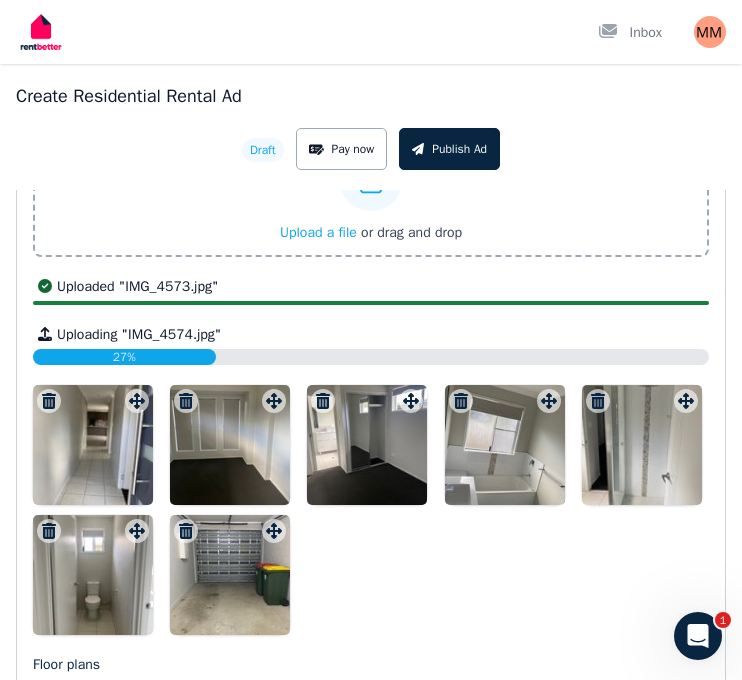 click at bounding box center (371, 179) 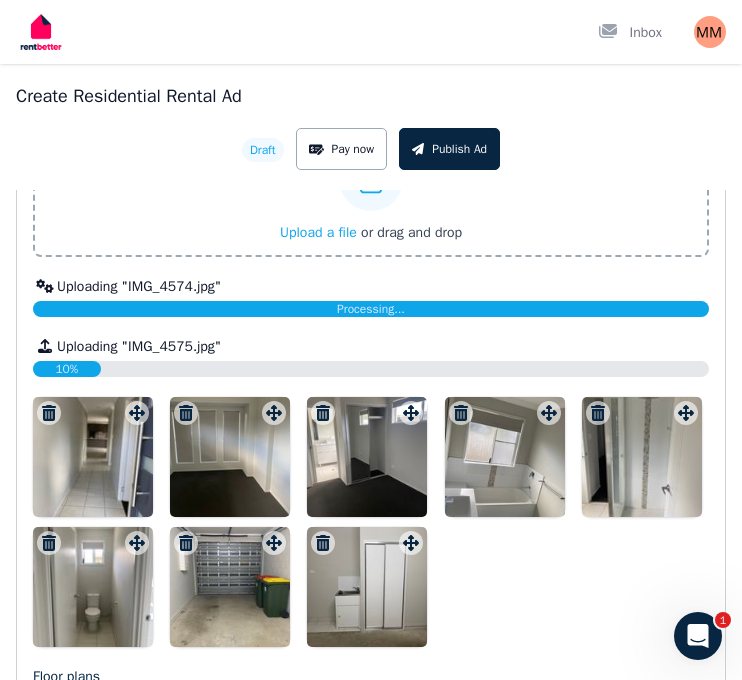 click at bounding box center [371, 179] 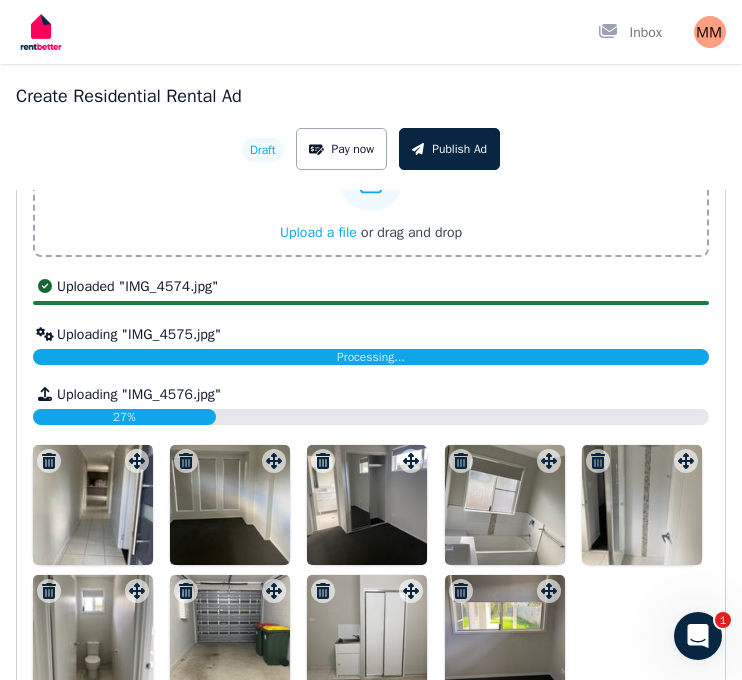 click at bounding box center [371, 179] 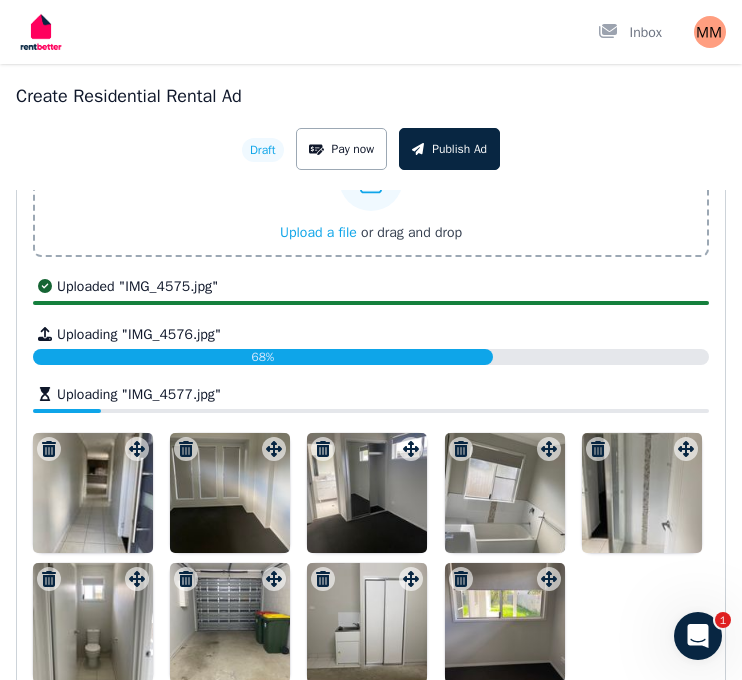 click at bounding box center [371, 179] 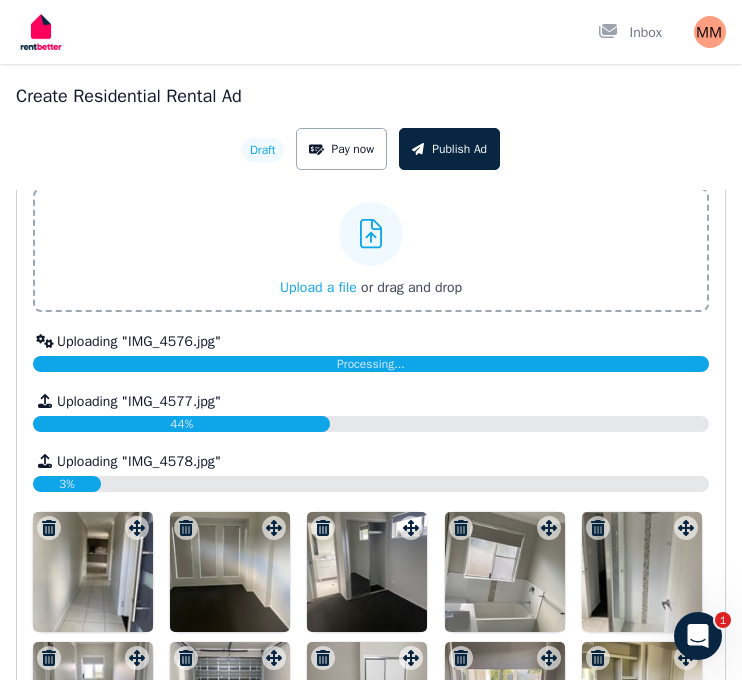 scroll, scrollTop: 3763, scrollLeft: 0, axis: vertical 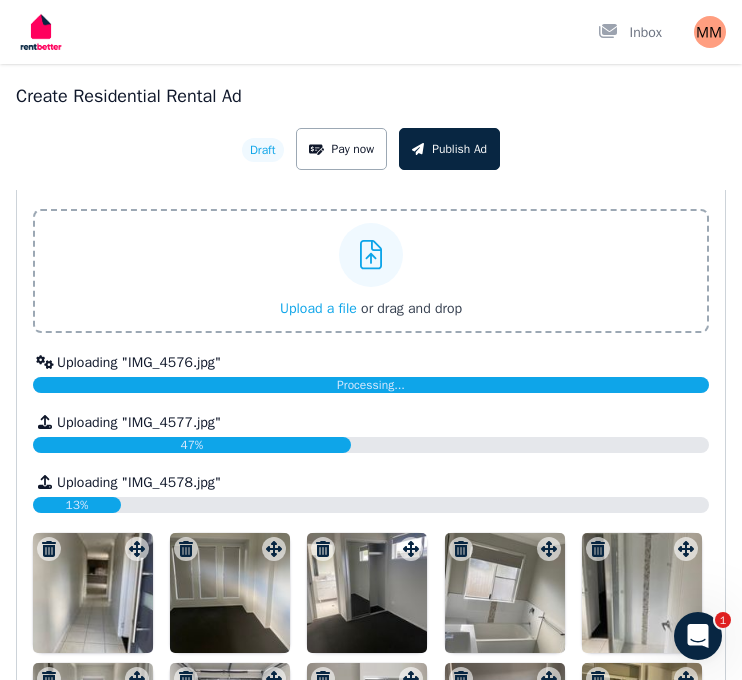 click 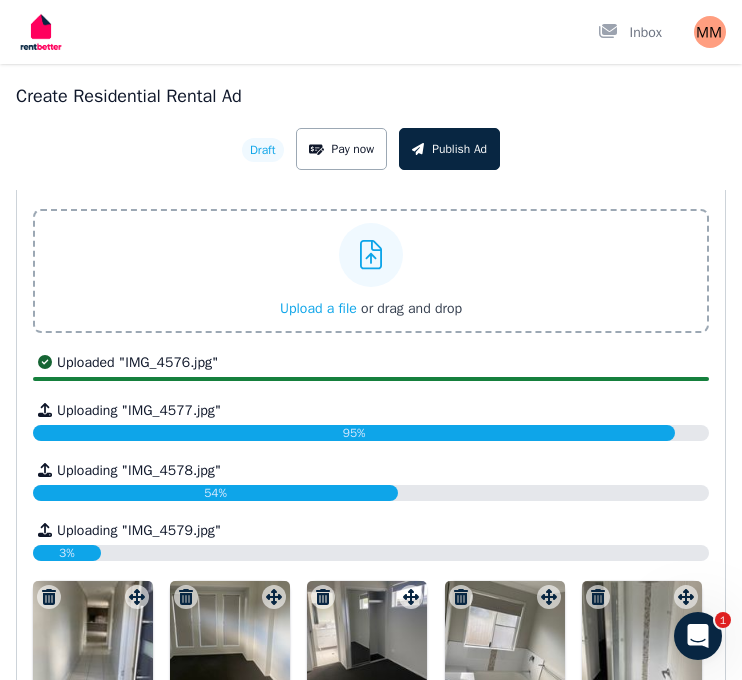 click at bounding box center [371, 255] 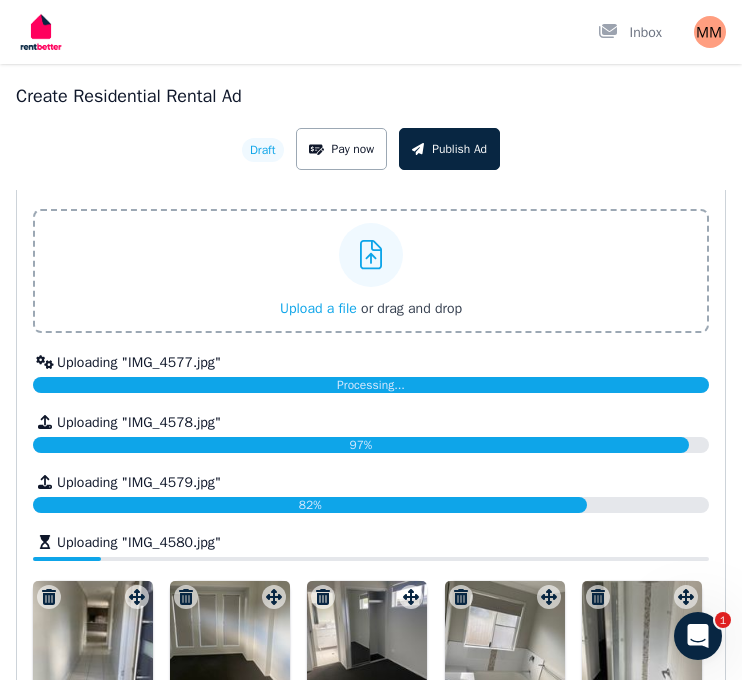 click at bounding box center [371, 255] 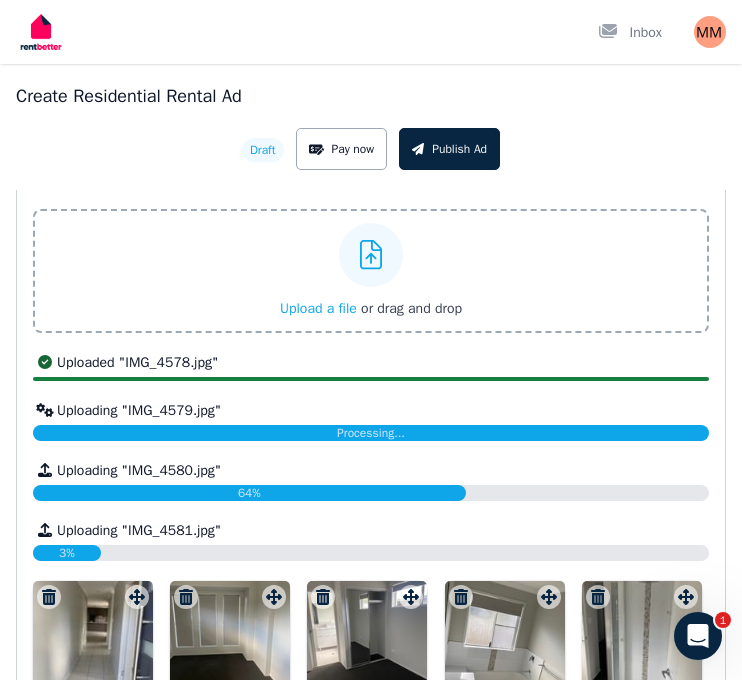click at bounding box center (371, 255) 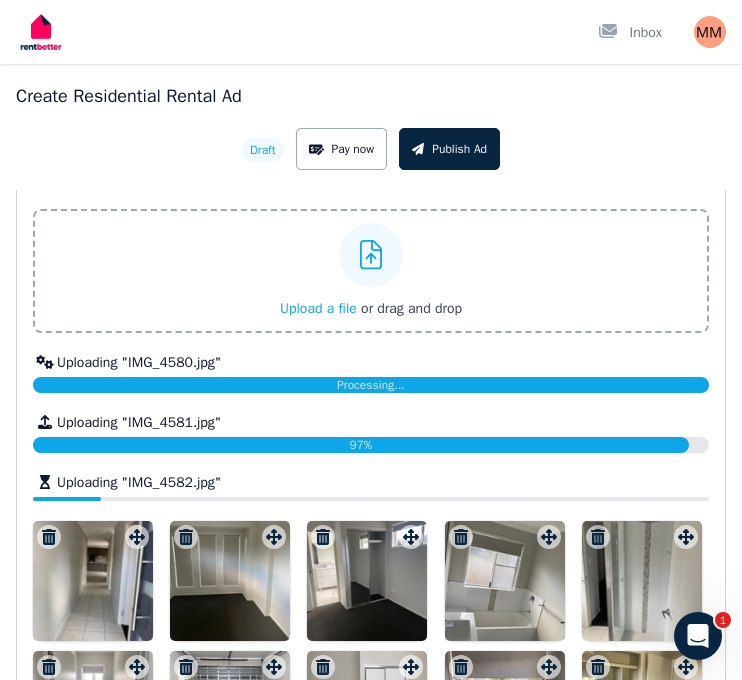 click on "Upload a file   or drag and drop" at bounding box center (371, 271) 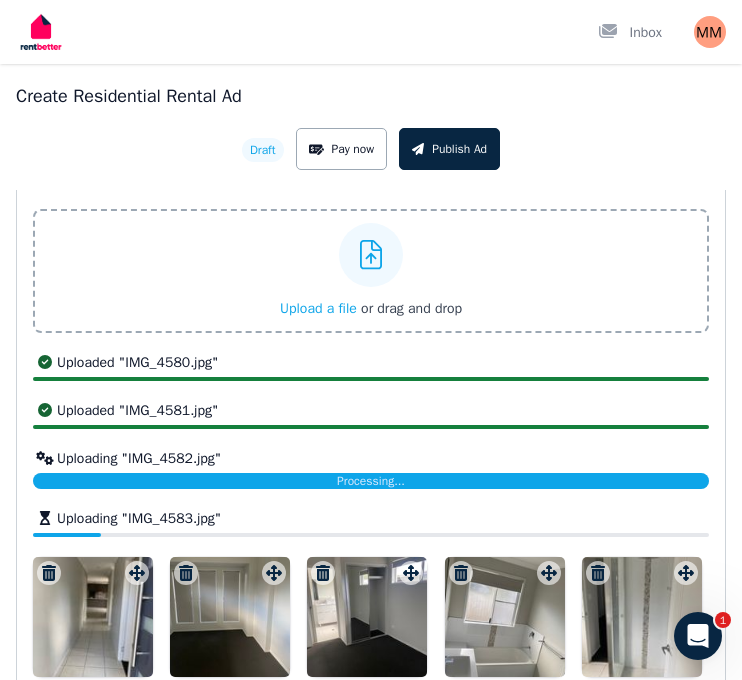 click at bounding box center (371, 255) 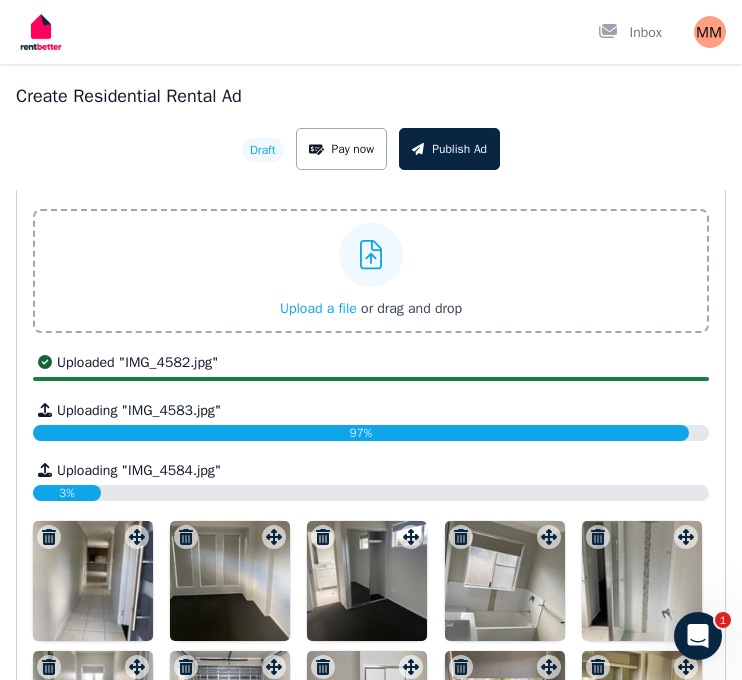 click at bounding box center (371, 255) 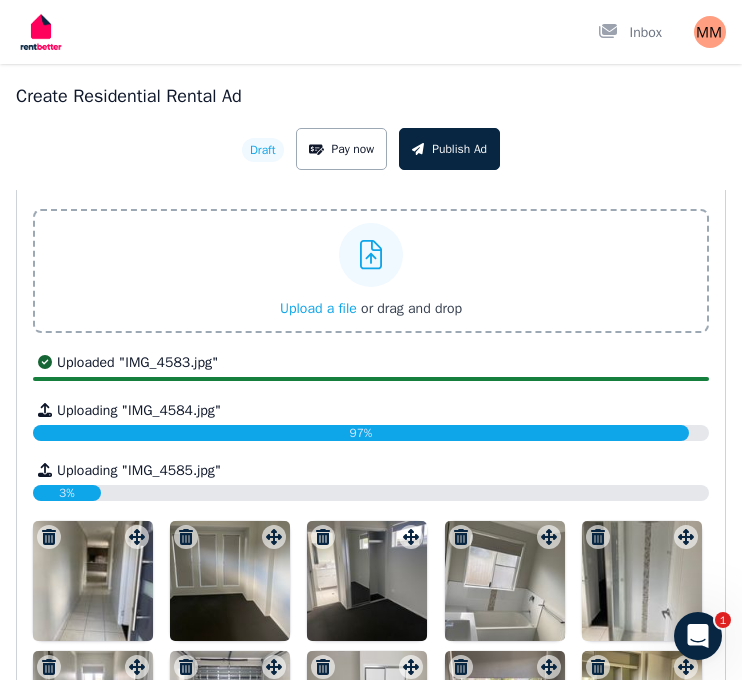 click at bounding box center [371, 255] 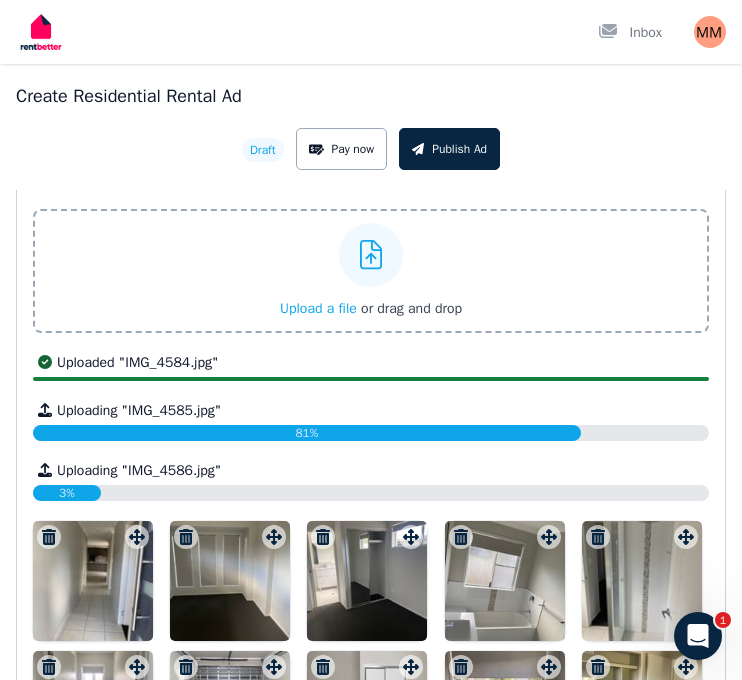 click at bounding box center [371, 255] 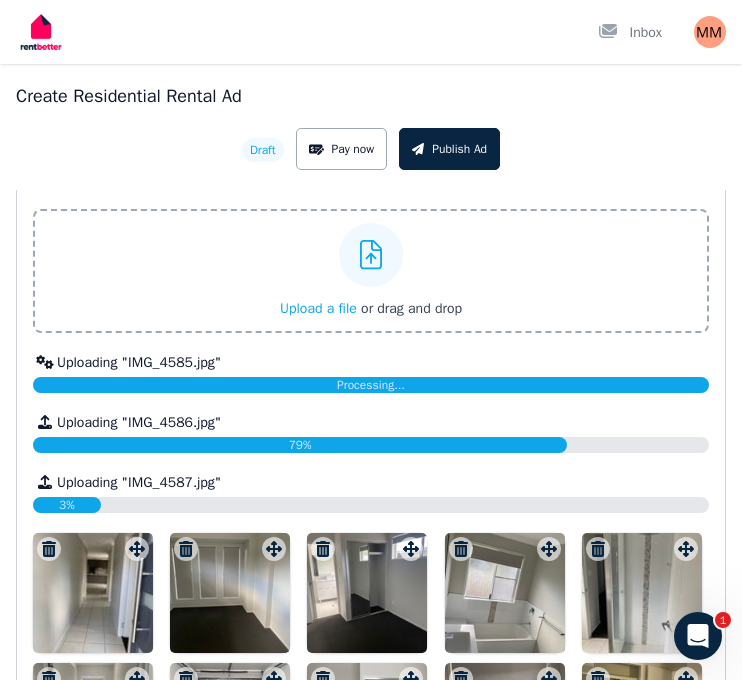 click at bounding box center (371, 255) 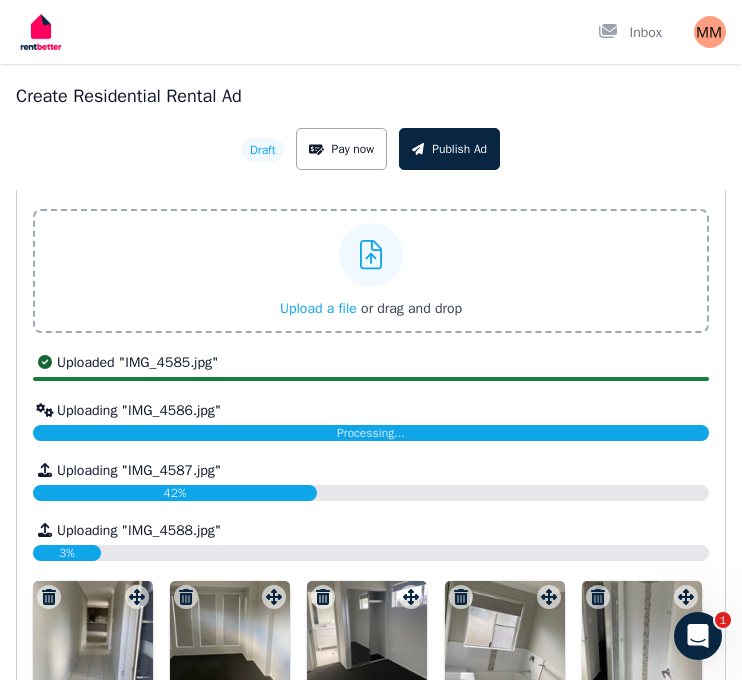 click at bounding box center [371, 255] 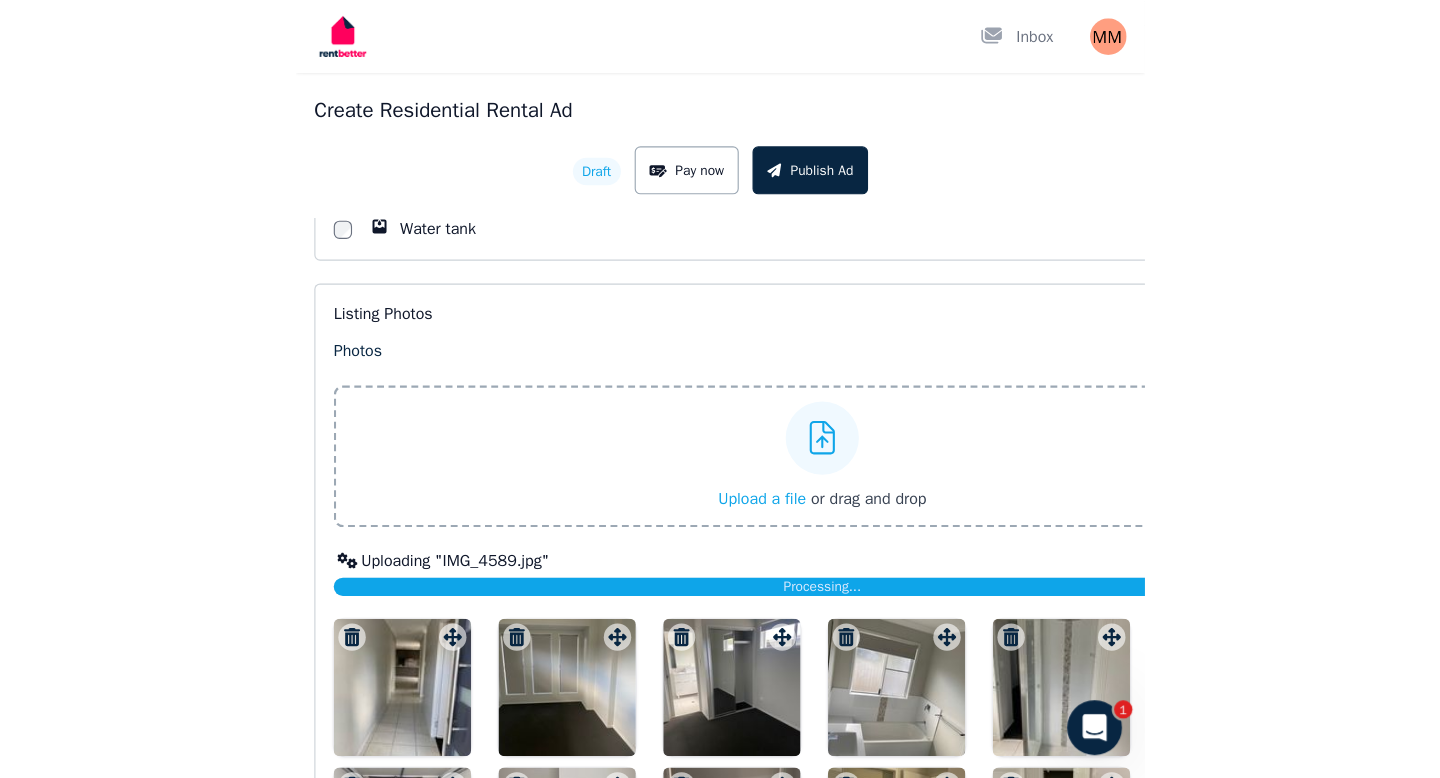scroll, scrollTop: 0, scrollLeft: 0, axis: both 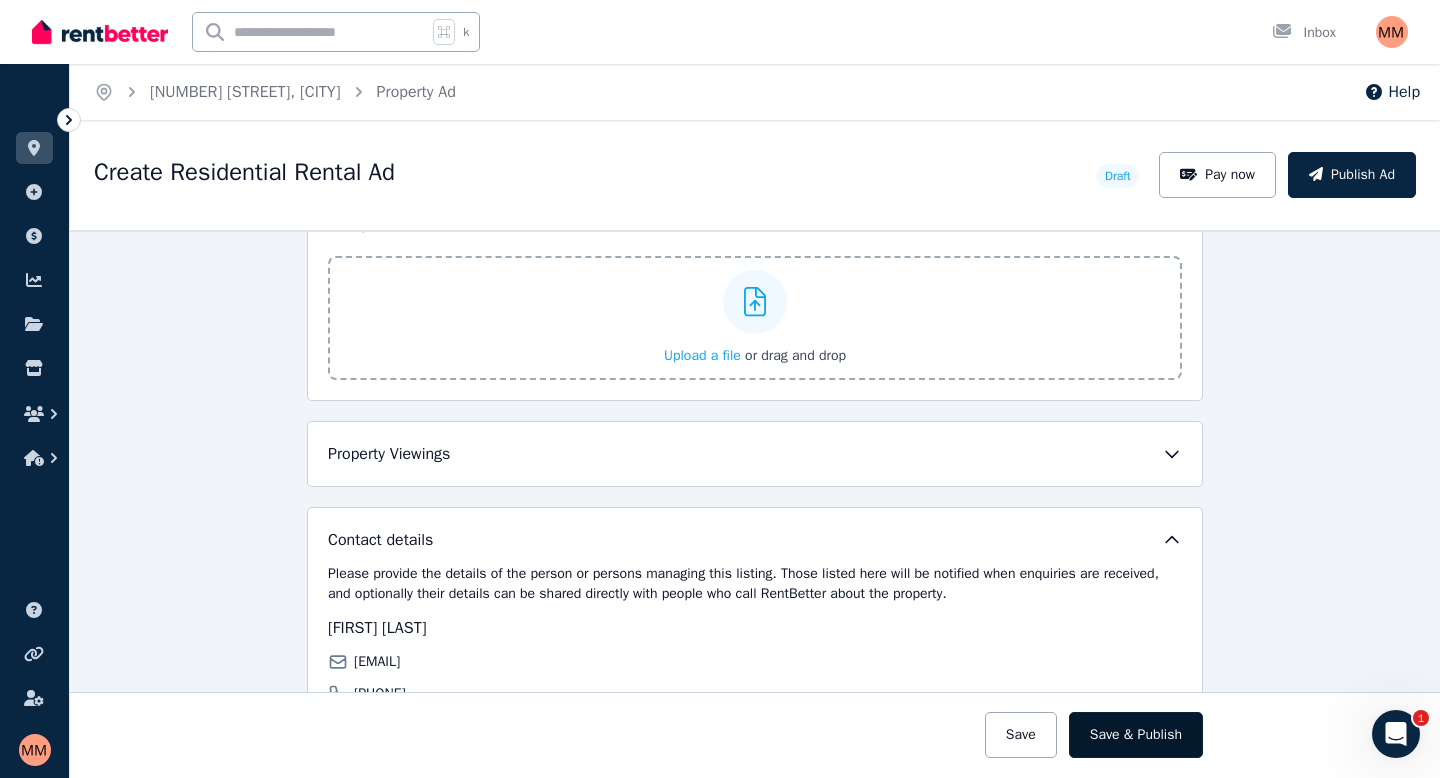 click on "Save & Publish" at bounding box center [1136, 735] 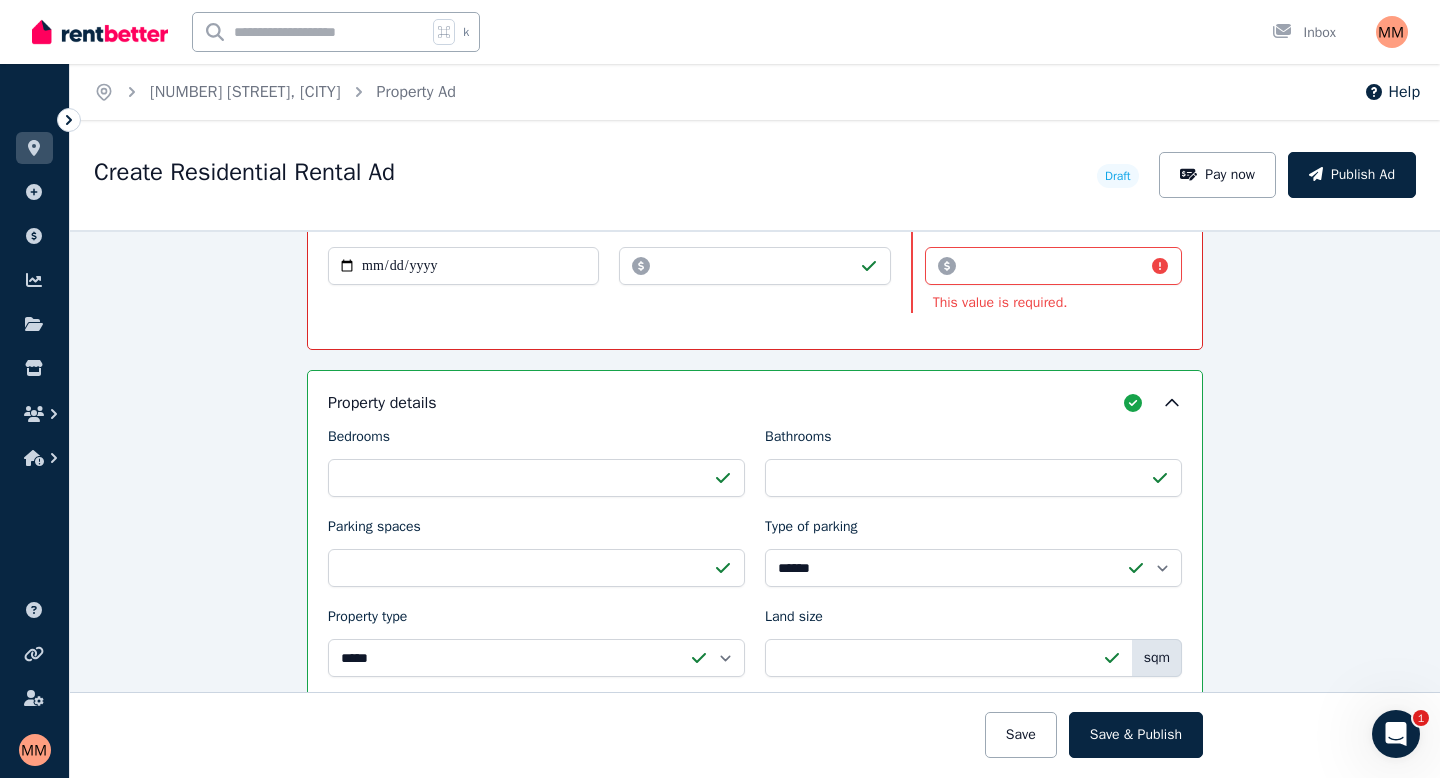scroll, scrollTop: 571, scrollLeft: 0, axis: vertical 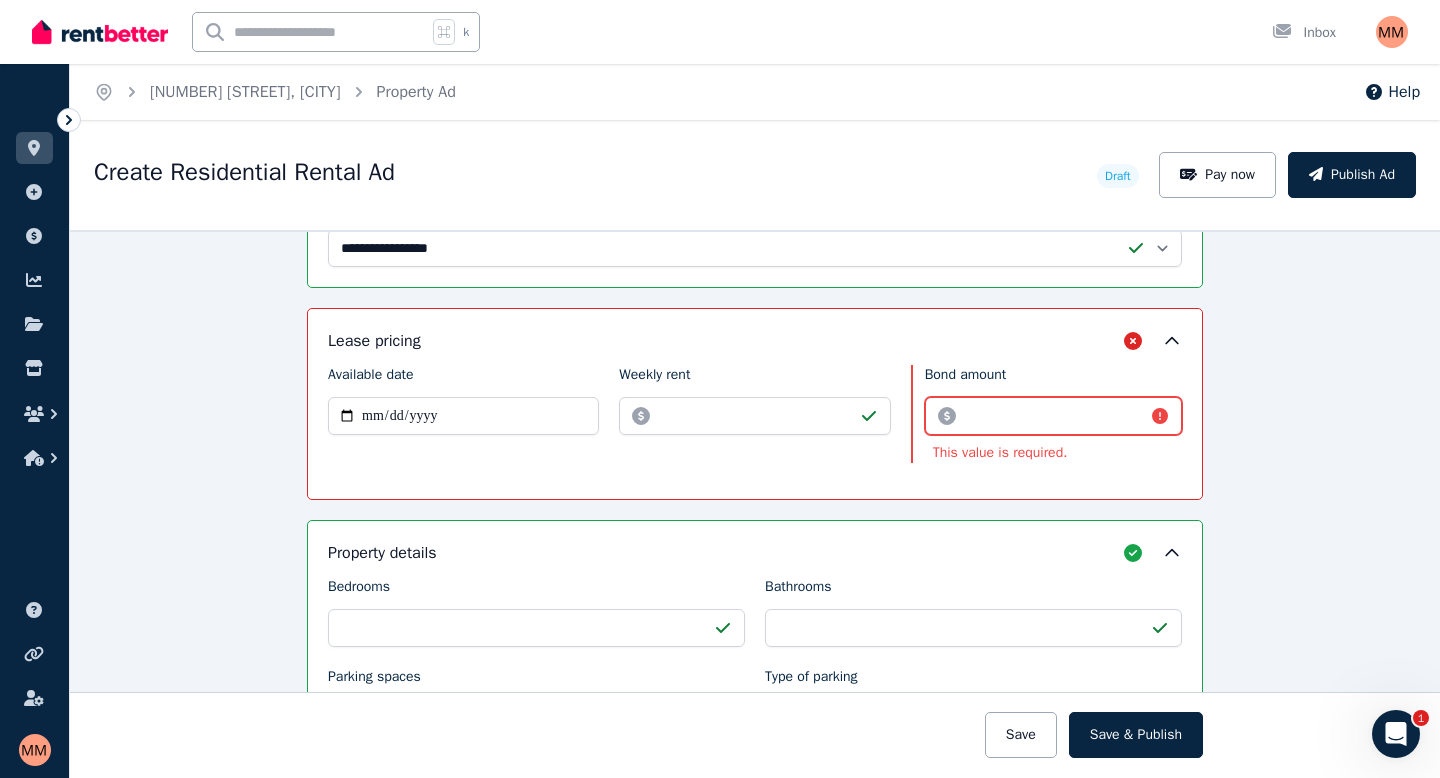 click on "Bond amount" at bounding box center (1053, 416) 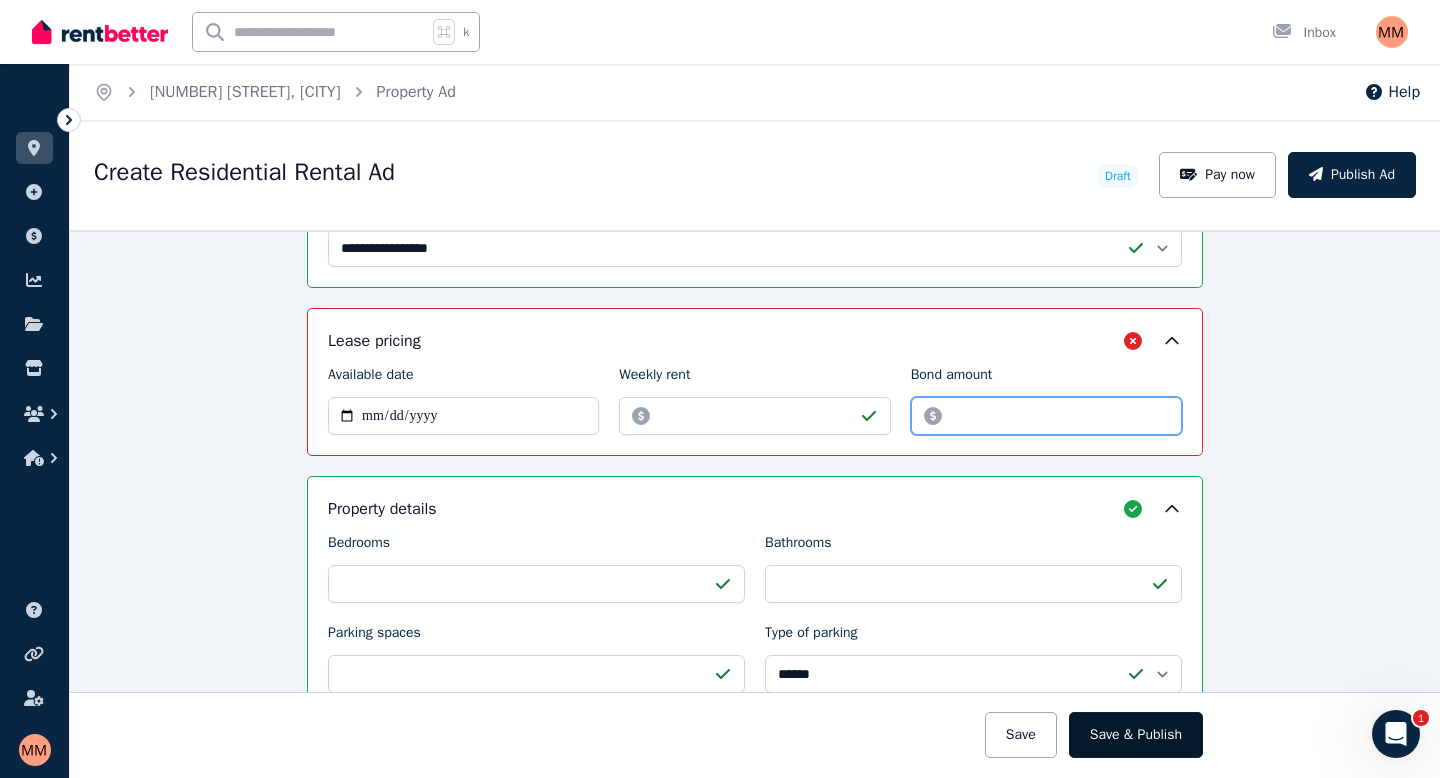 type on "****" 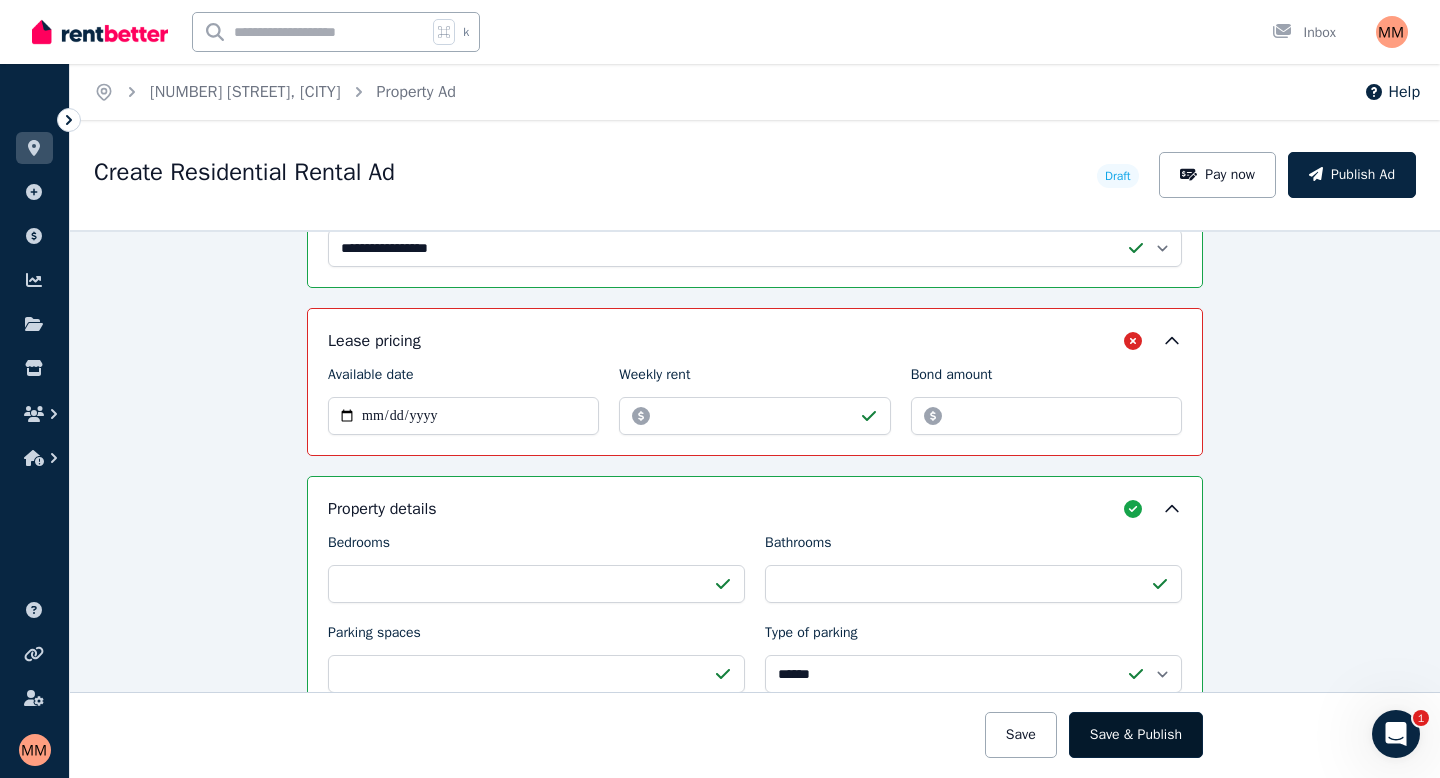 click on "Save & Publish" at bounding box center (1136, 735) 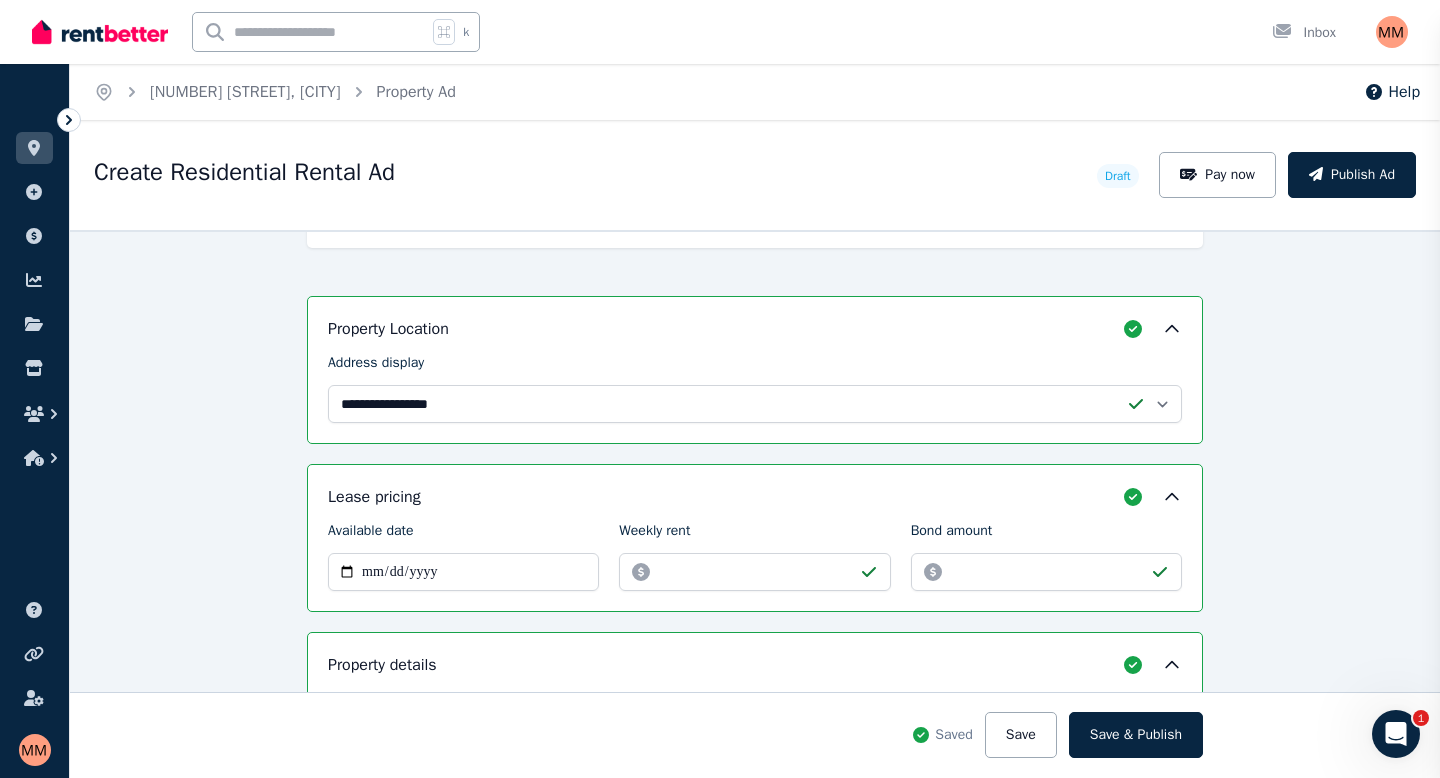 scroll, scrollTop: 727, scrollLeft: 0, axis: vertical 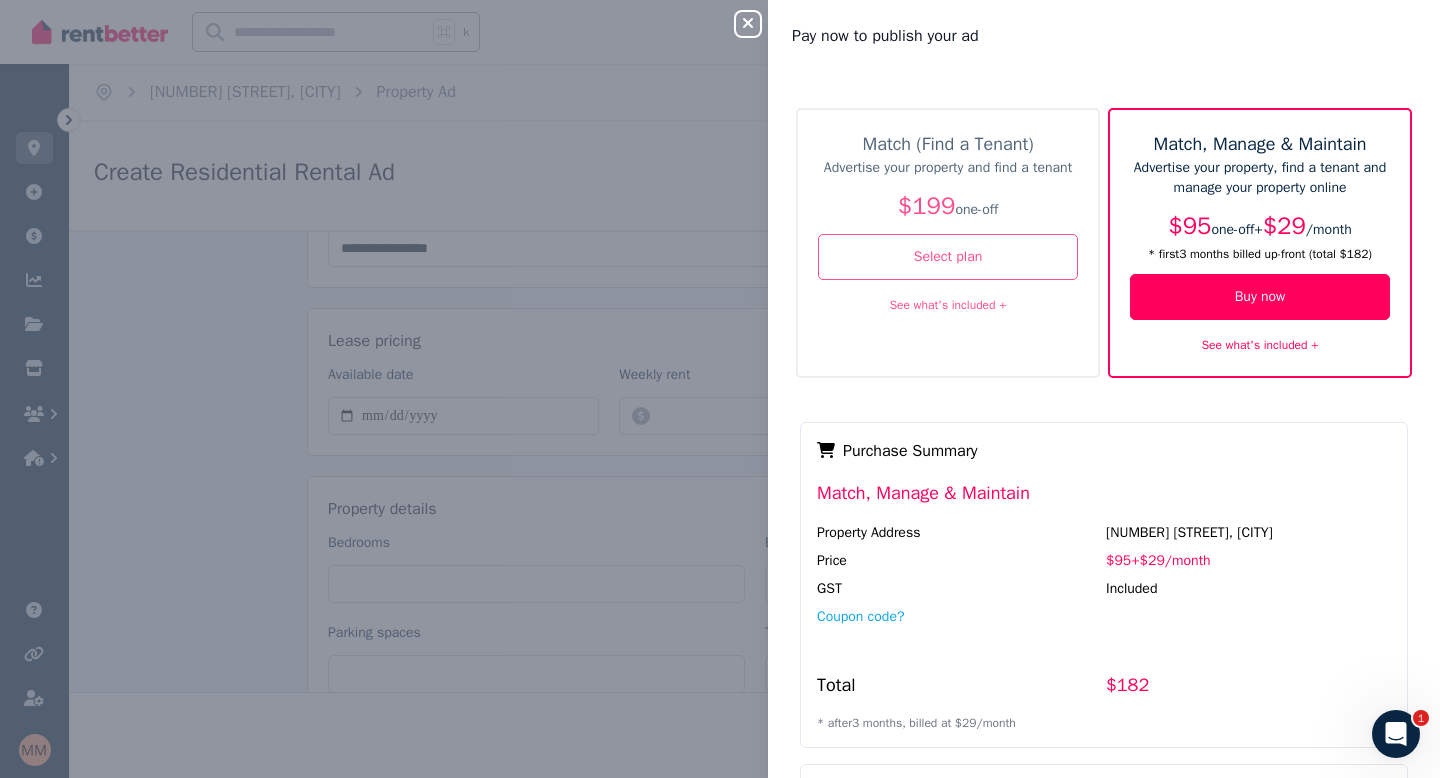 click on "See what's included +" at bounding box center (1260, 345) 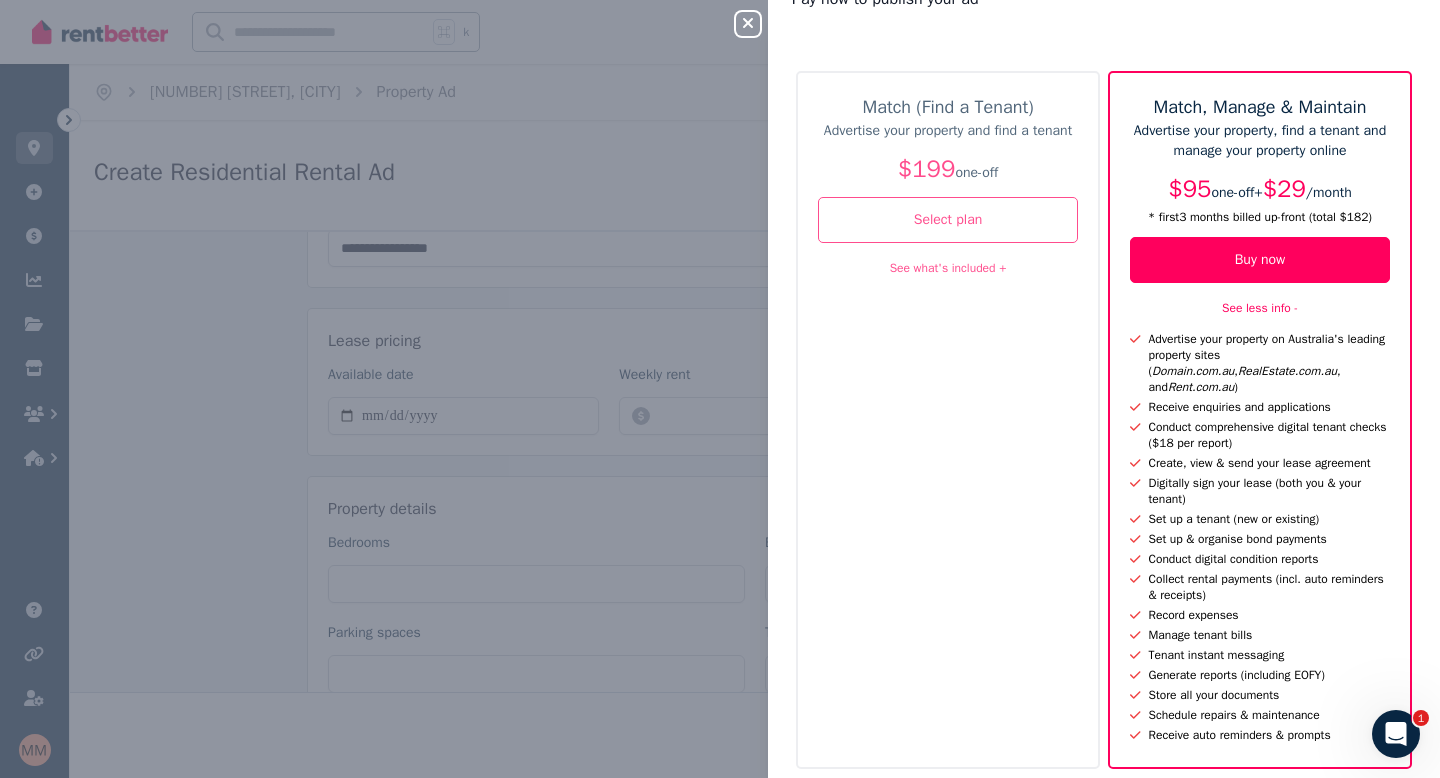 scroll, scrollTop: 0, scrollLeft: 0, axis: both 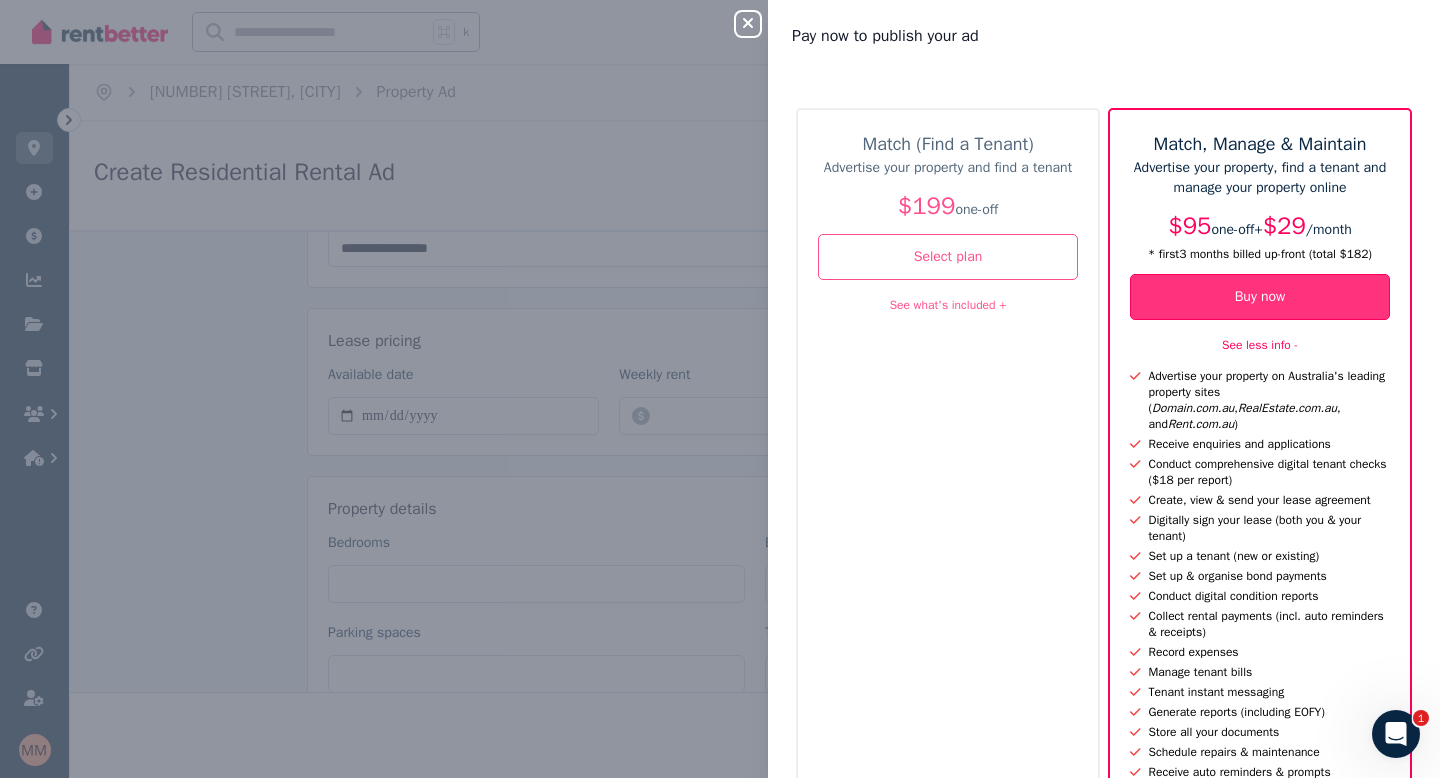 click on "Buy now" at bounding box center [1260, 297] 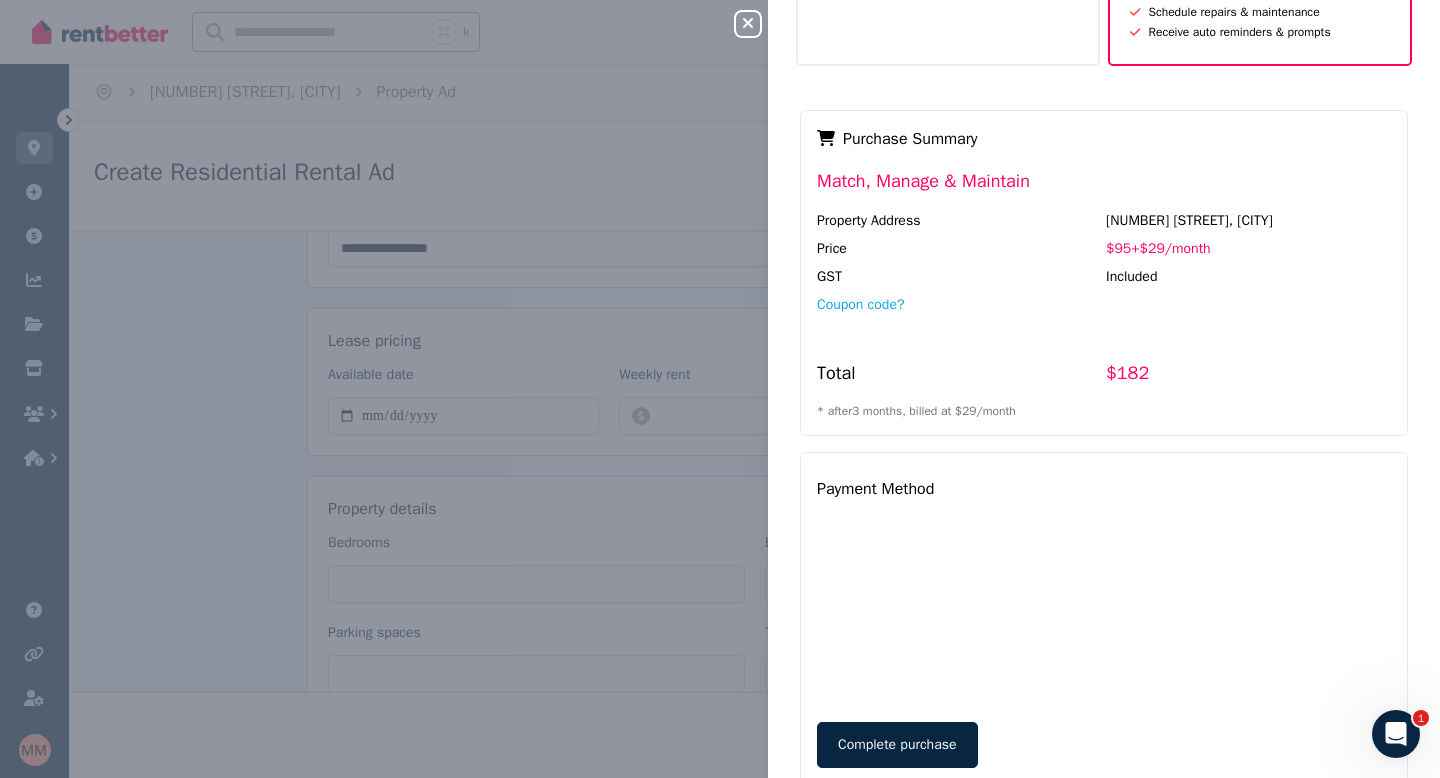 scroll, scrollTop: 779, scrollLeft: 0, axis: vertical 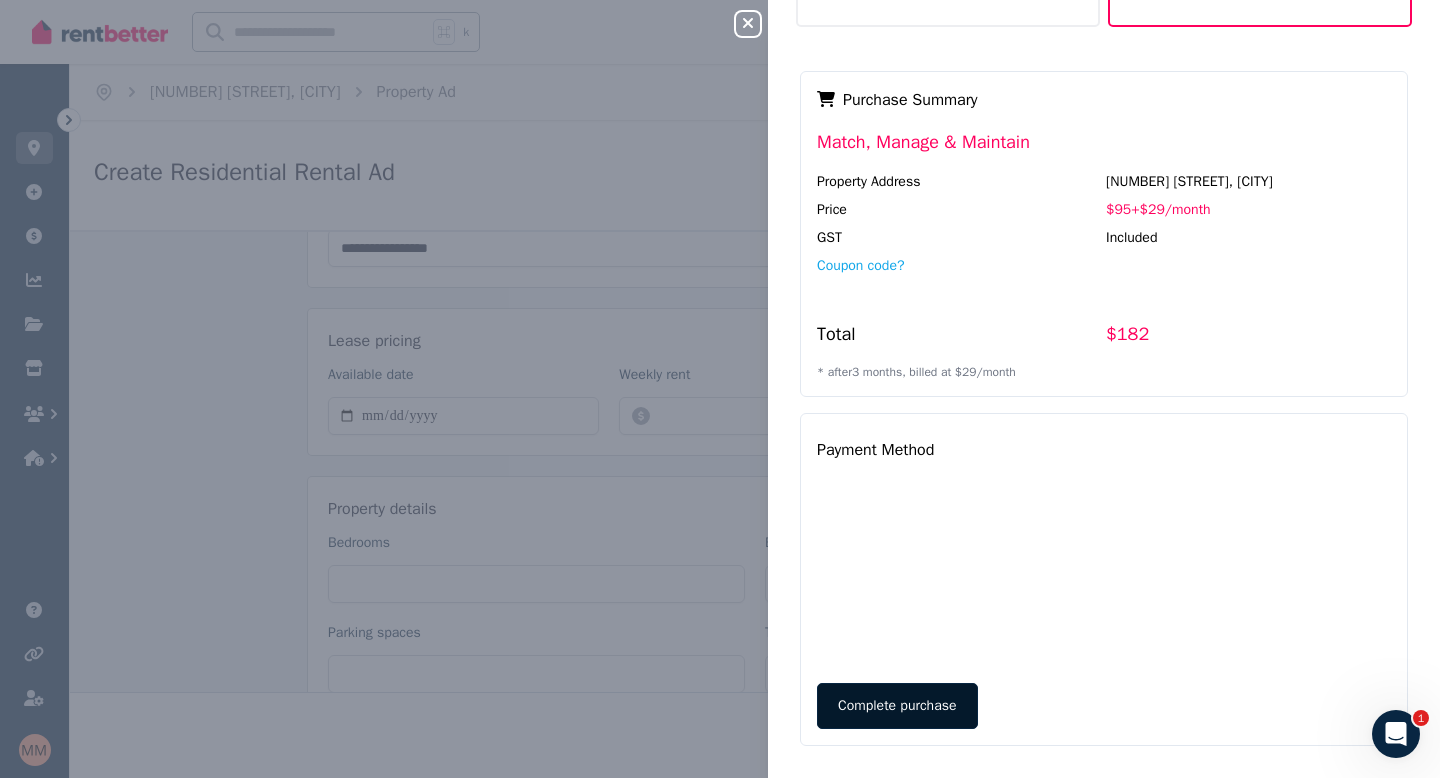click on "Complete purchase" at bounding box center (897, 706) 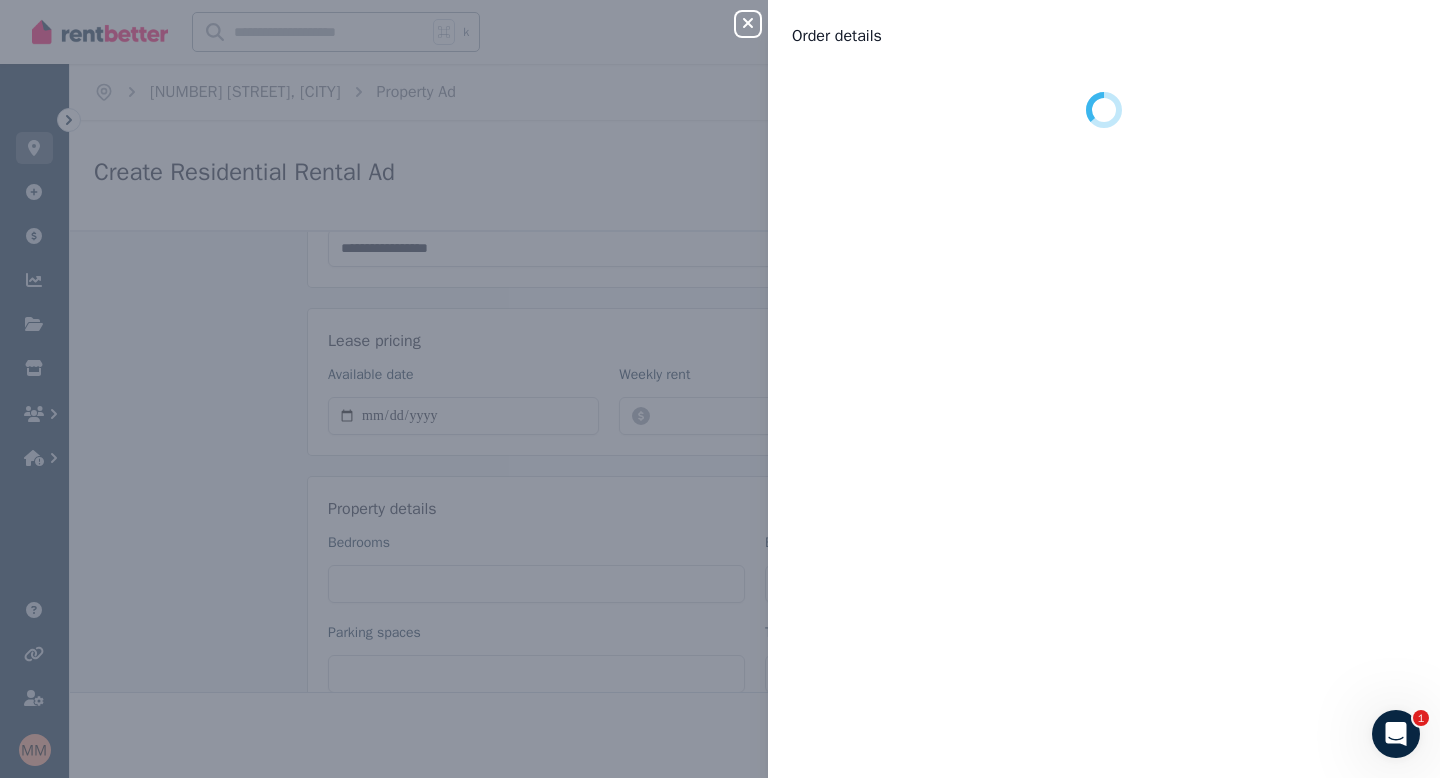scroll, scrollTop: 0, scrollLeft: 0, axis: both 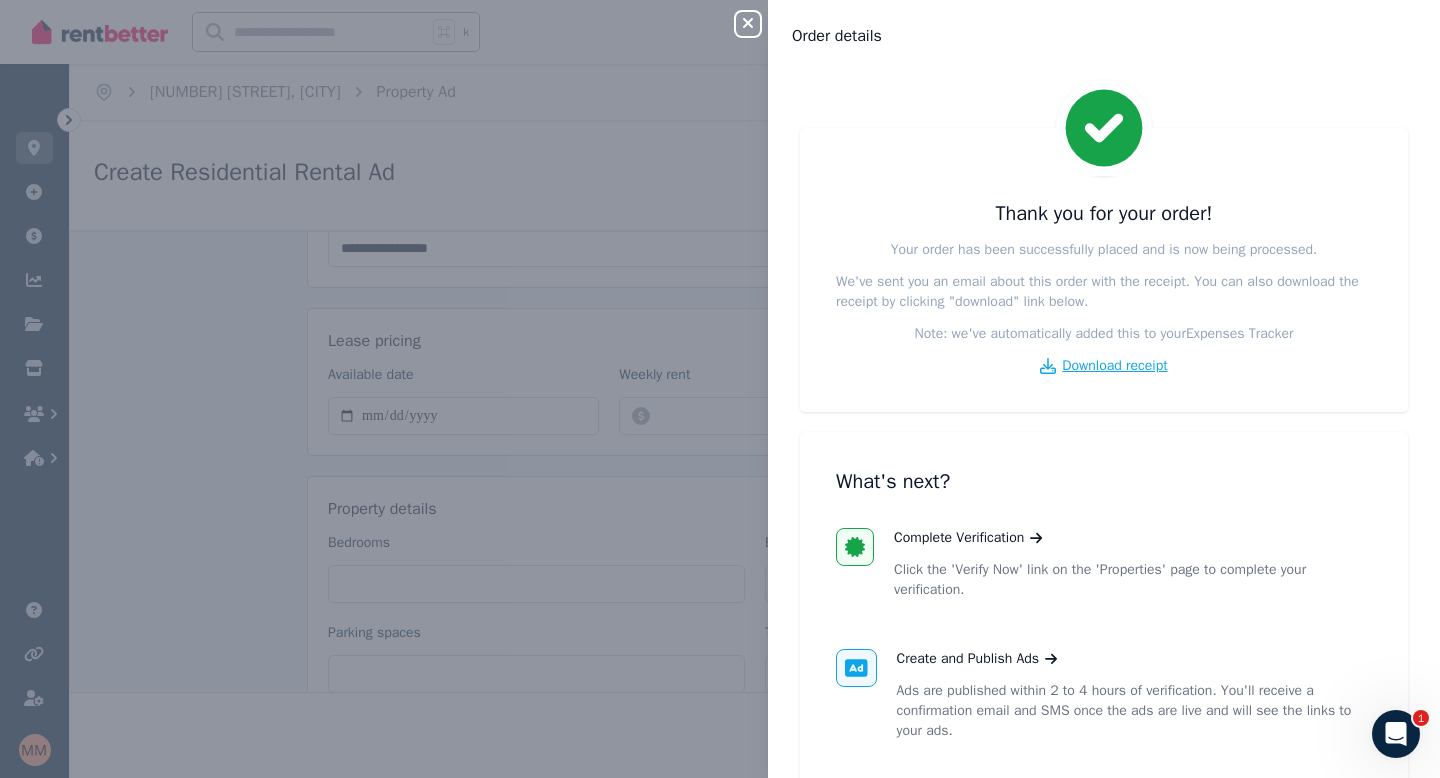 click on "Download receipt" at bounding box center [1114, 366] 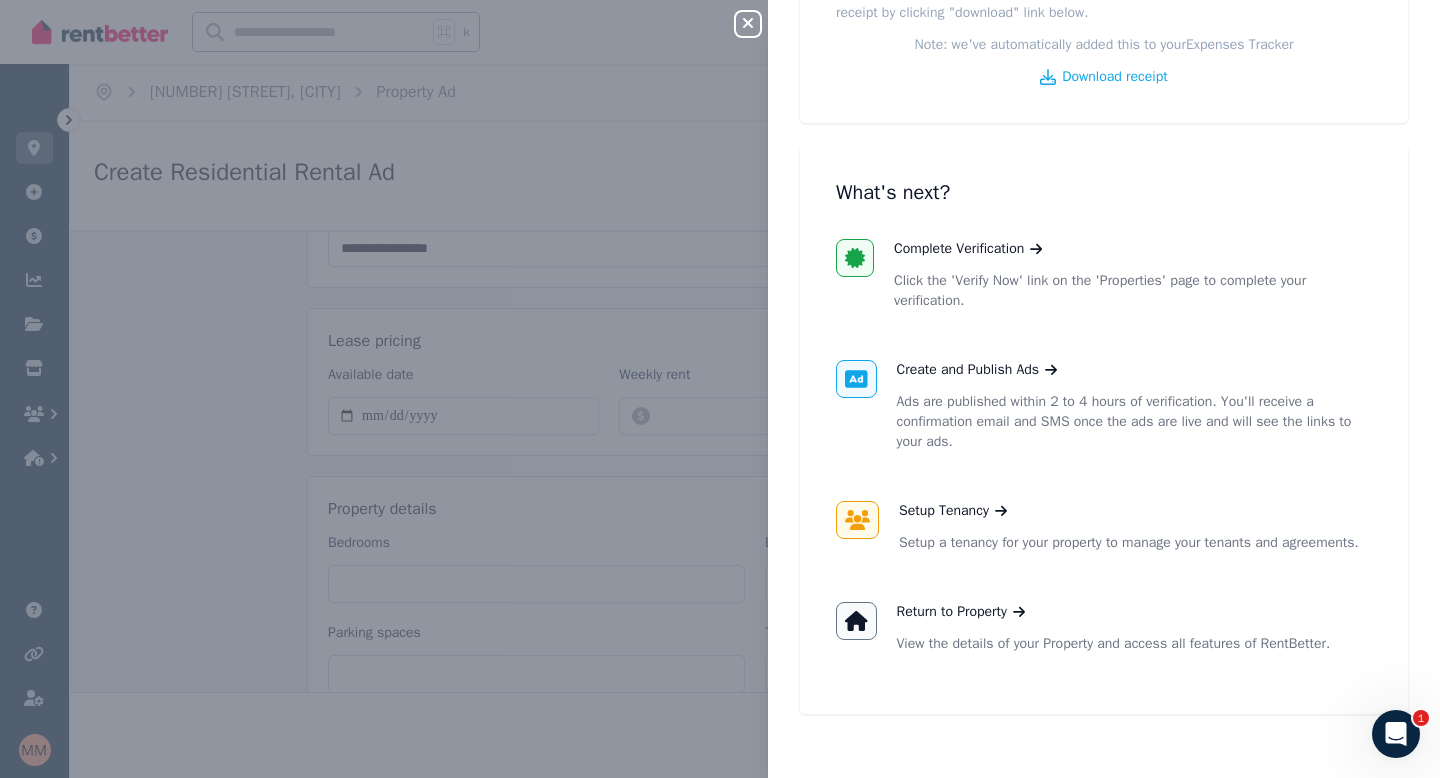 scroll, scrollTop: 309, scrollLeft: 0, axis: vertical 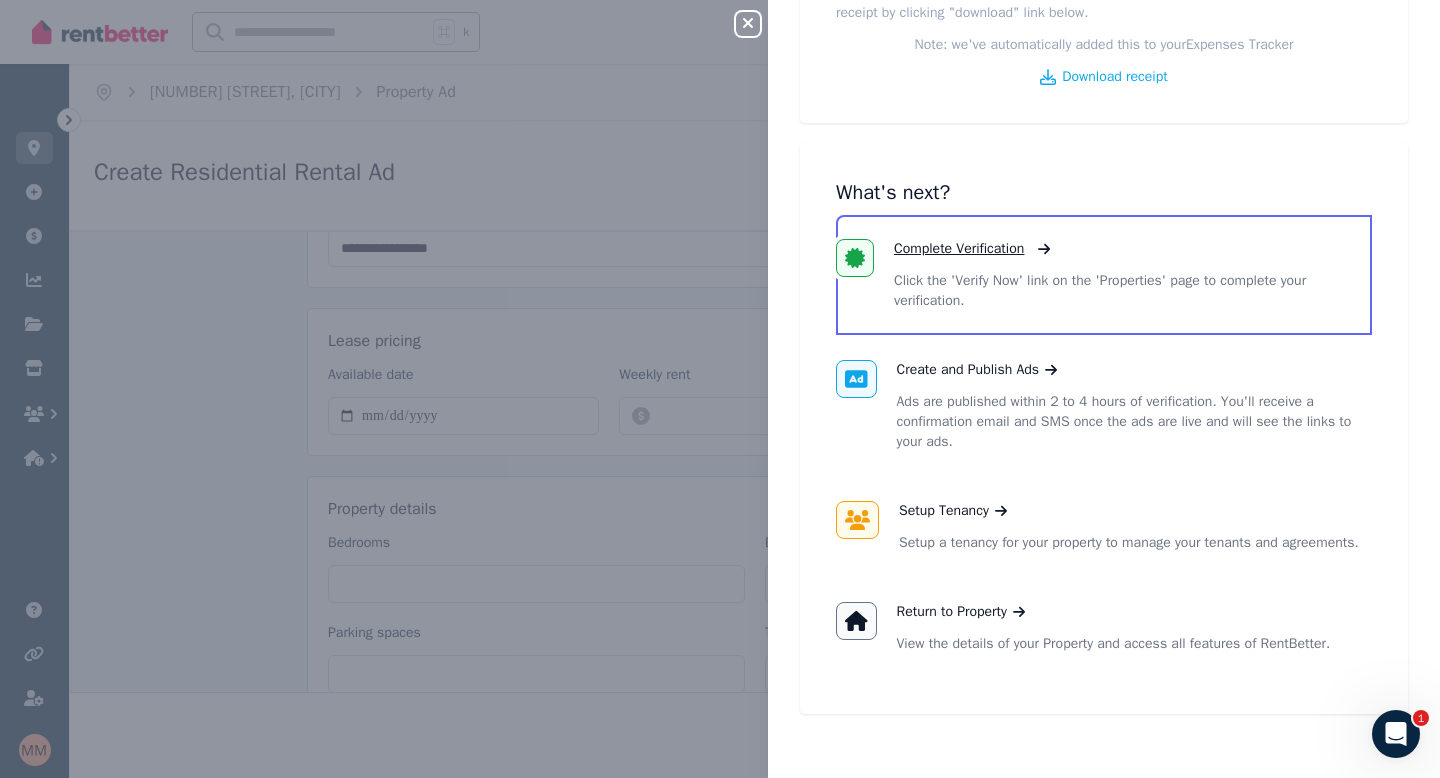 click on "Complete Verification" at bounding box center [959, 249] 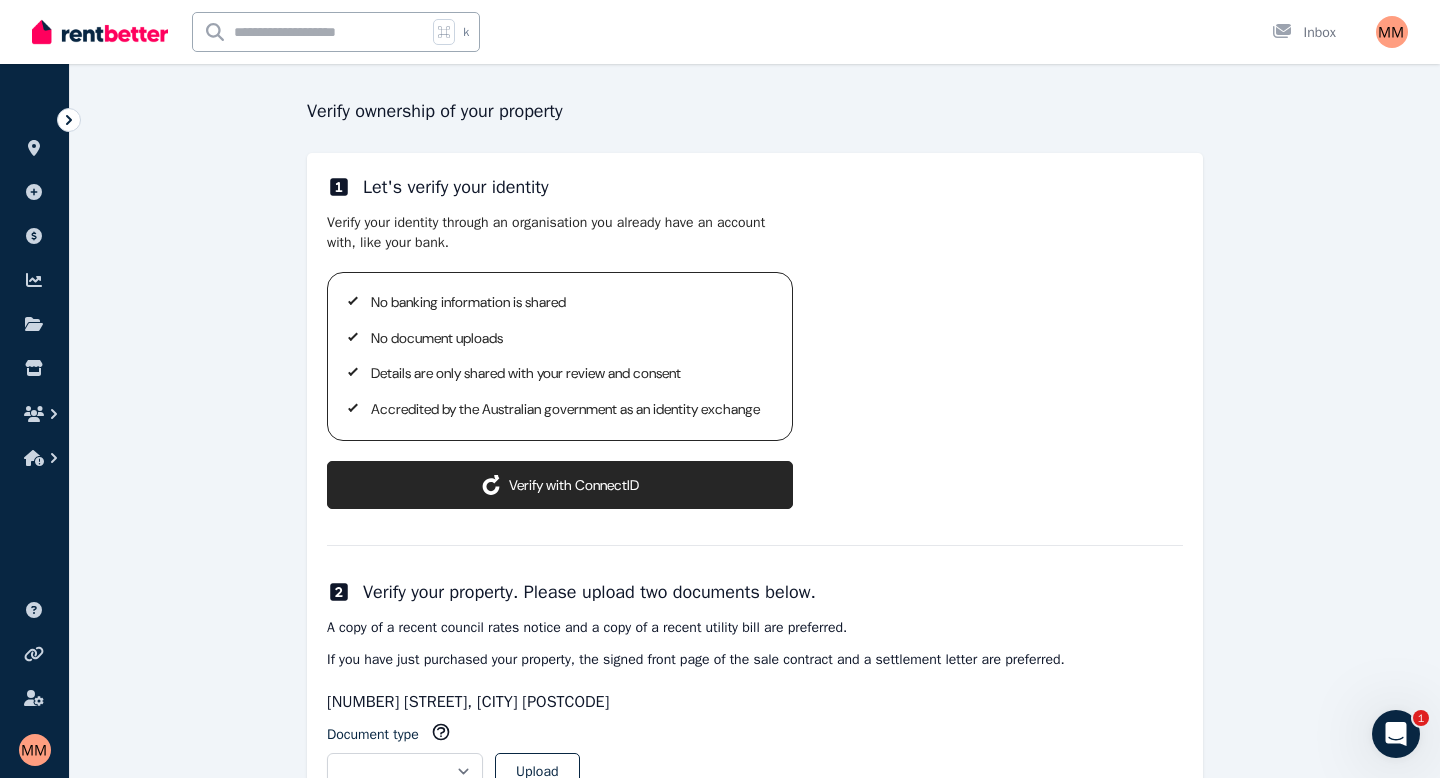 scroll, scrollTop: 181, scrollLeft: 0, axis: vertical 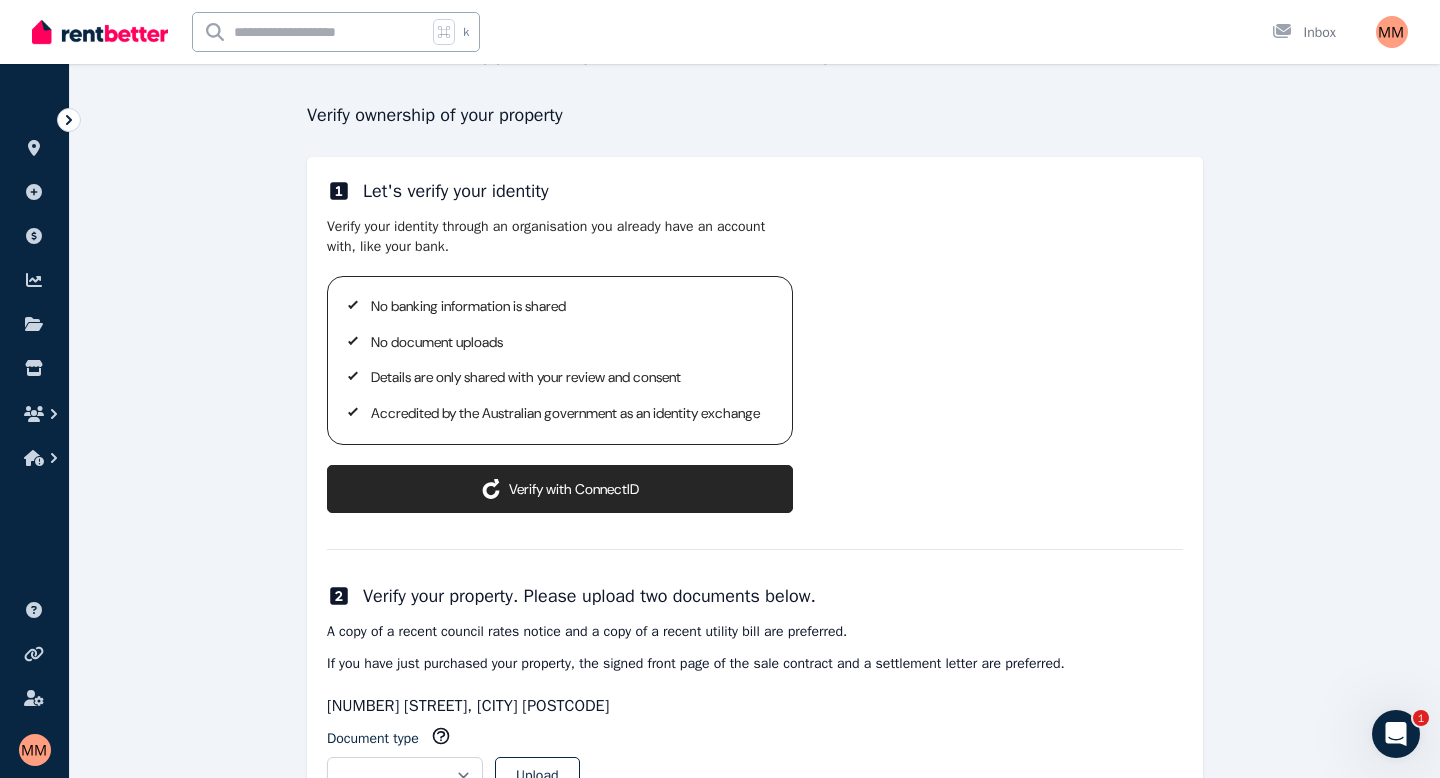 click on "Verify with ConnectID" at bounding box center (560, 489) 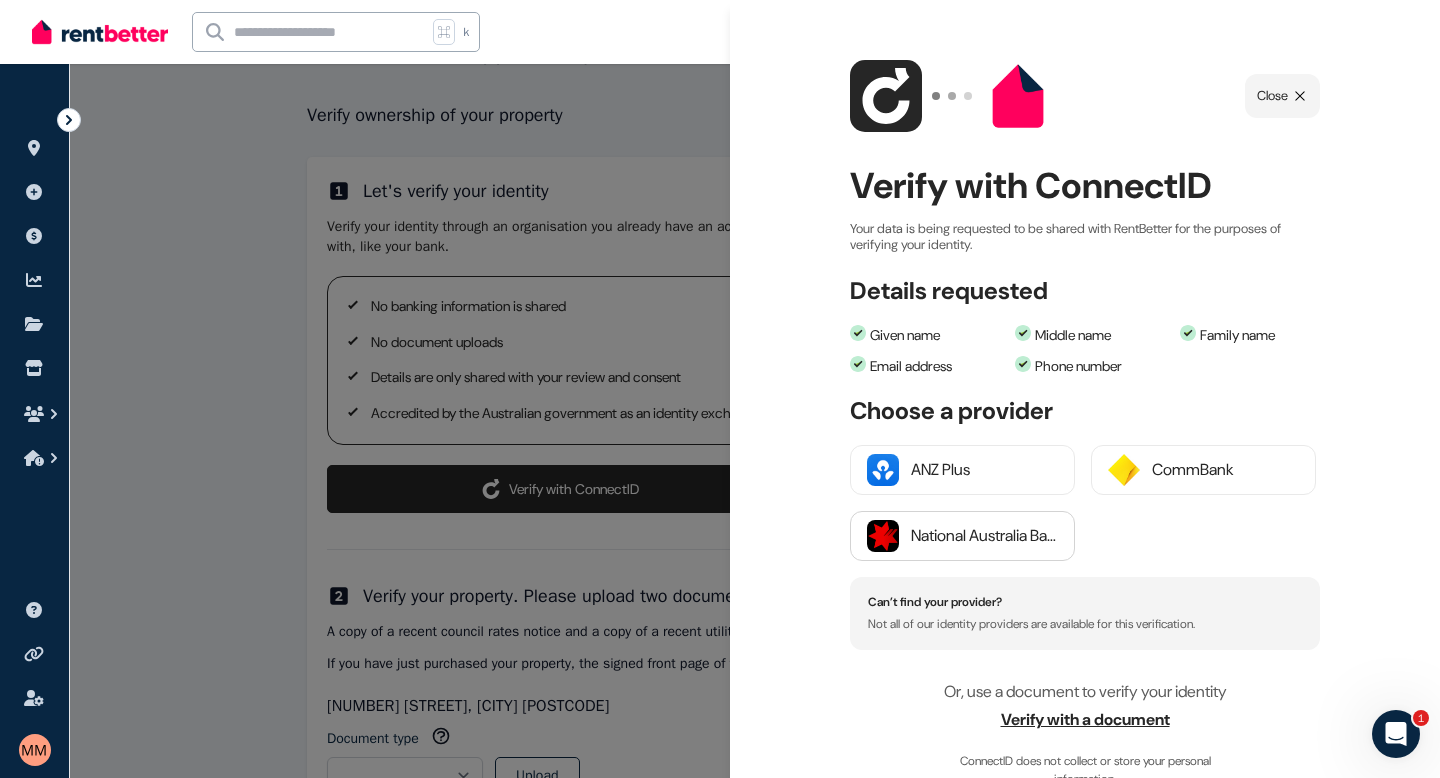 click on "National Australia Bank" at bounding box center [984, 536] 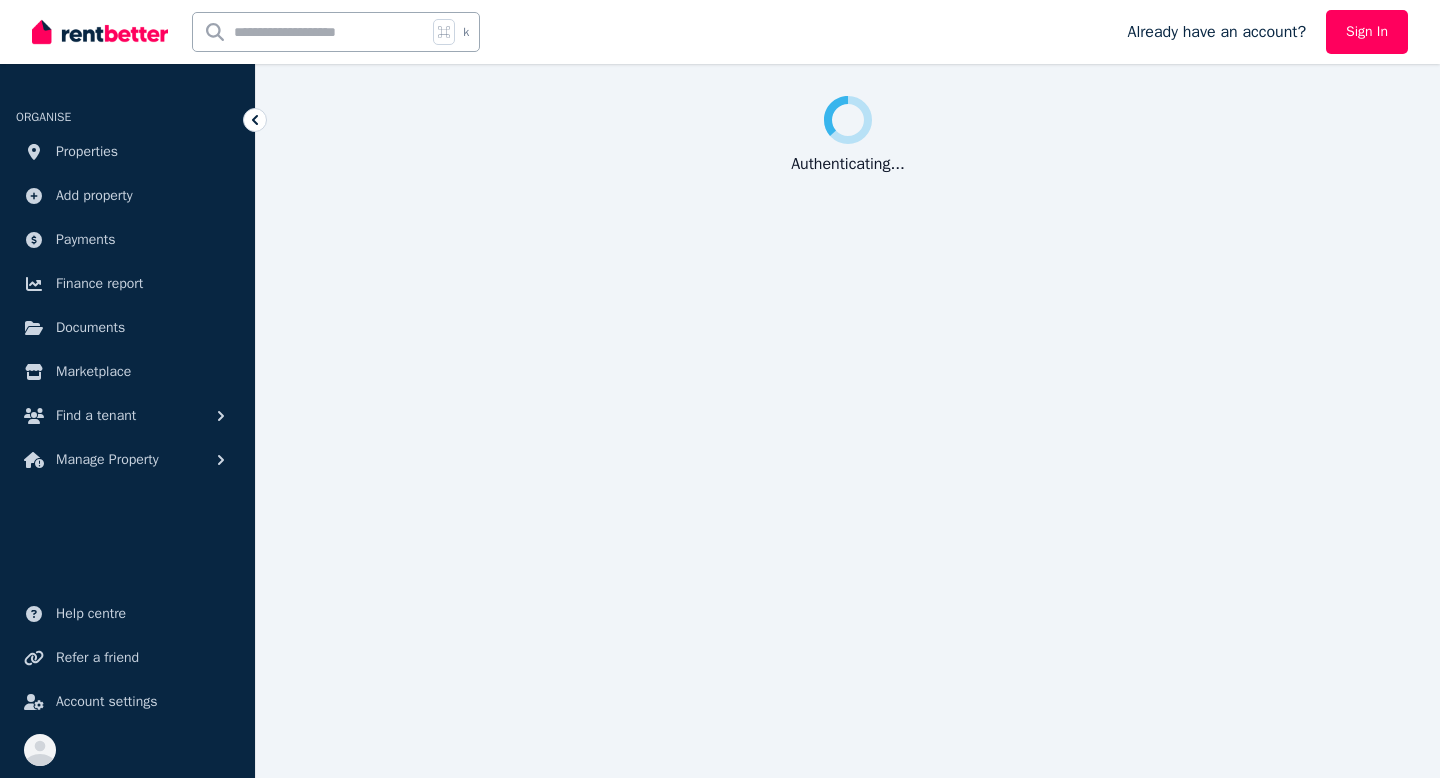 scroll, scrollTop: 0, scrollLeft: 0, axis: both 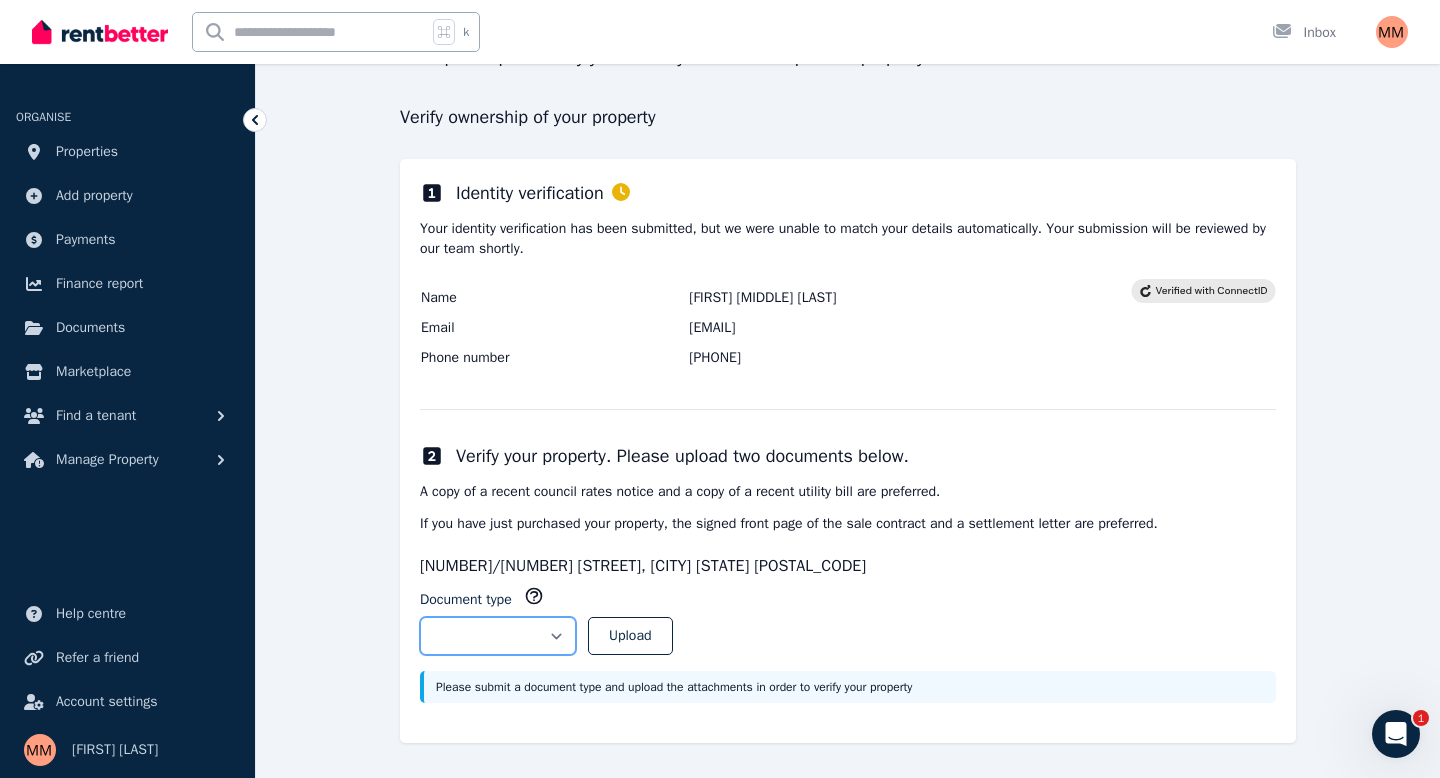 click on "**********" at bounding box center [498, 636] 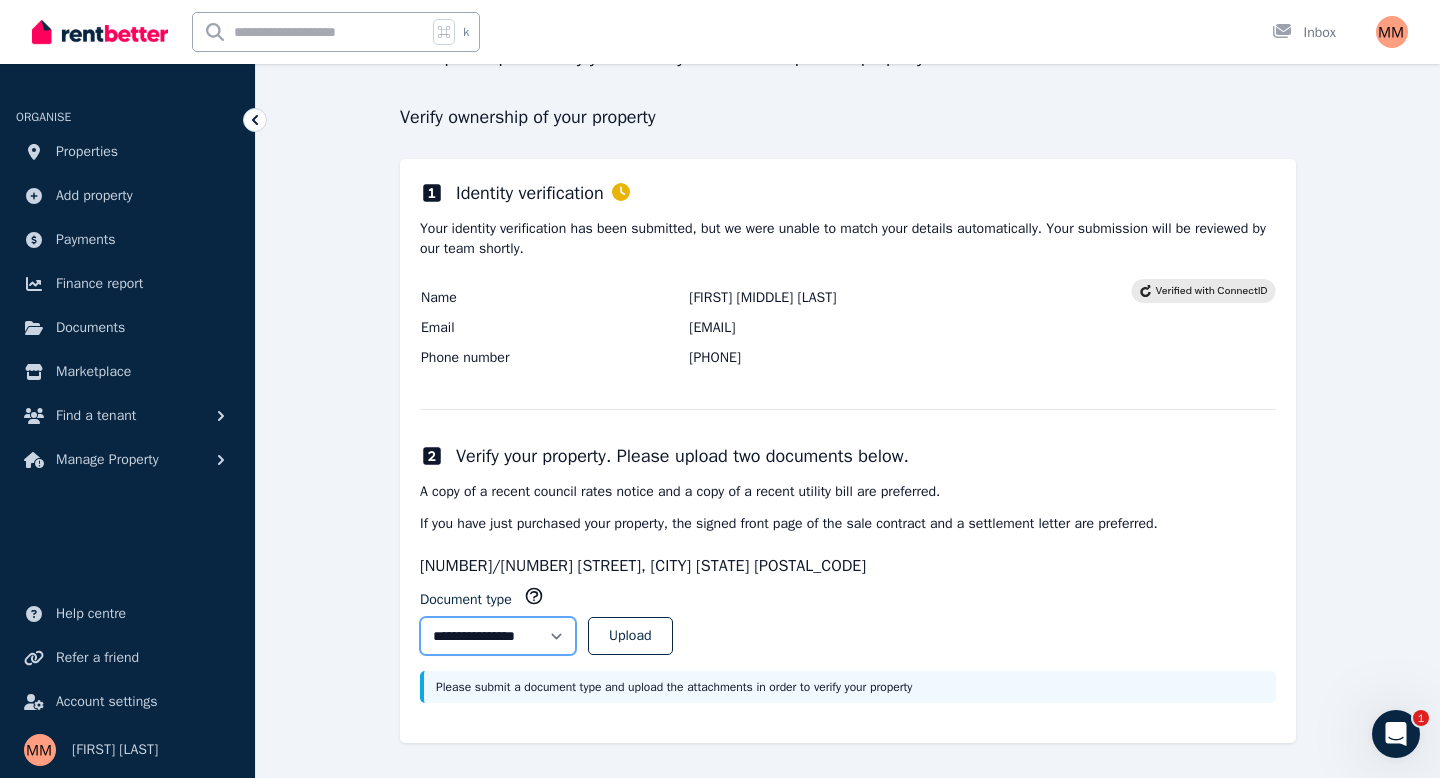 click on "**********" at bounding box center (498, 636) 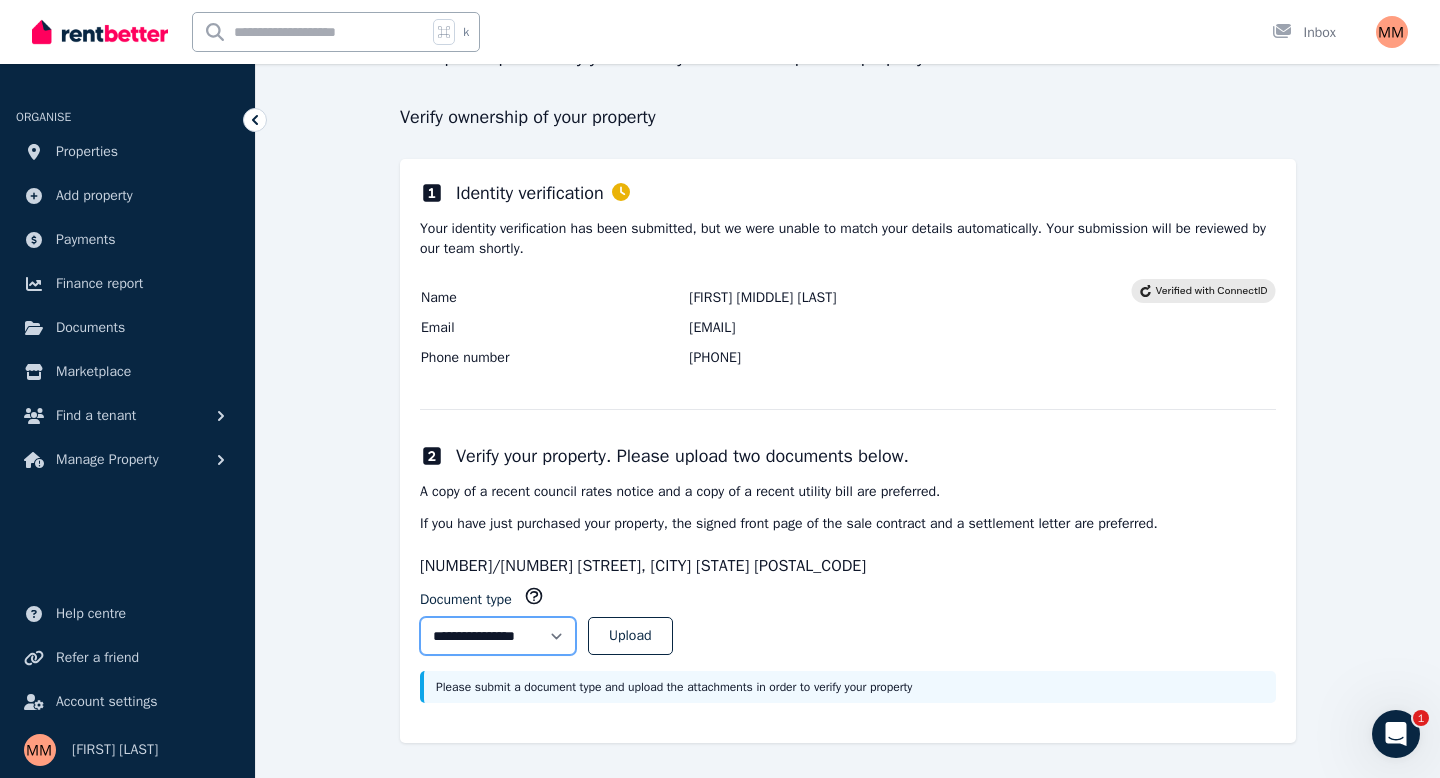 click on "**********" at bounding box center [498, 636] 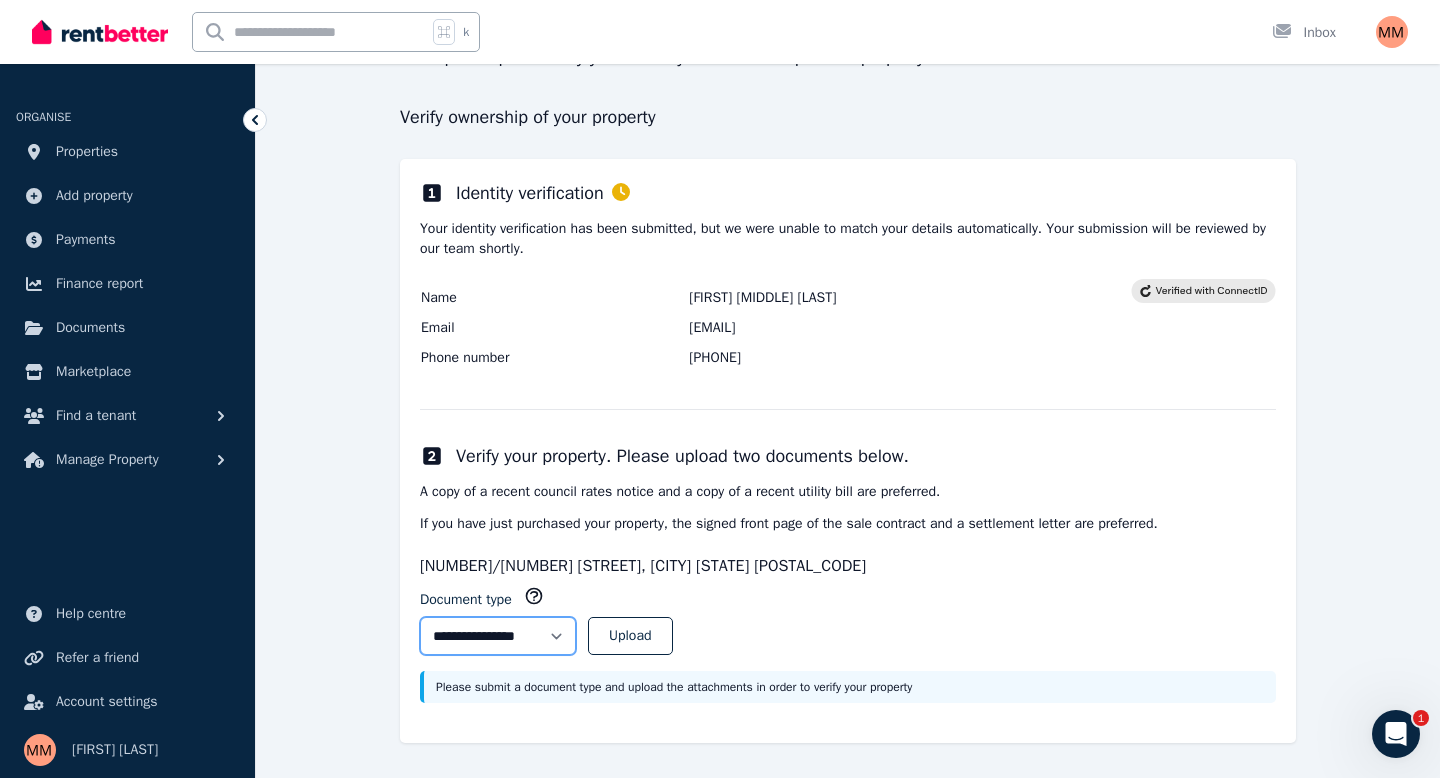 select on "**********" 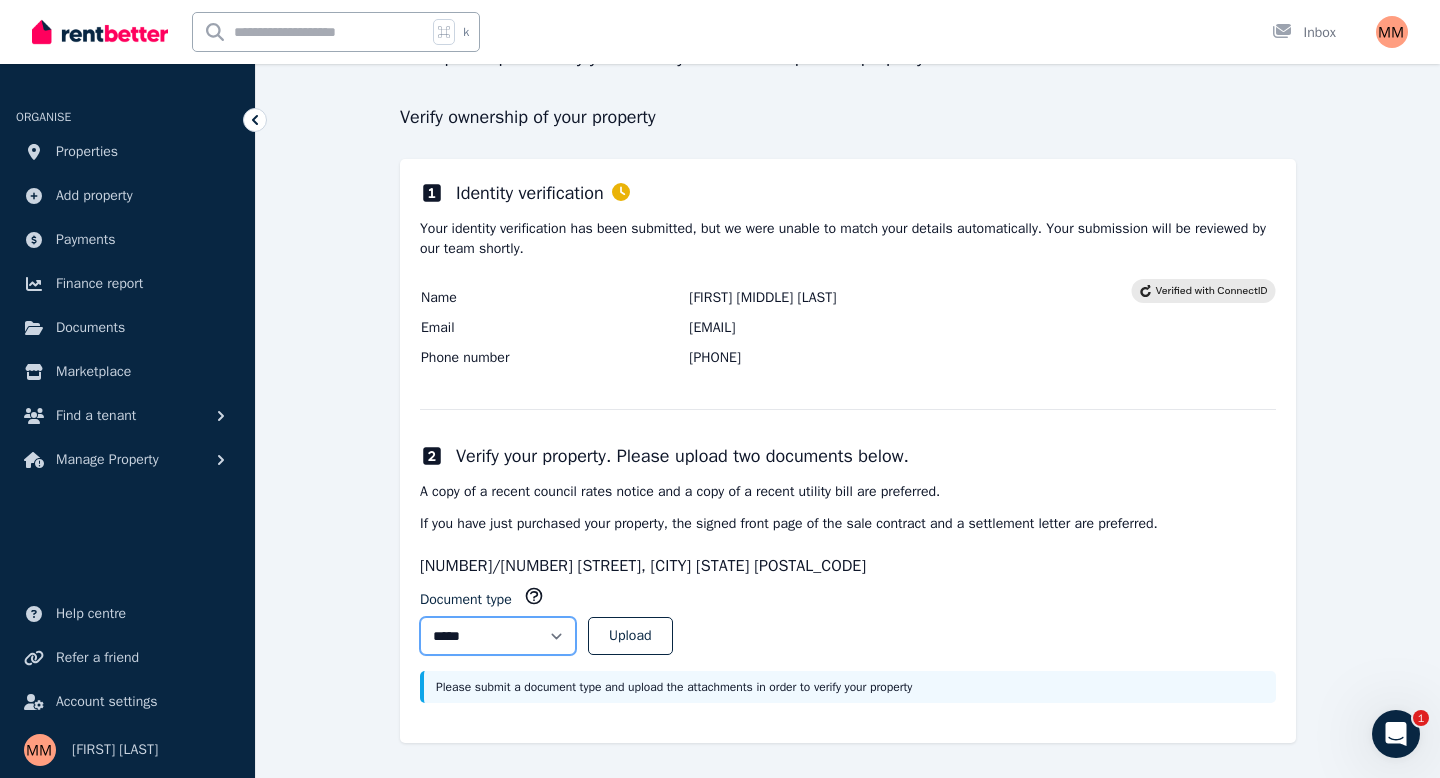 click on "**********" at bounding box center [498, 636] 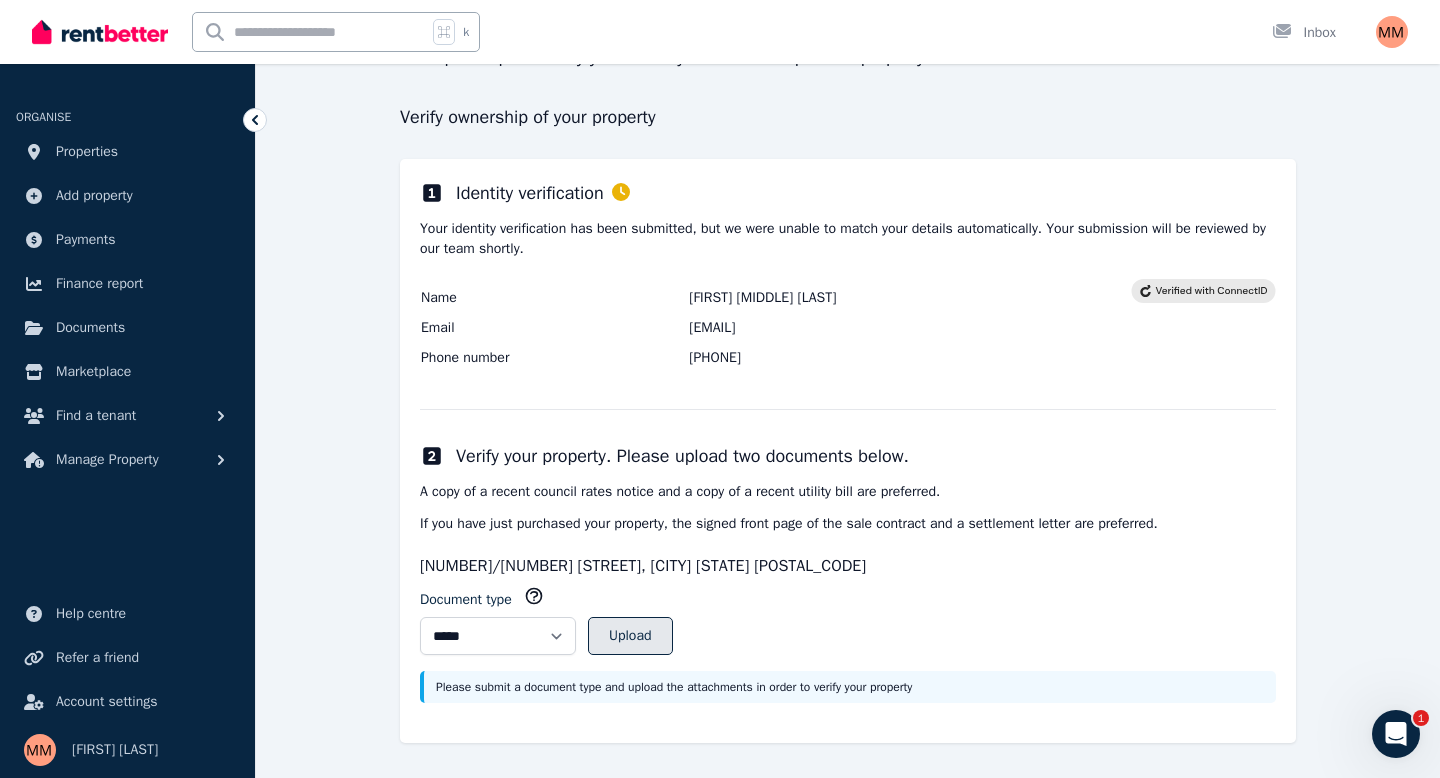 click on "Upload" at bounding box center [630, 636] 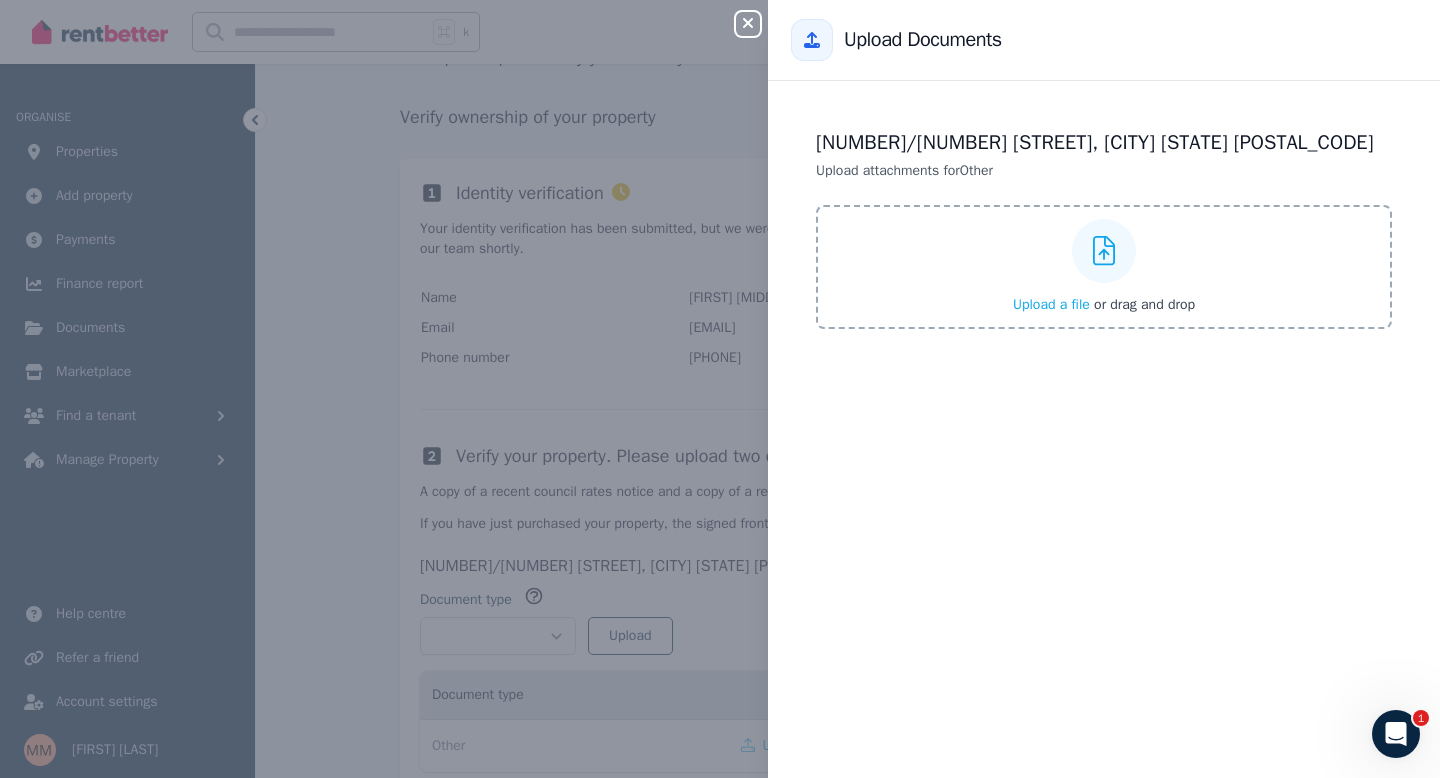 click 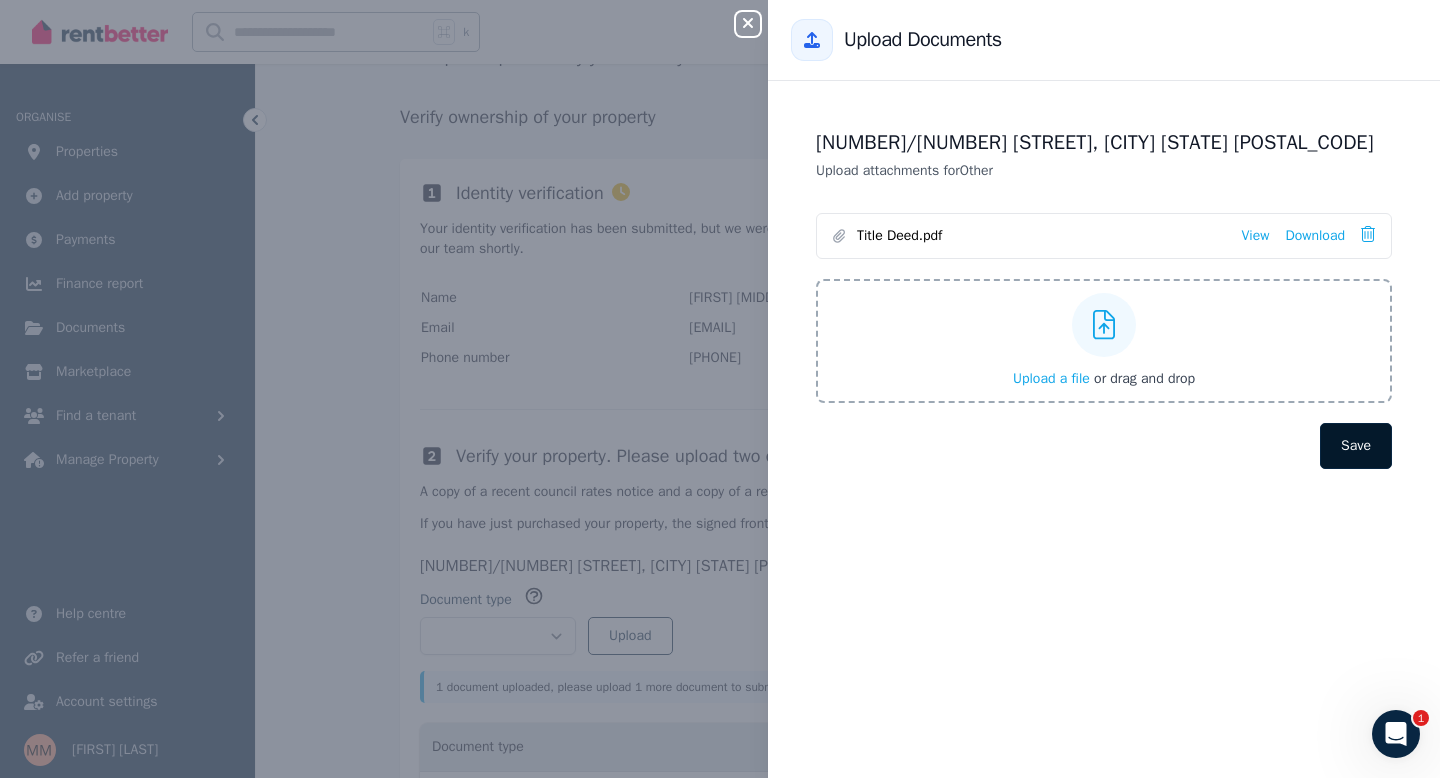 click on "Save" at bounding box center [1356, 446] 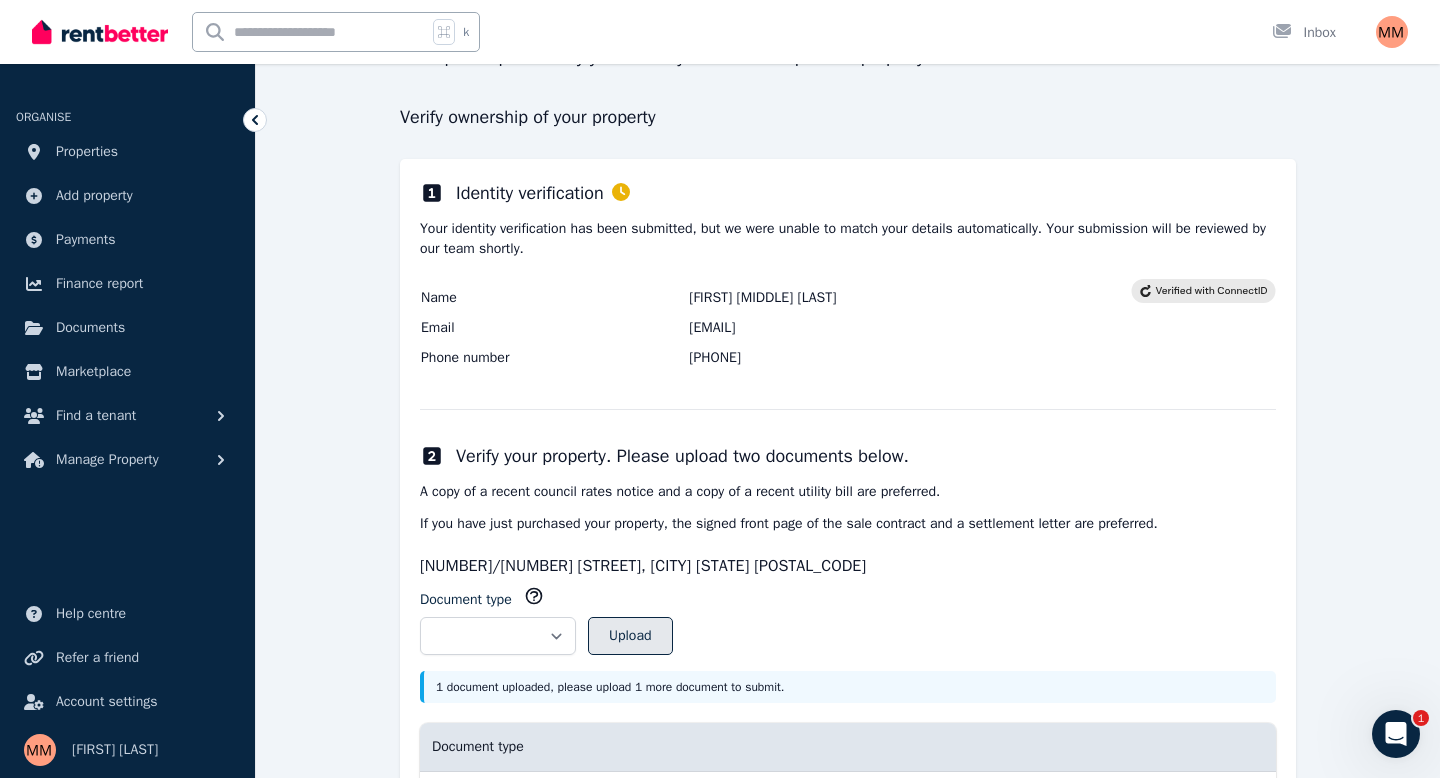 click on "Upload" at bounding box center (630, 636) 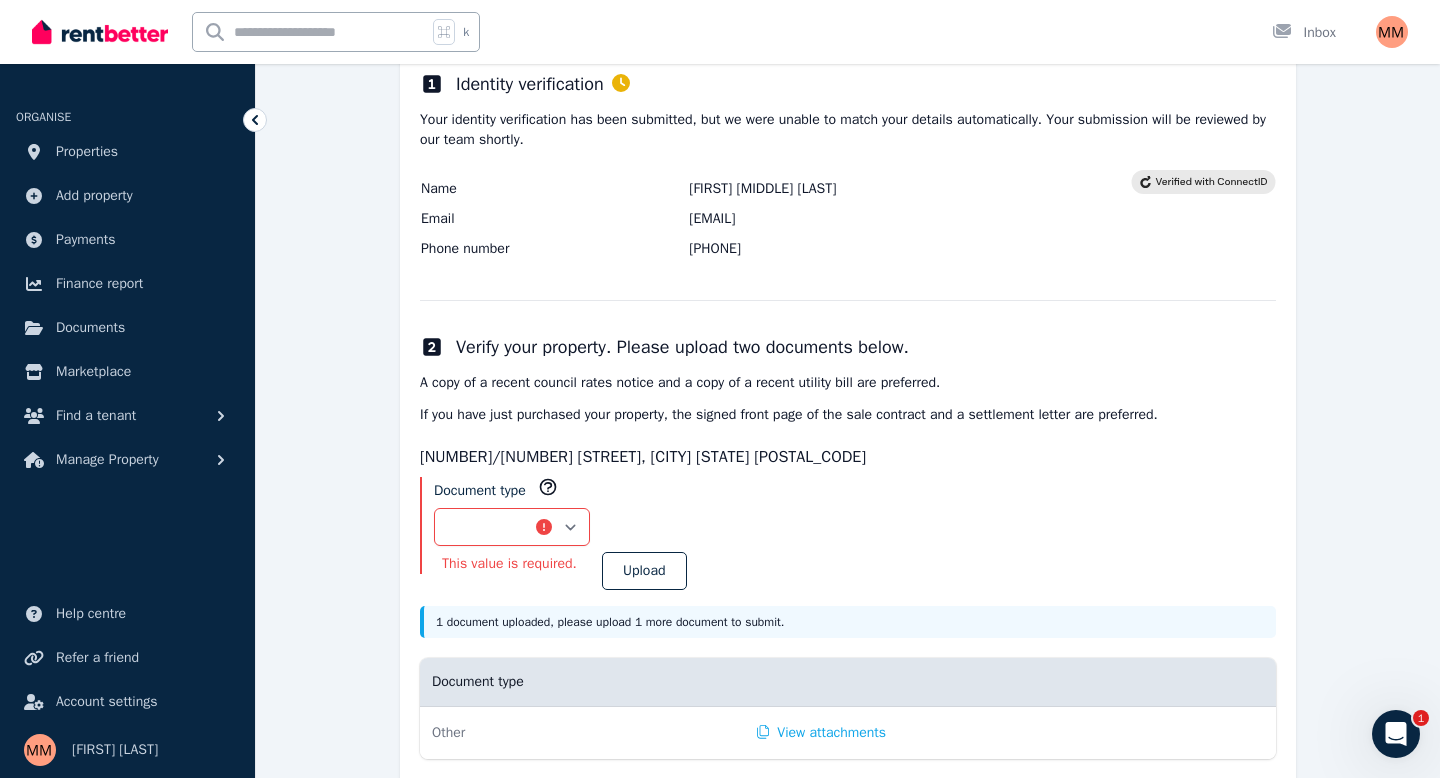 scroll, scrollTop: 302, scrollLeft: 0, axis: vertical 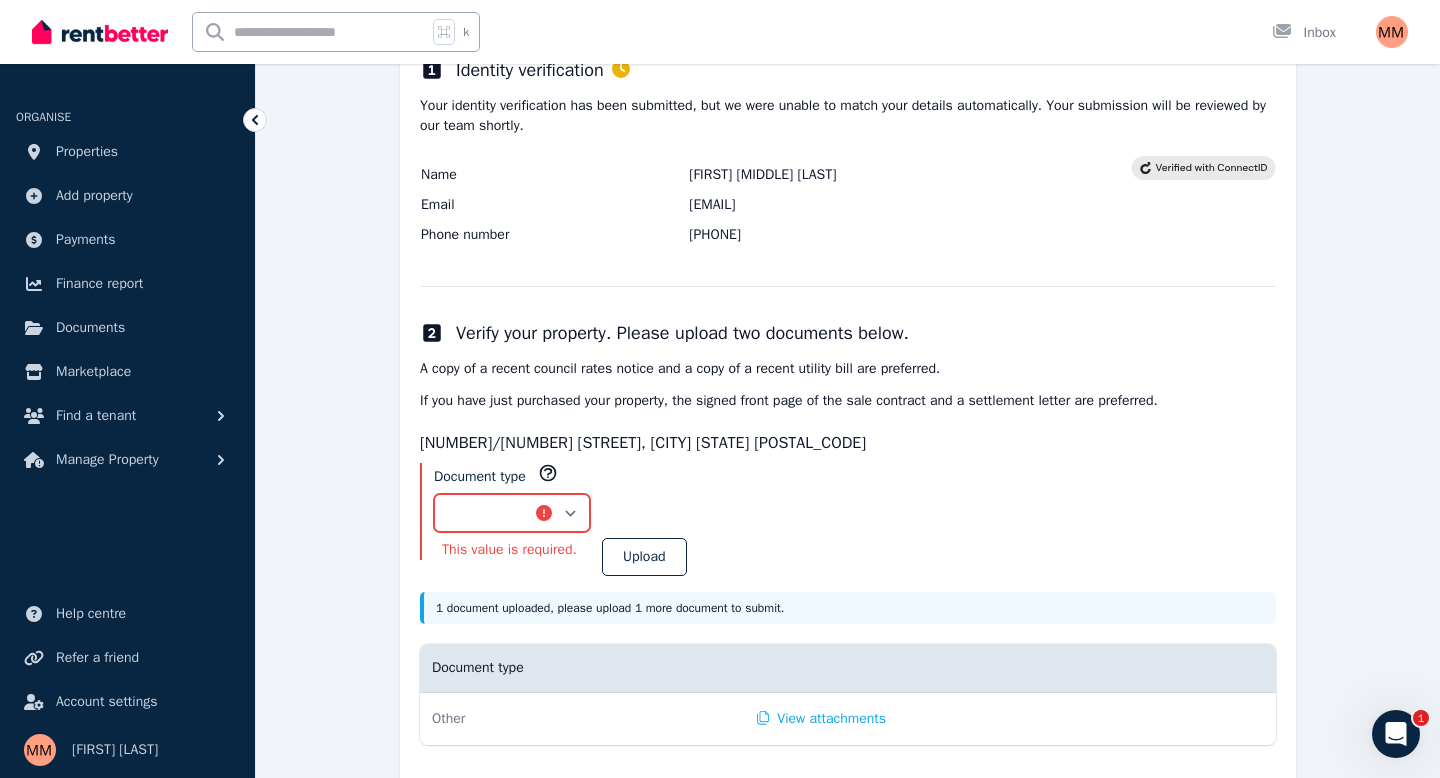 click on "**********" at bounding box center (512, 513) 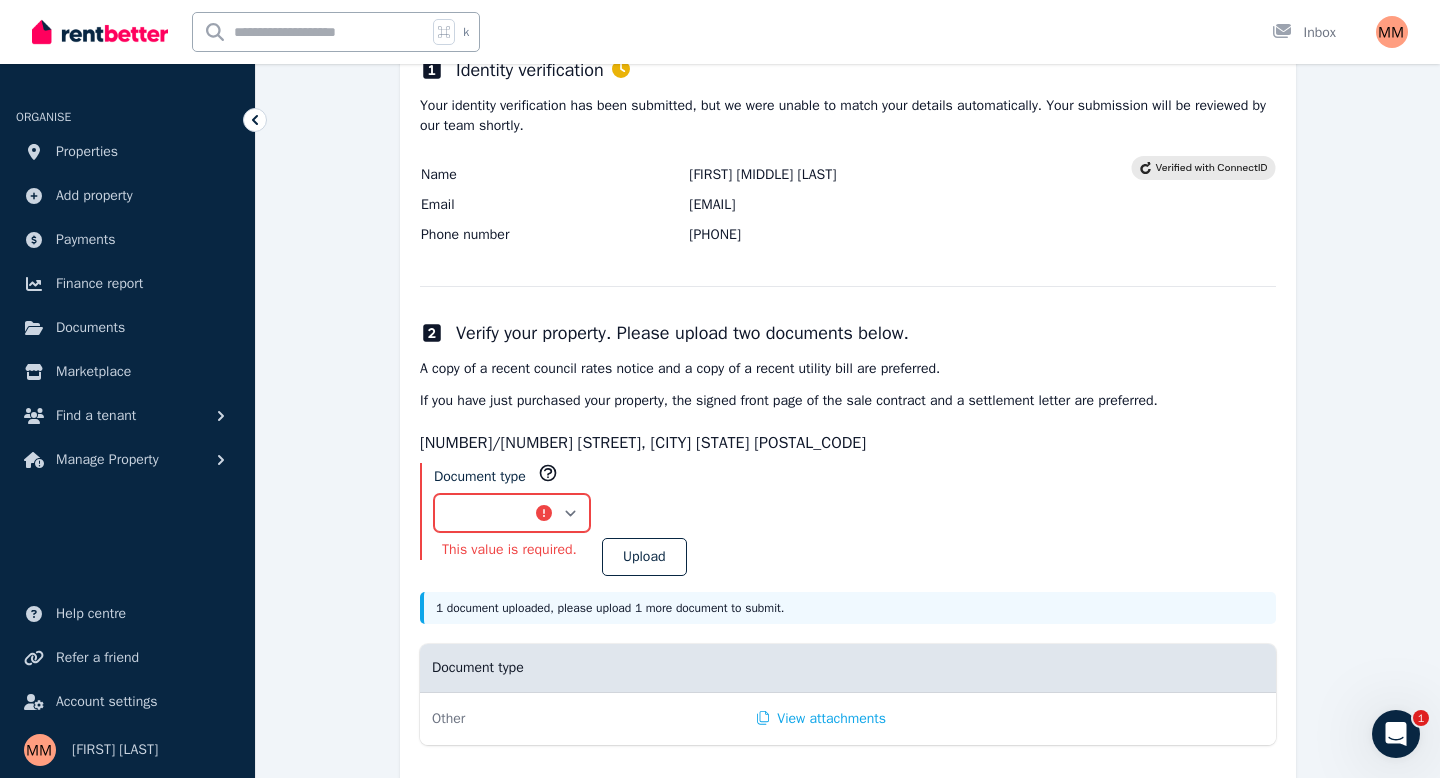 select on "**********" 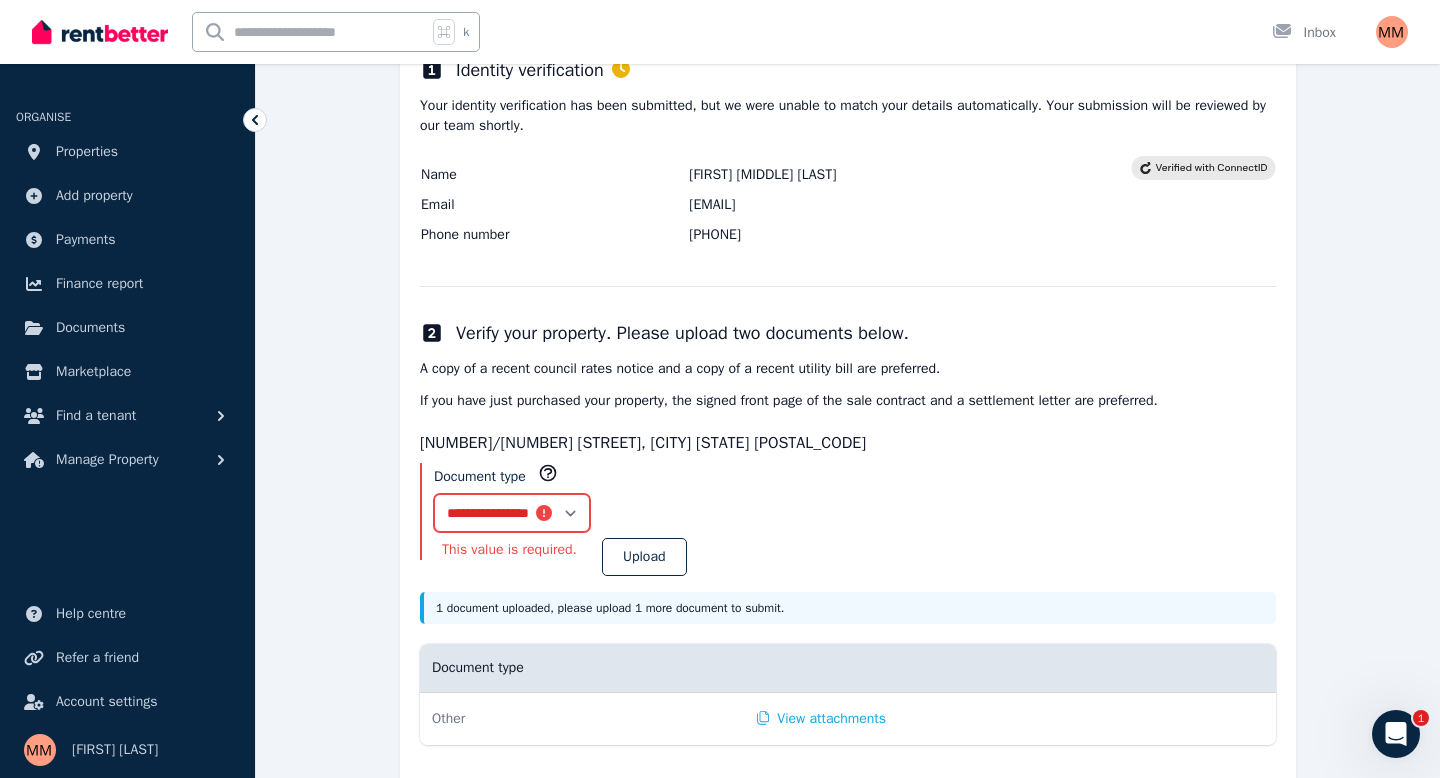 click on "**********" at bounding box center (512, 513) 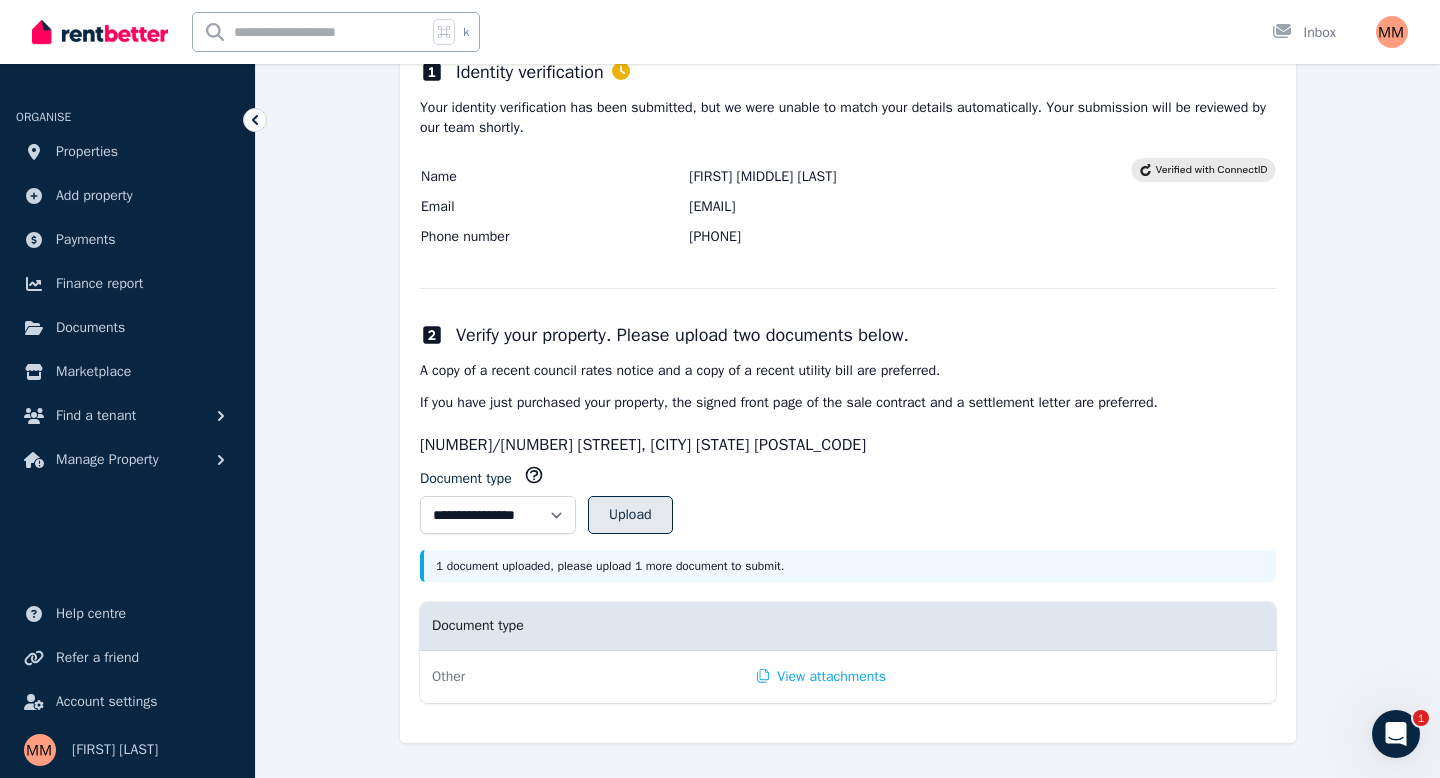 click on "Upload" at bounding box center (630, 515) 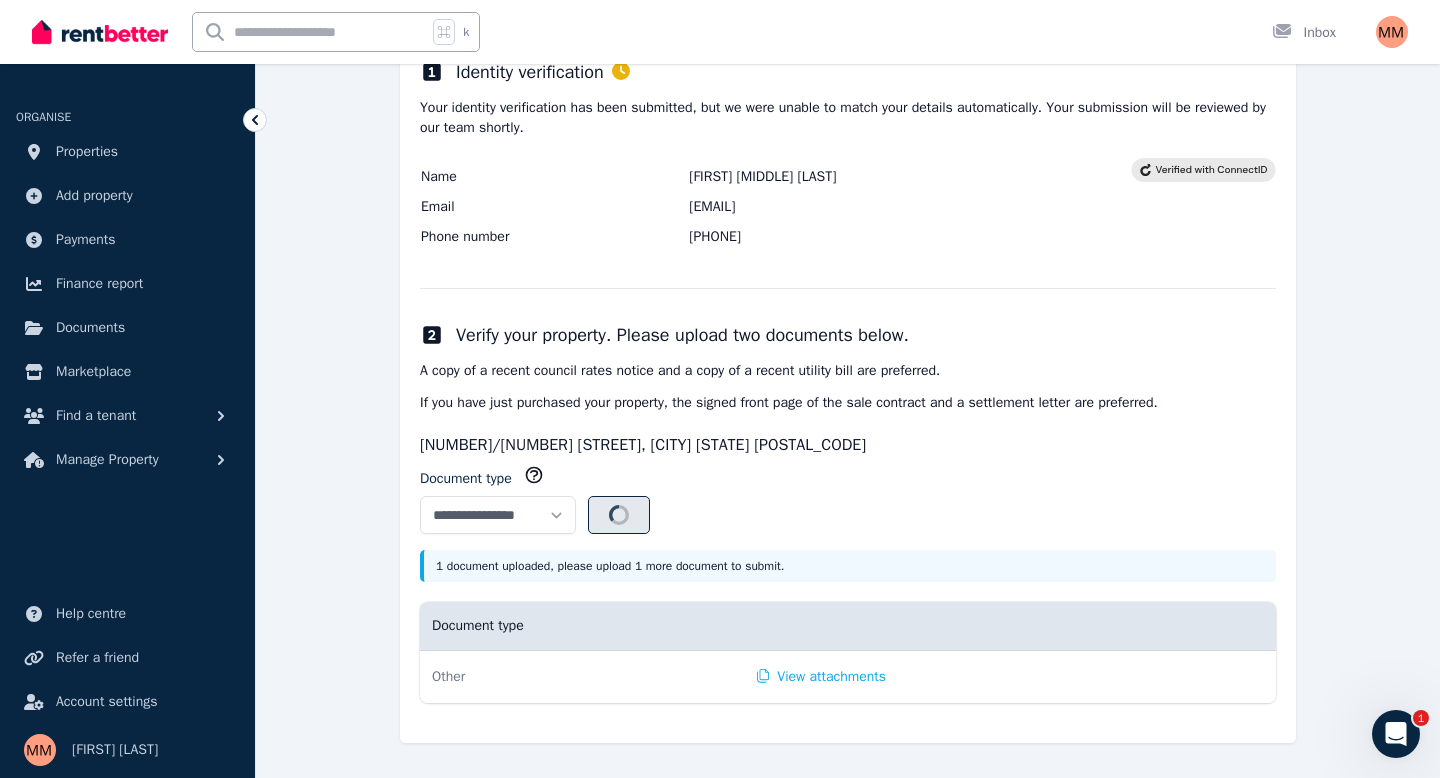 select 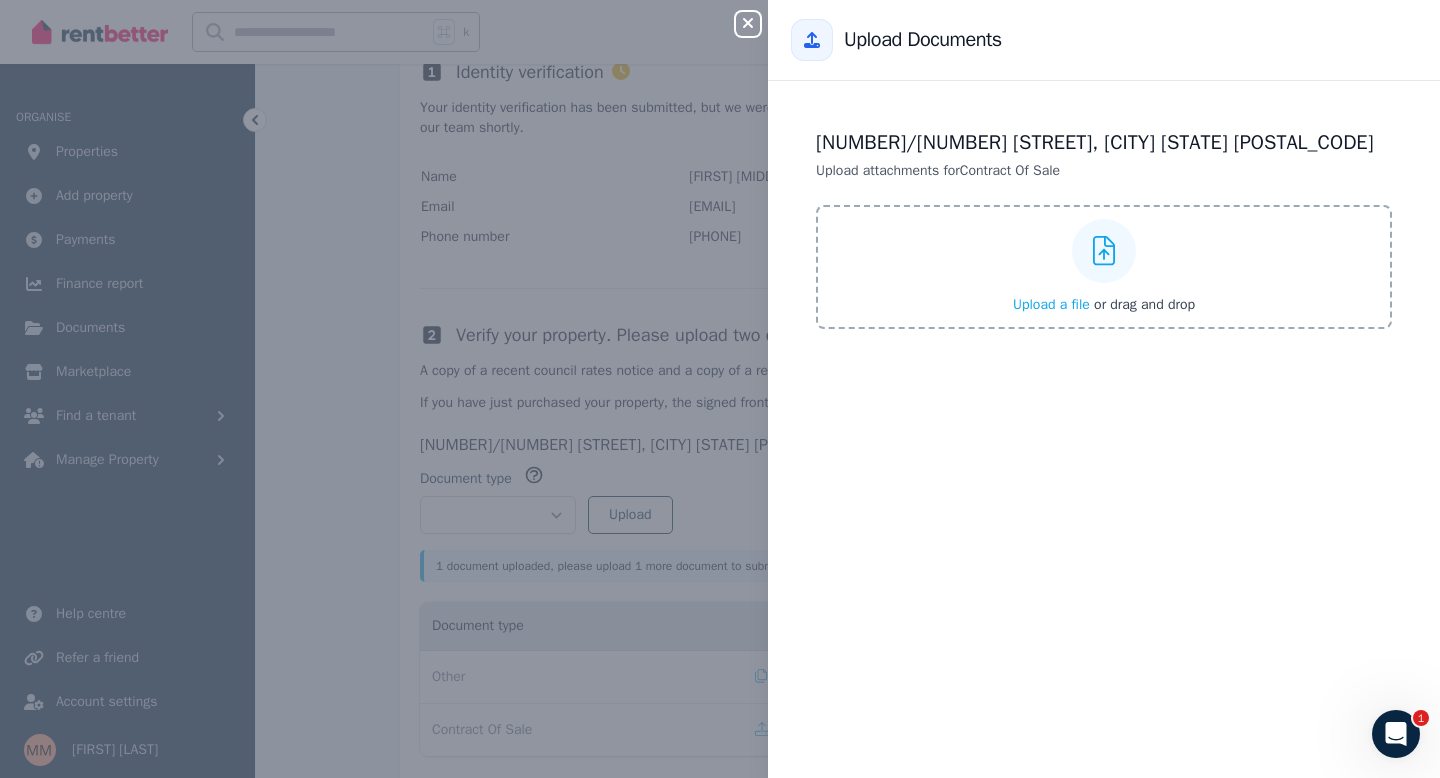 click at bounding box center [1104, 251] 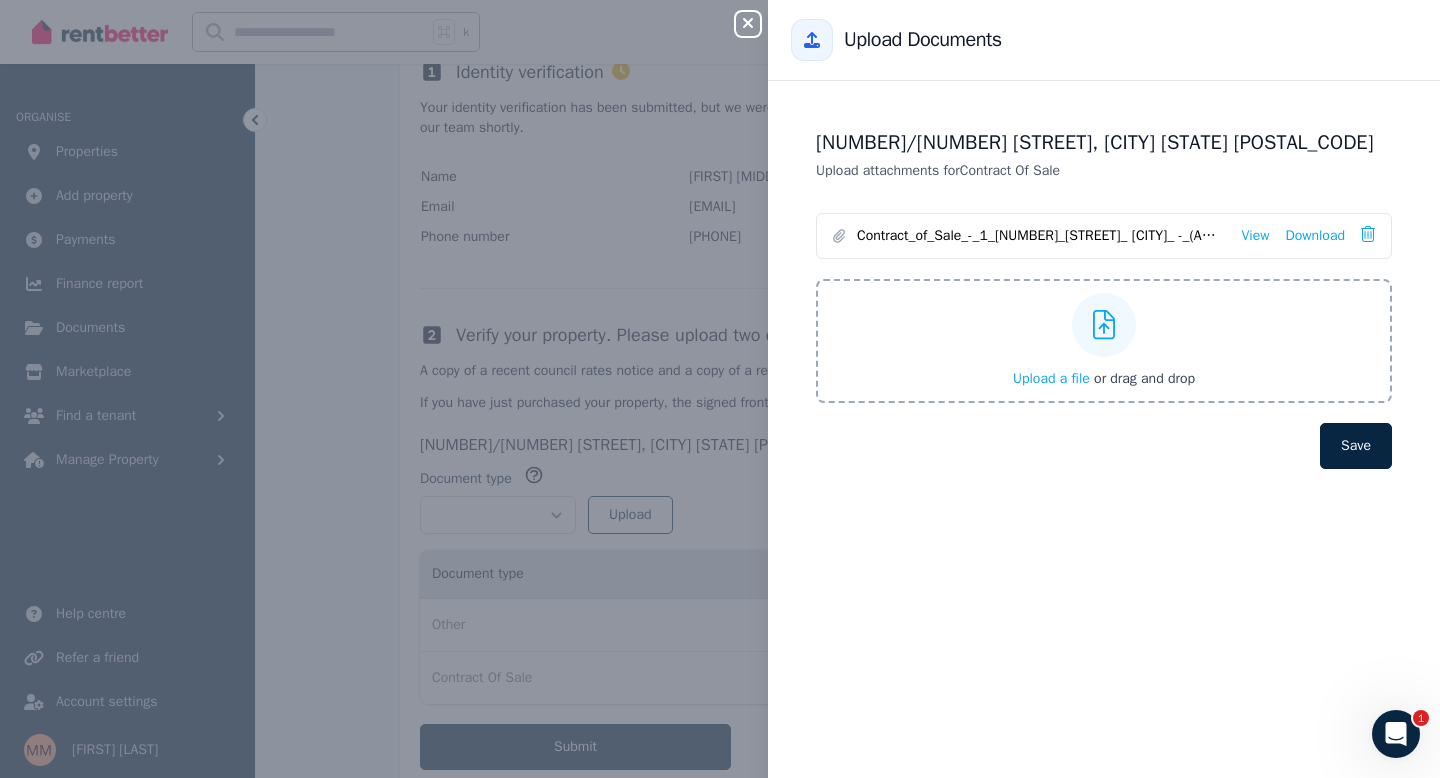 click on "Save" at bounding box center [1356, 446] 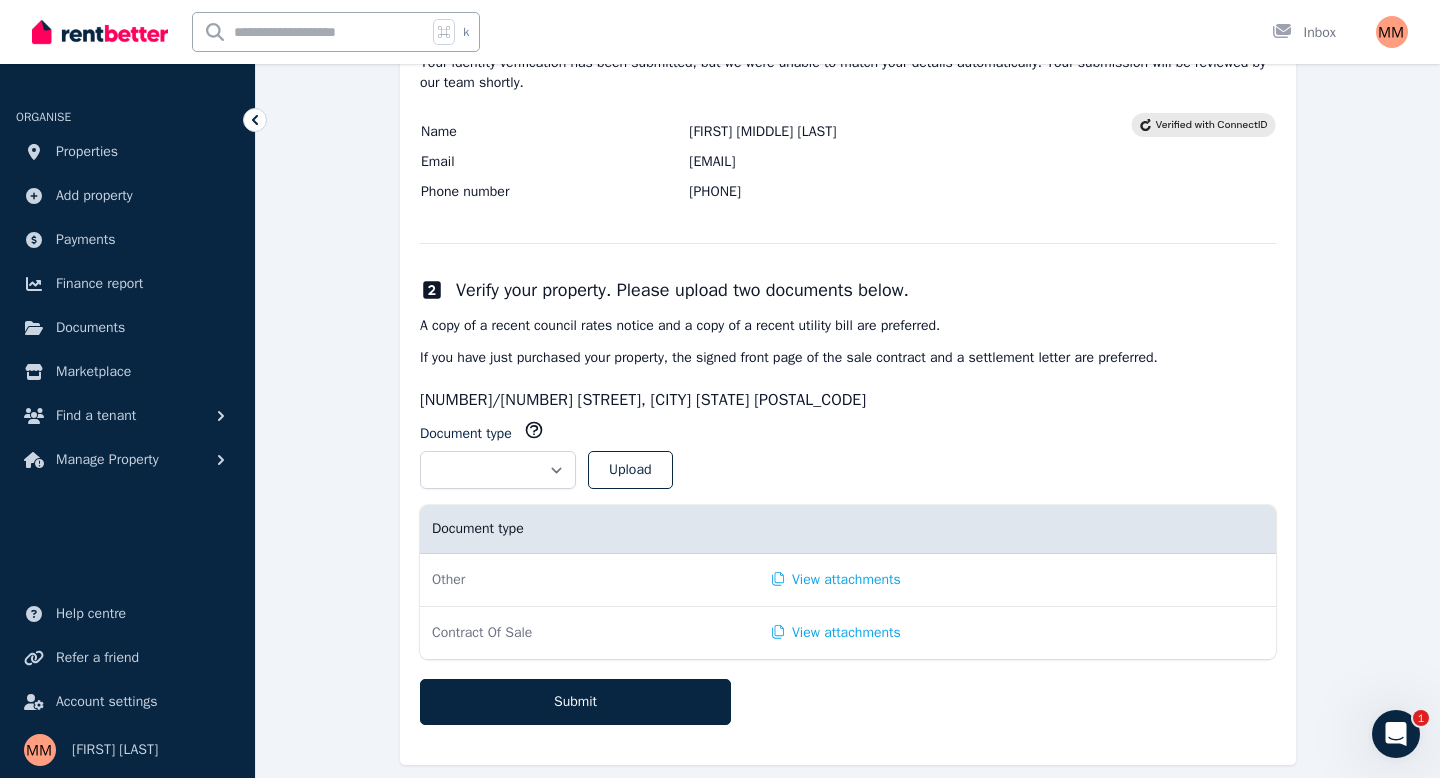 scroll, scrollTop: 367, scrollLeft: 0, axis: vertical 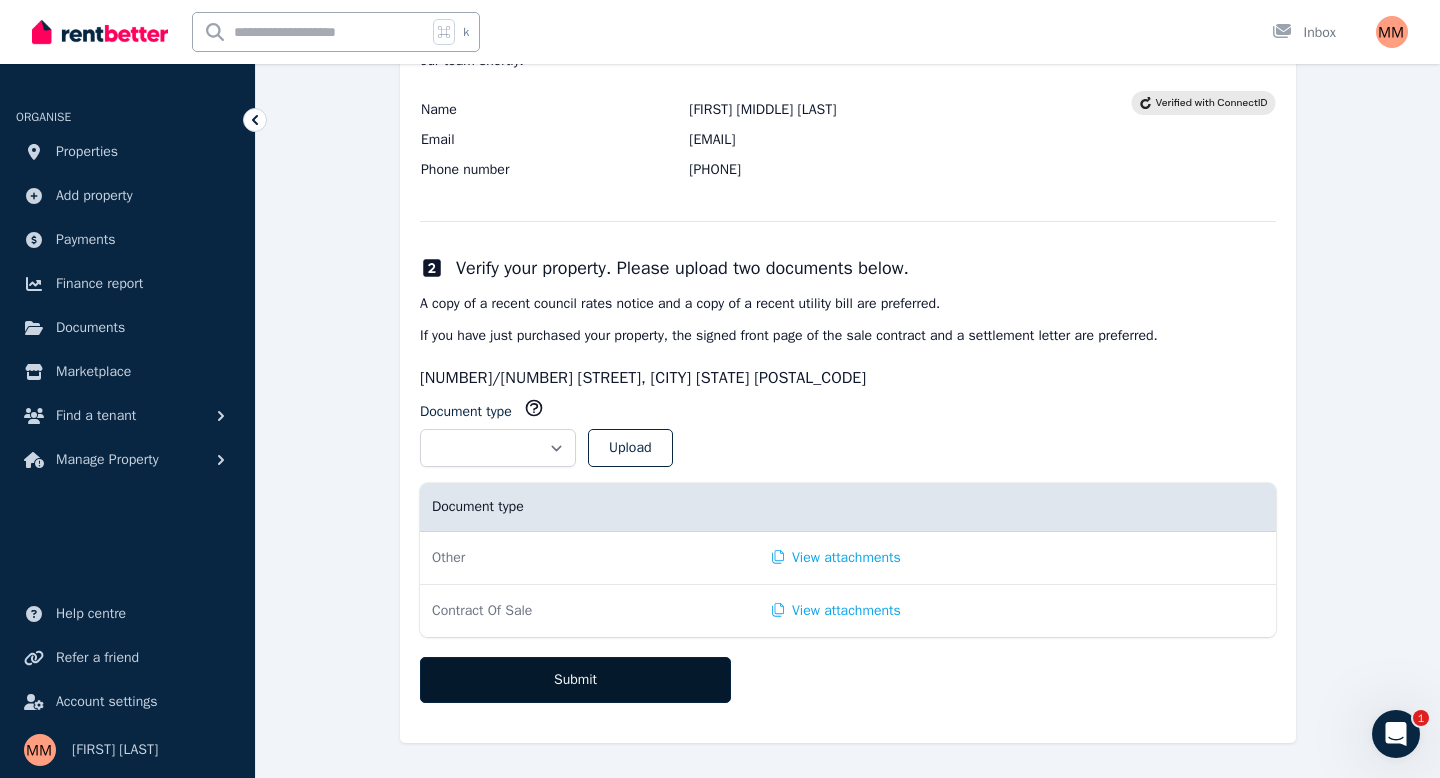 click on "Submit" at bounding box center (575, 680) 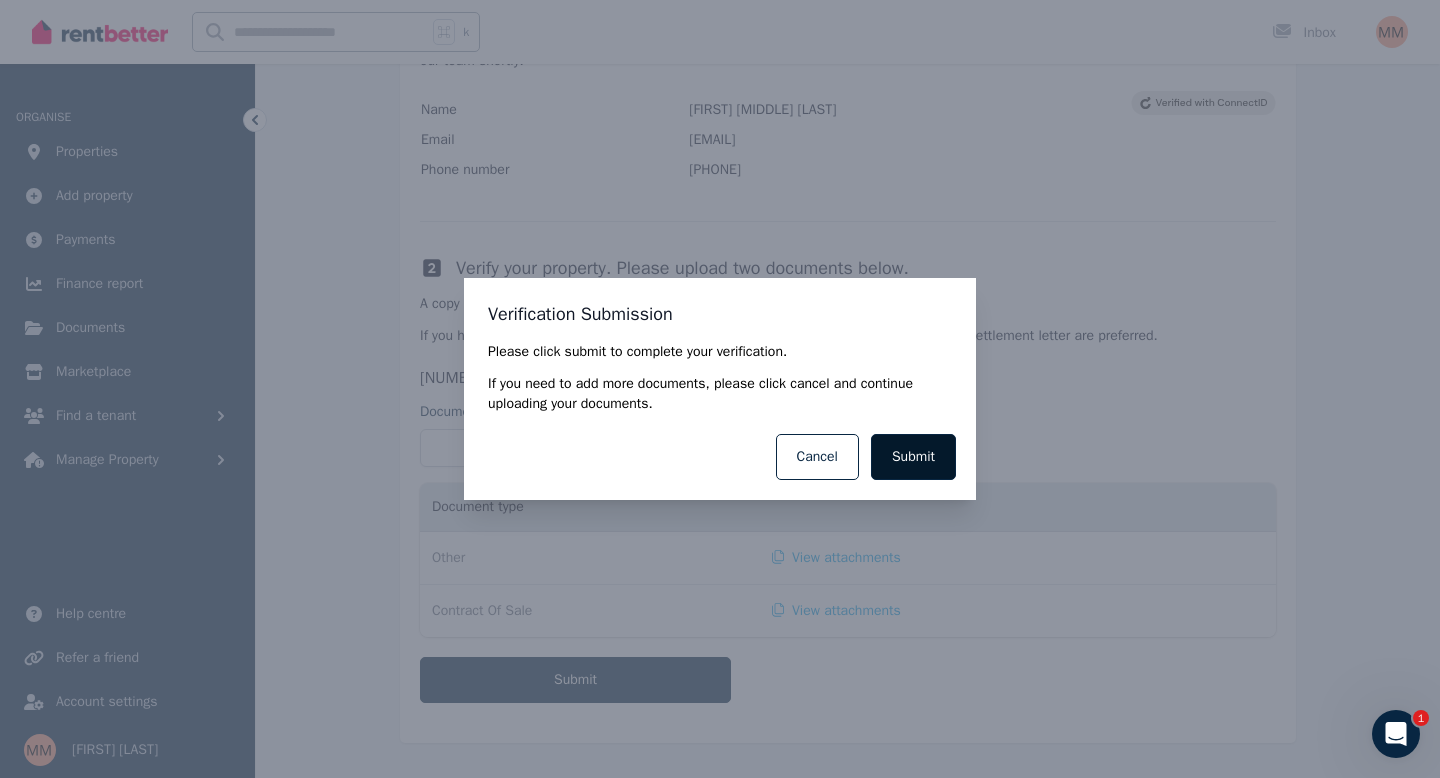 click on "Submit" at bounding box center (913, 457) 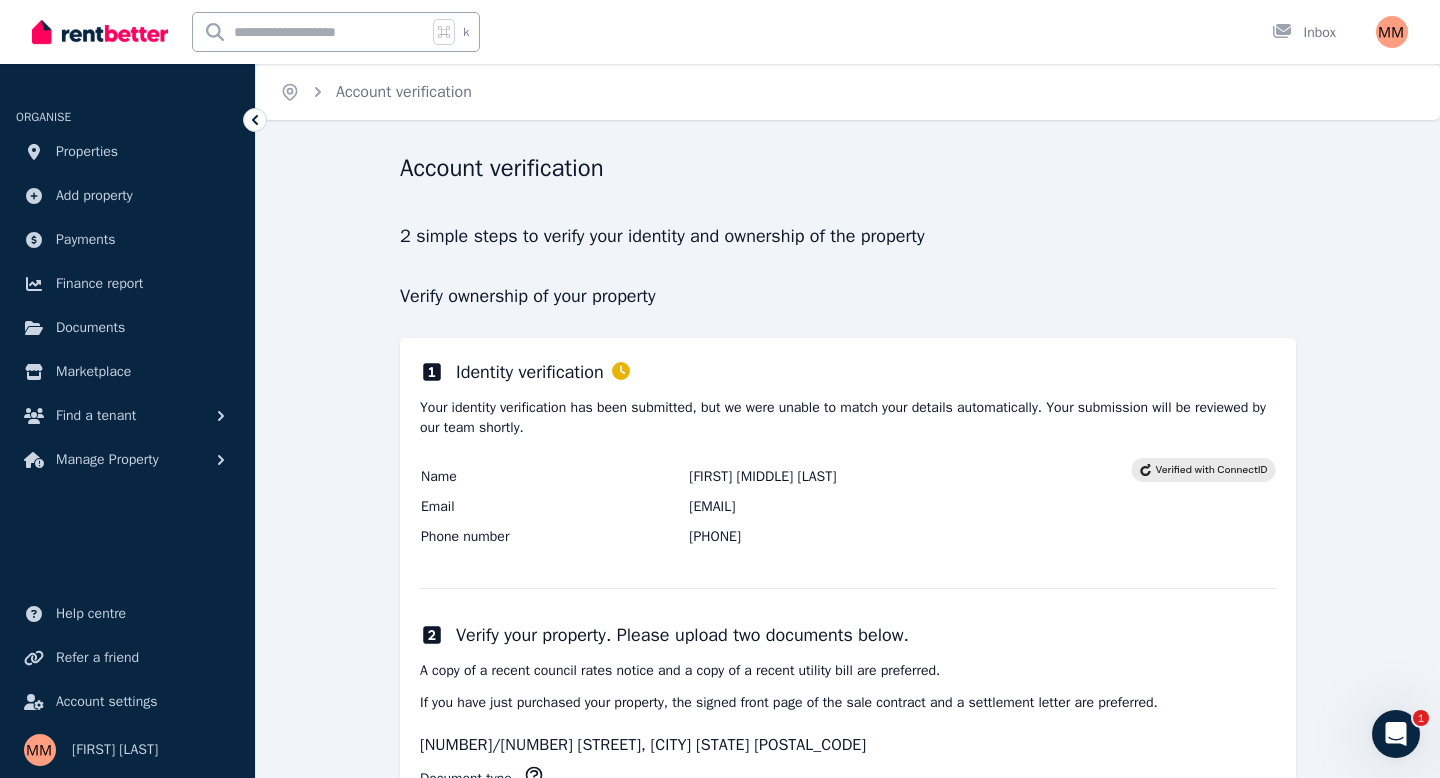 scroll, scrollTop: 367, scrollLeft: 0, axis: vertical 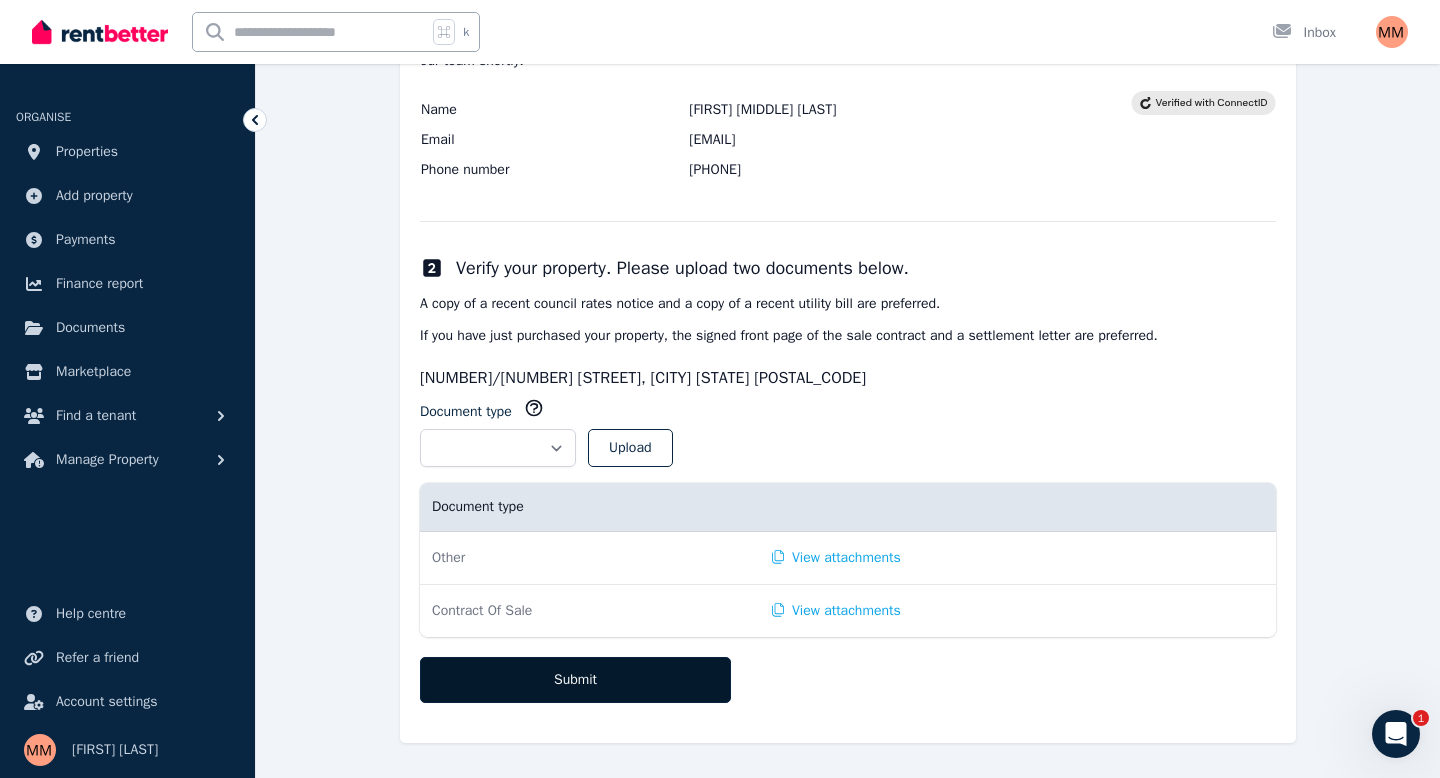 click on "Submit" at bounding box center (575, 680) 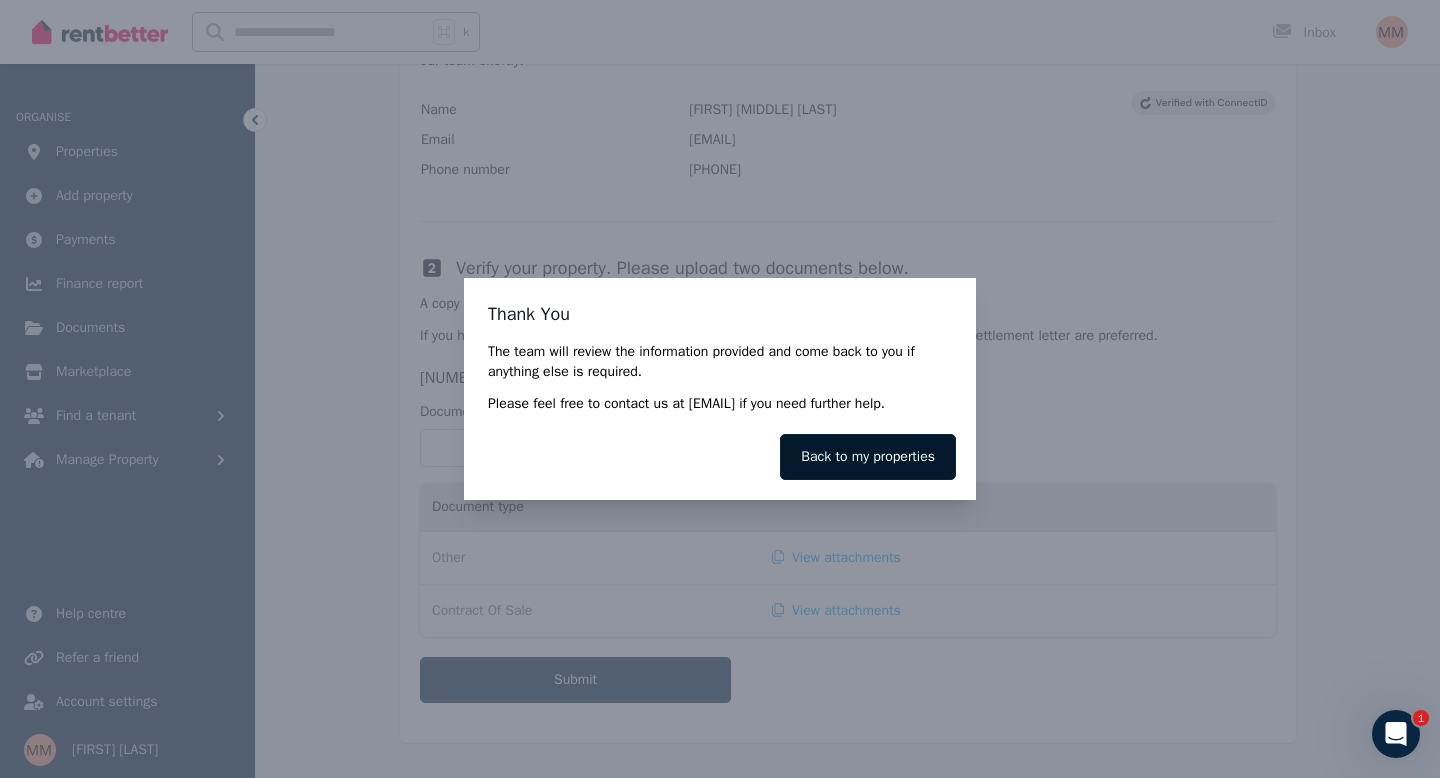 click on "Back to my properties" at bounding box center (868, 457) 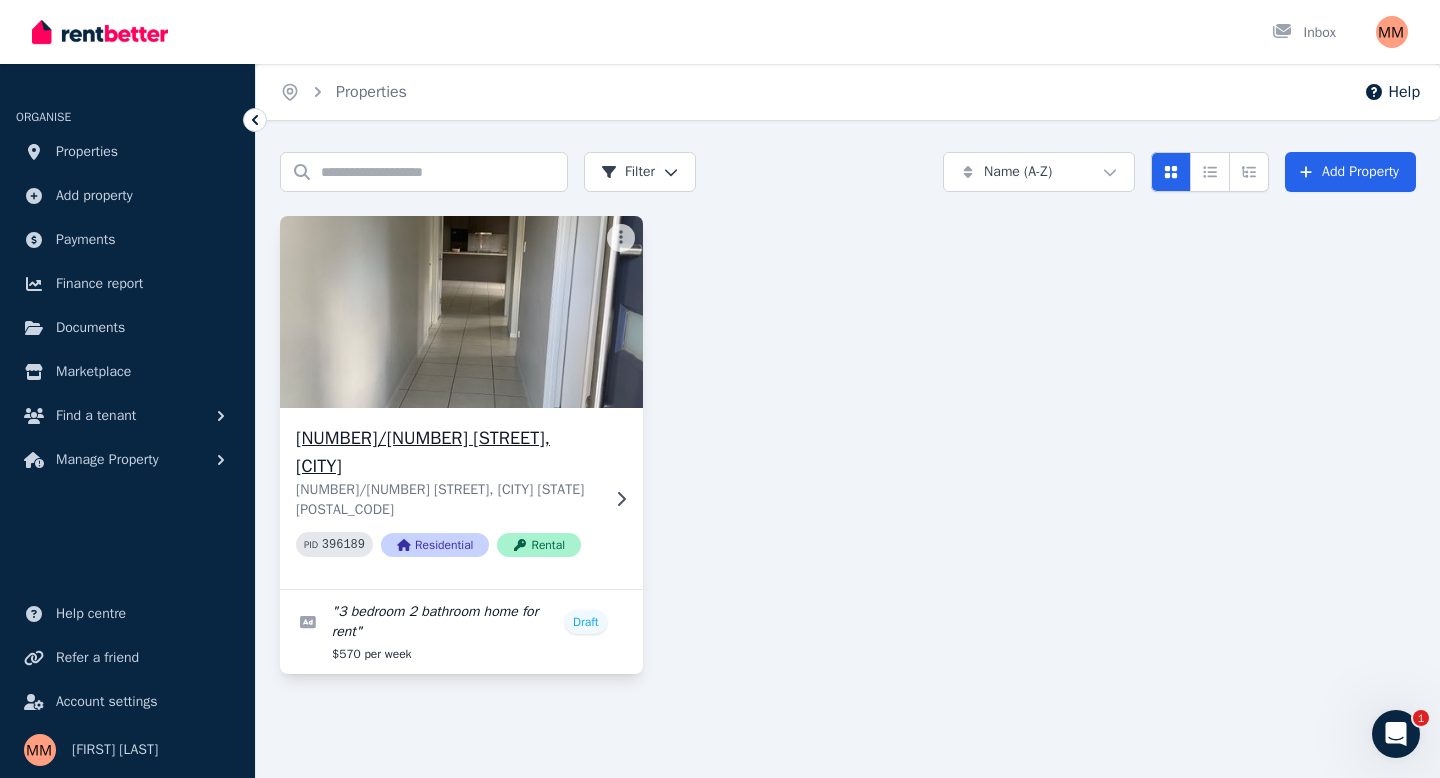 click at bounding box center [461, 312] 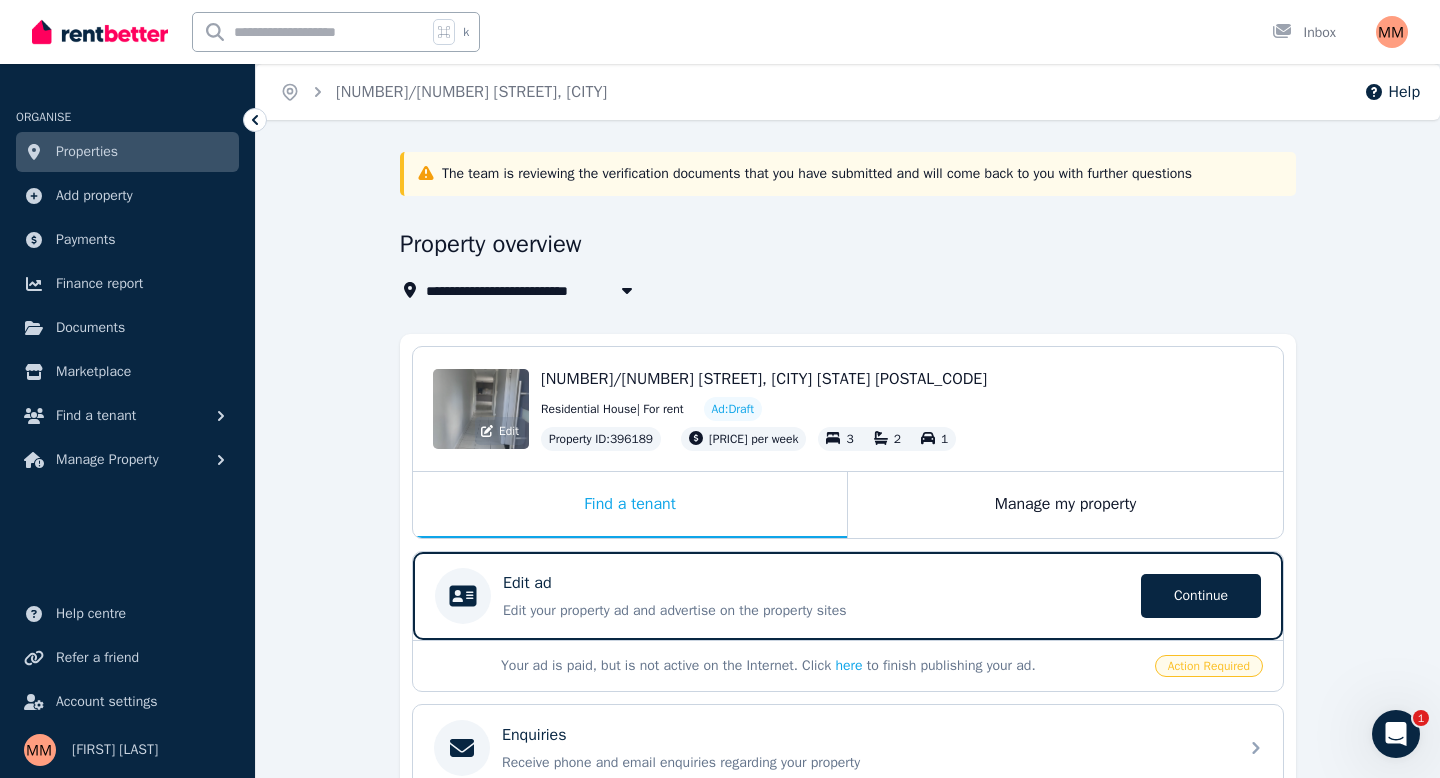 click on "Edit" at bounding box center (481, 409) 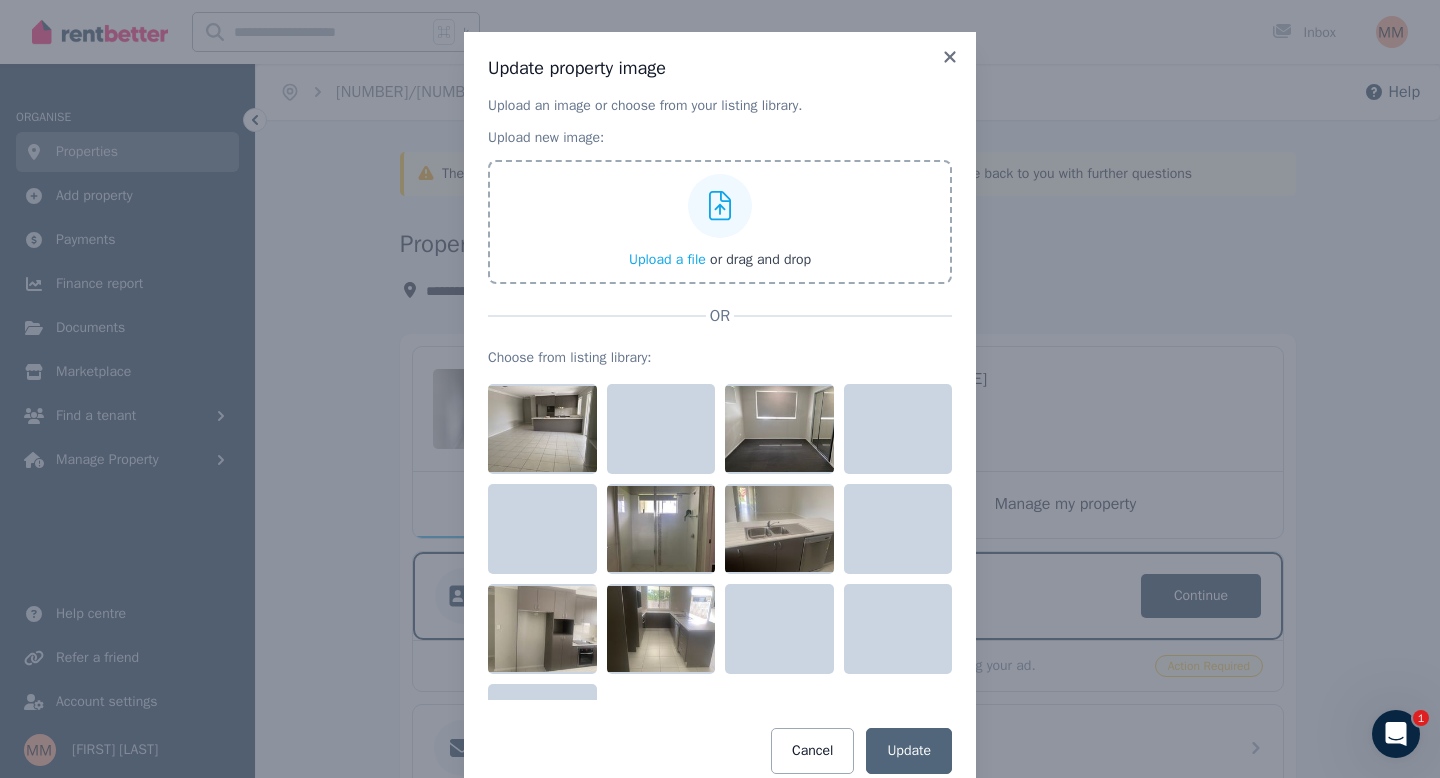 scroll, scrollTop: 970, scrollLeft: 0, axis: vertical 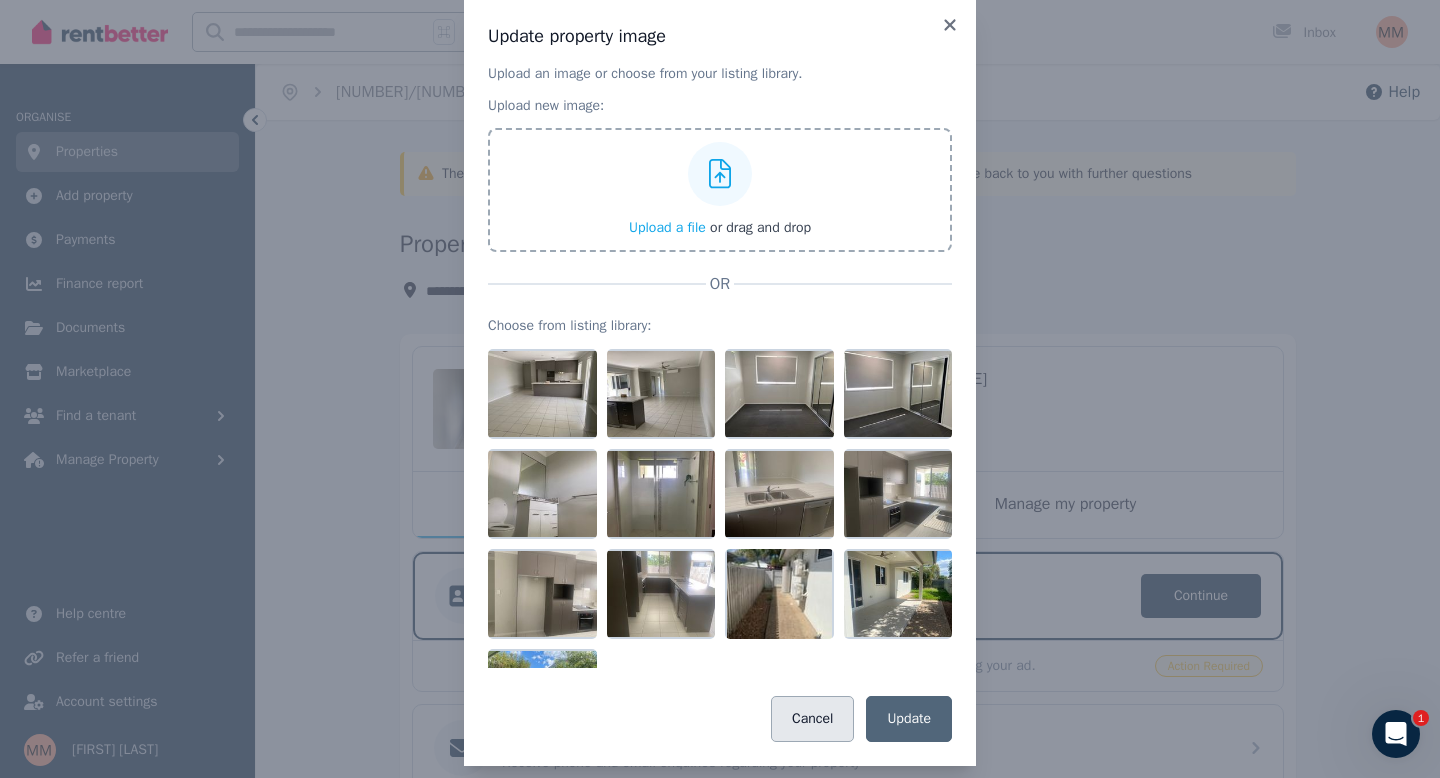 click on "Cancel" at bounding box center [812, 719] 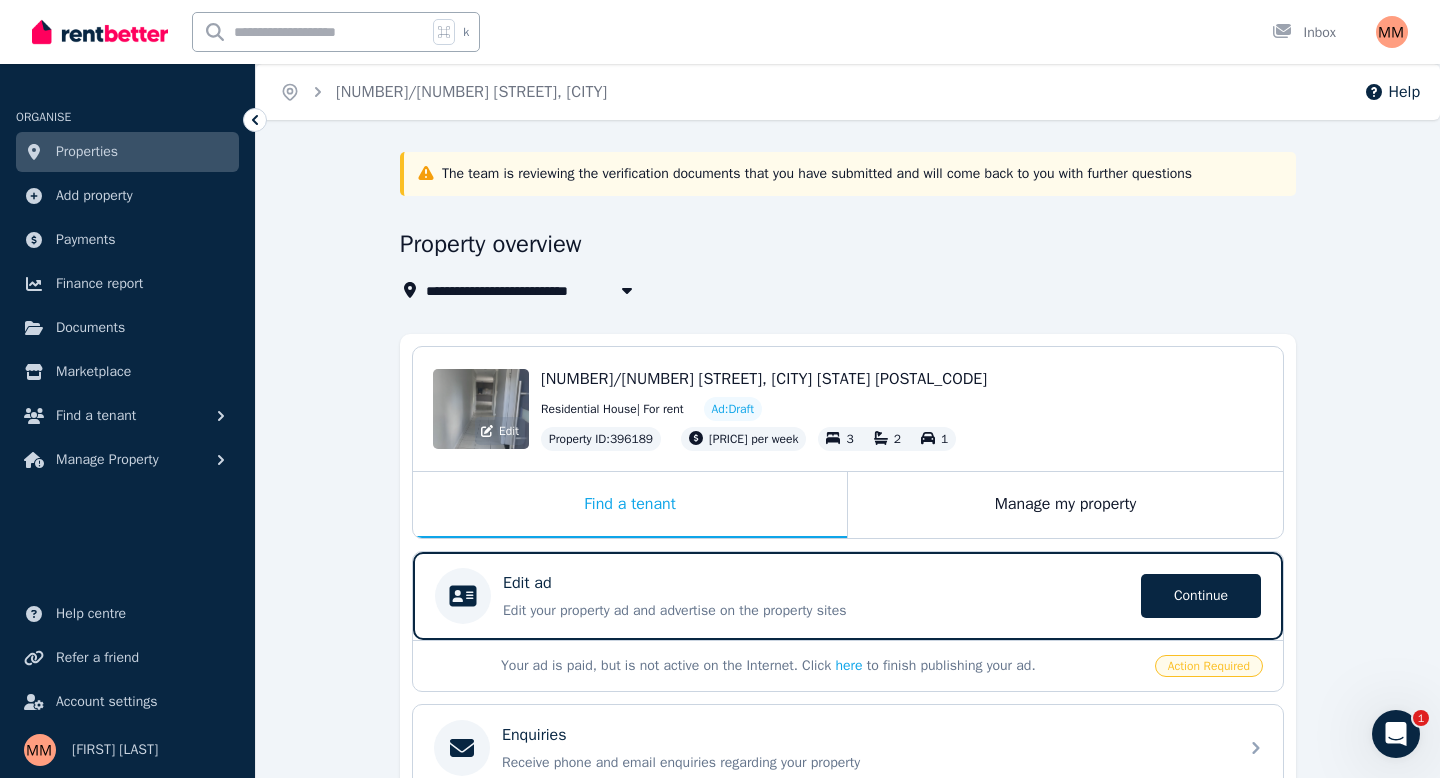 click on "Edit" at bounding box center (500, 431) 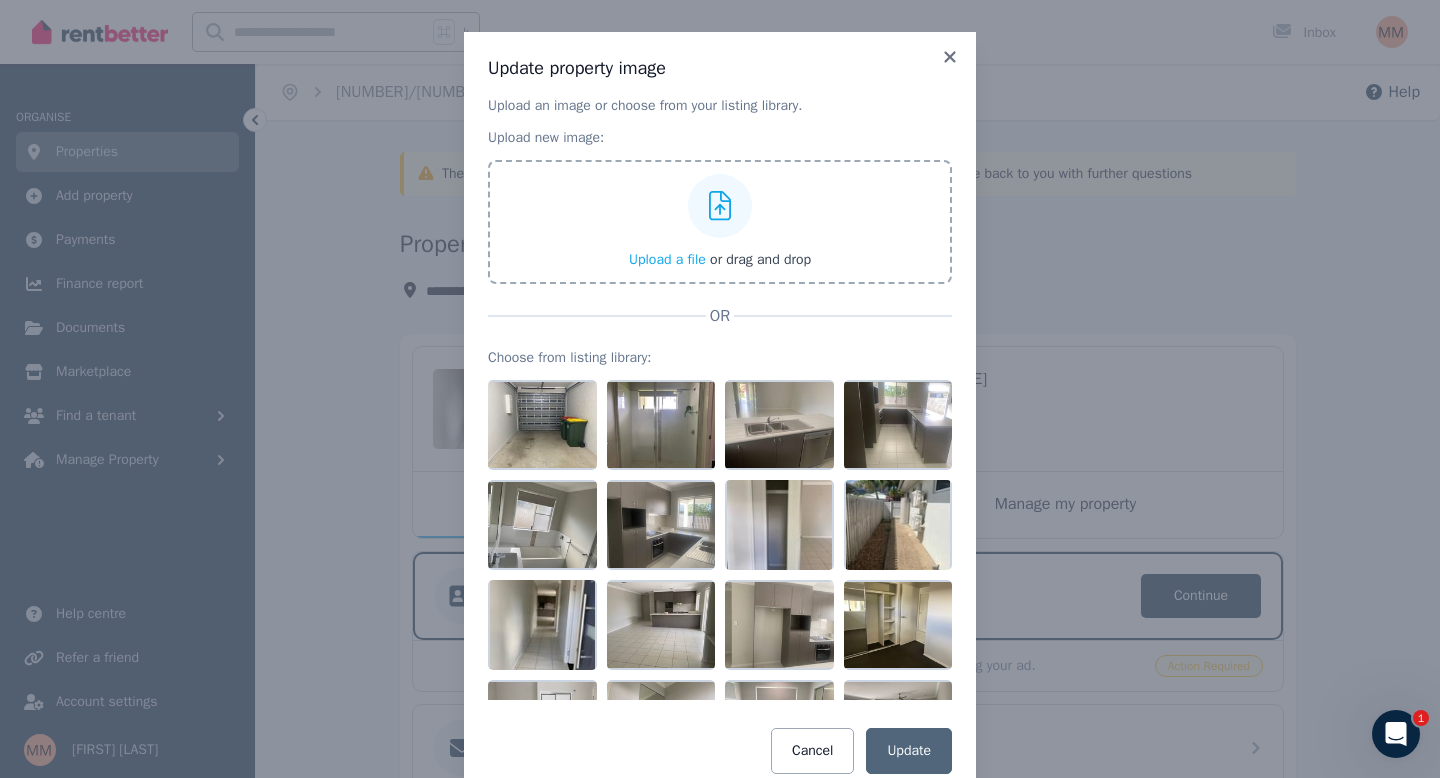 click at bounding box center [720, 206] 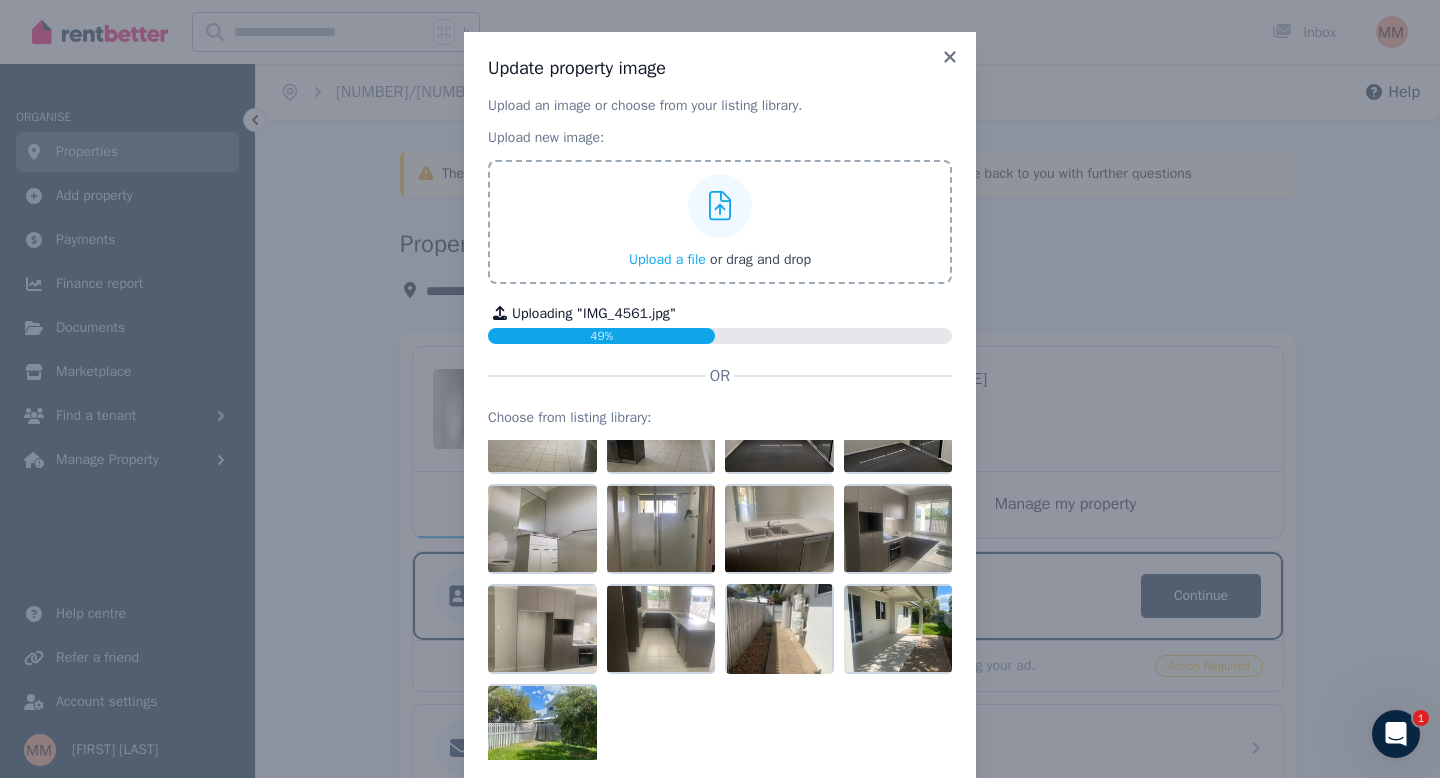 scroll, scrollTop: 970, scrollLeft: 0, axis: vertical 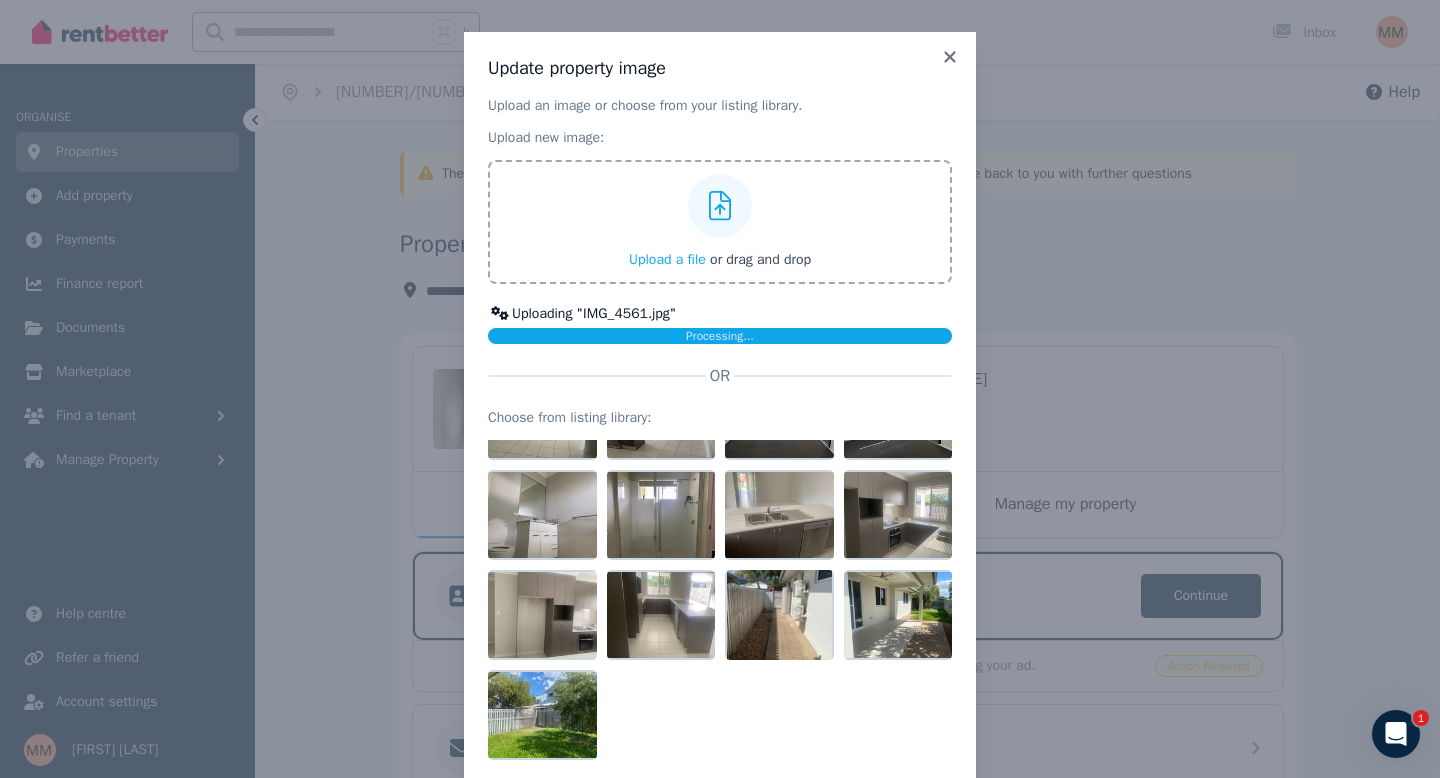 click 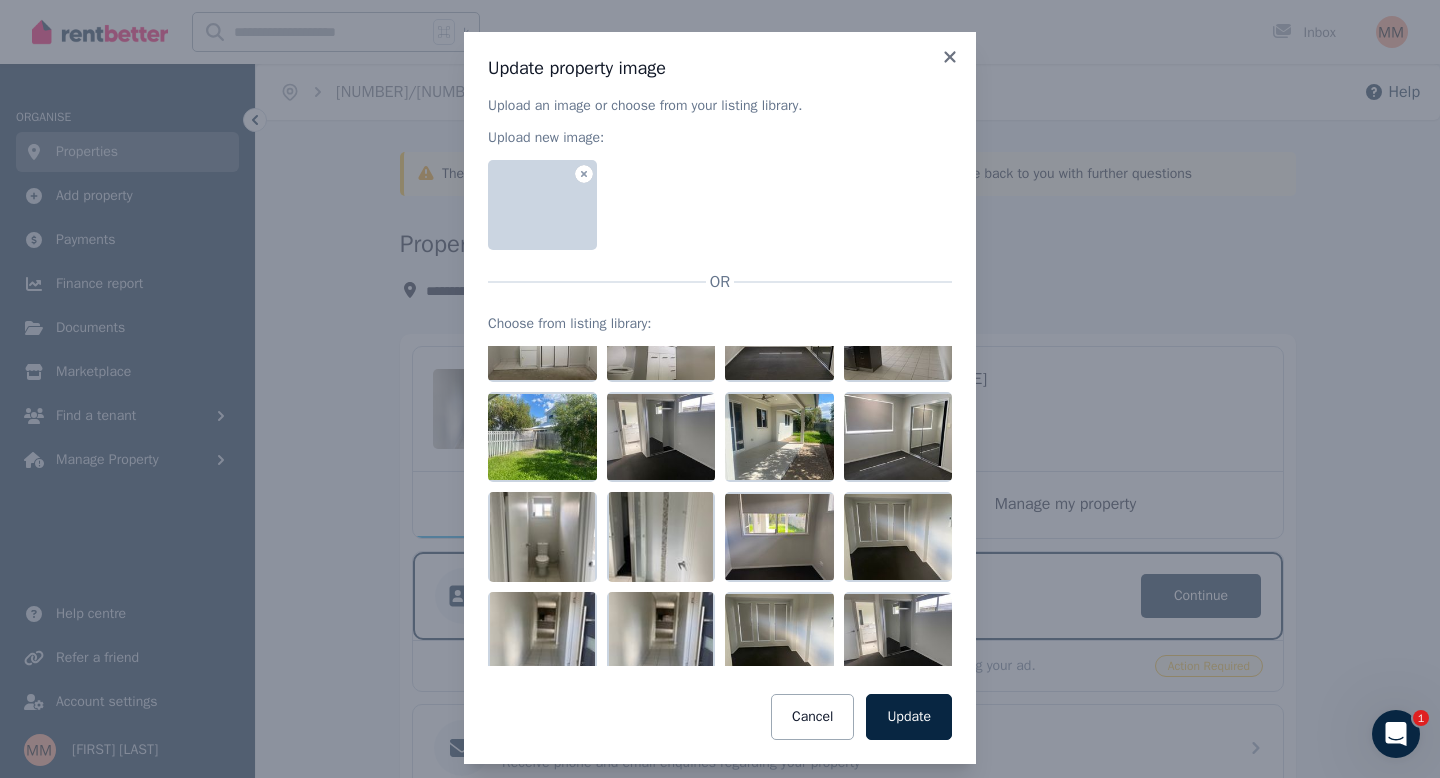 scroll, scrollTop: 333, scrollLeft: 0, axis: vertical 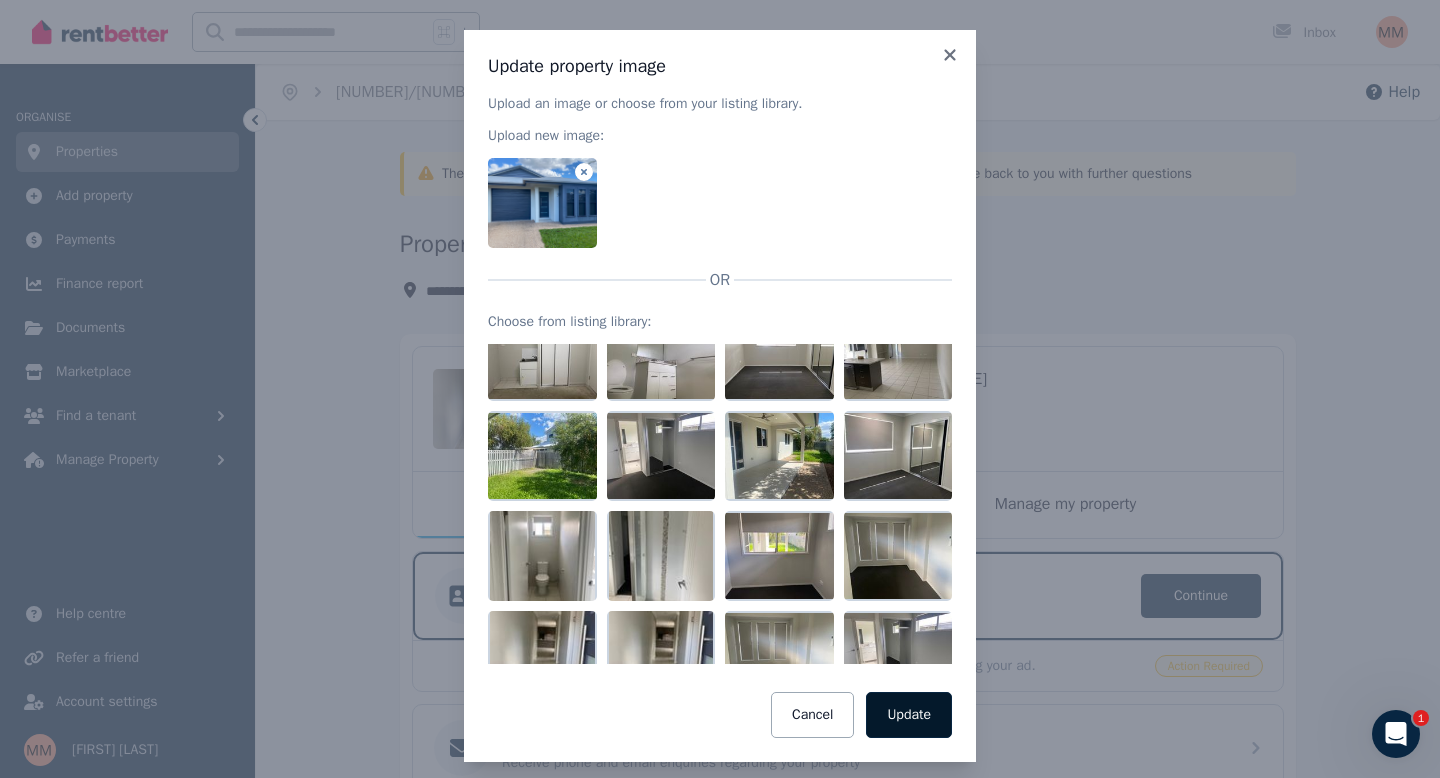 click on "Update" at bounding box center [909, 715] 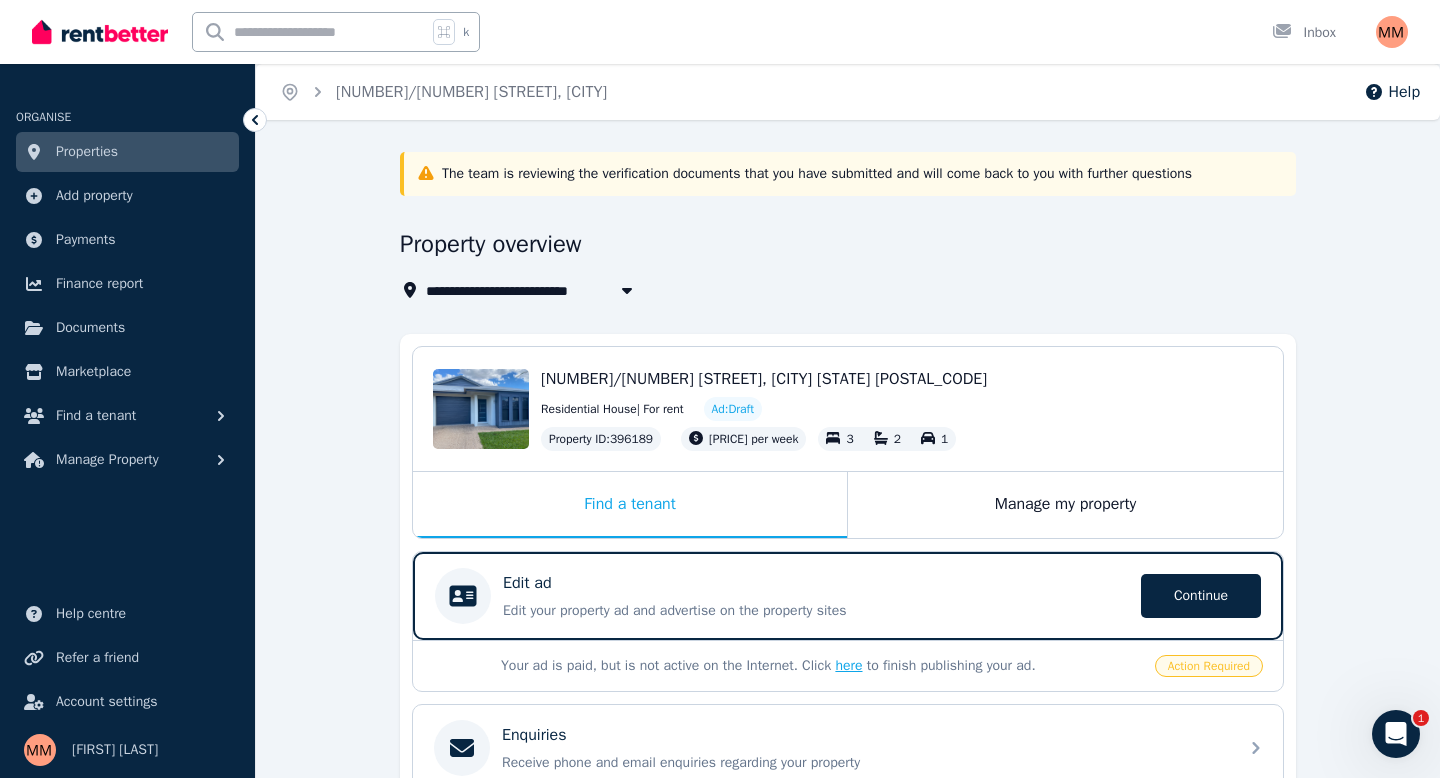 click on "here" at bounding box center (848, 665) 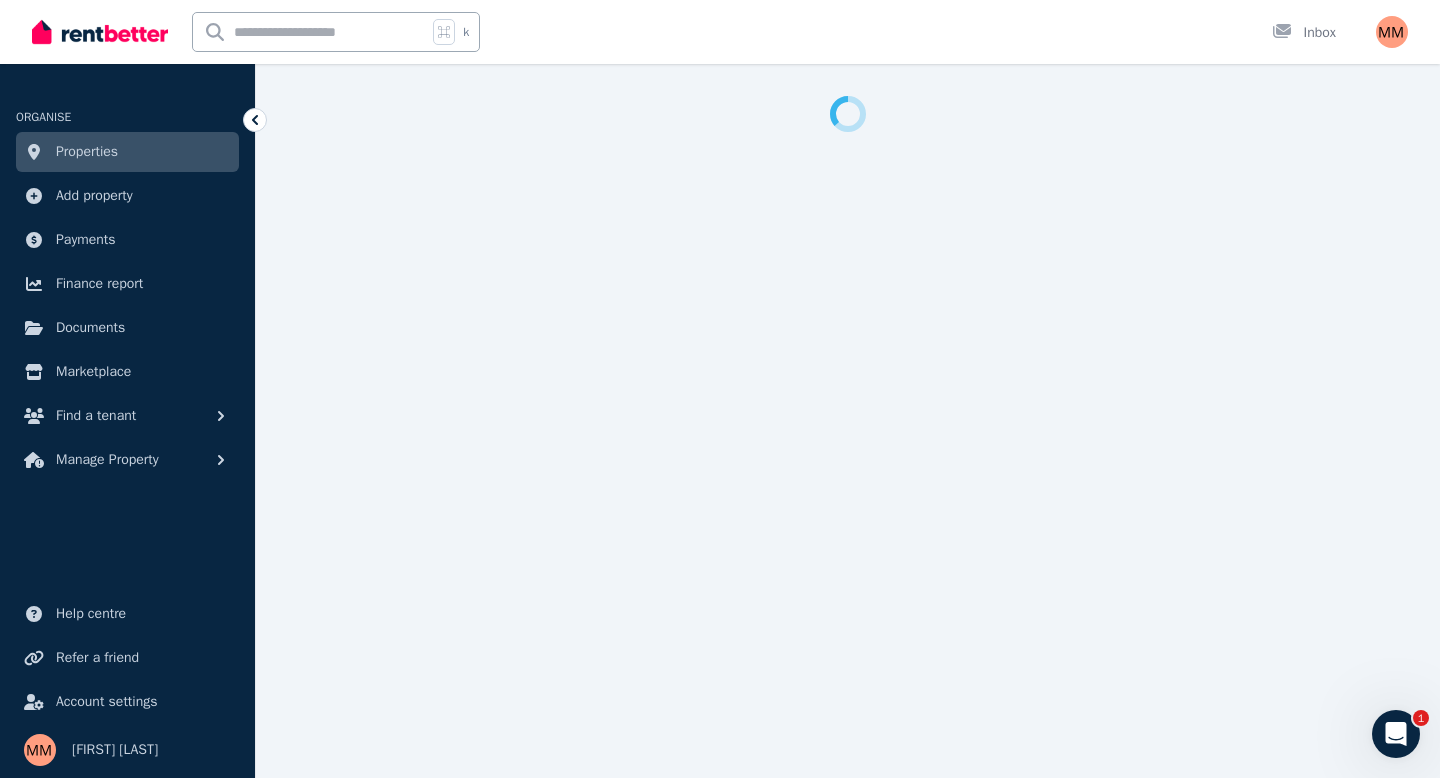 select on "***" 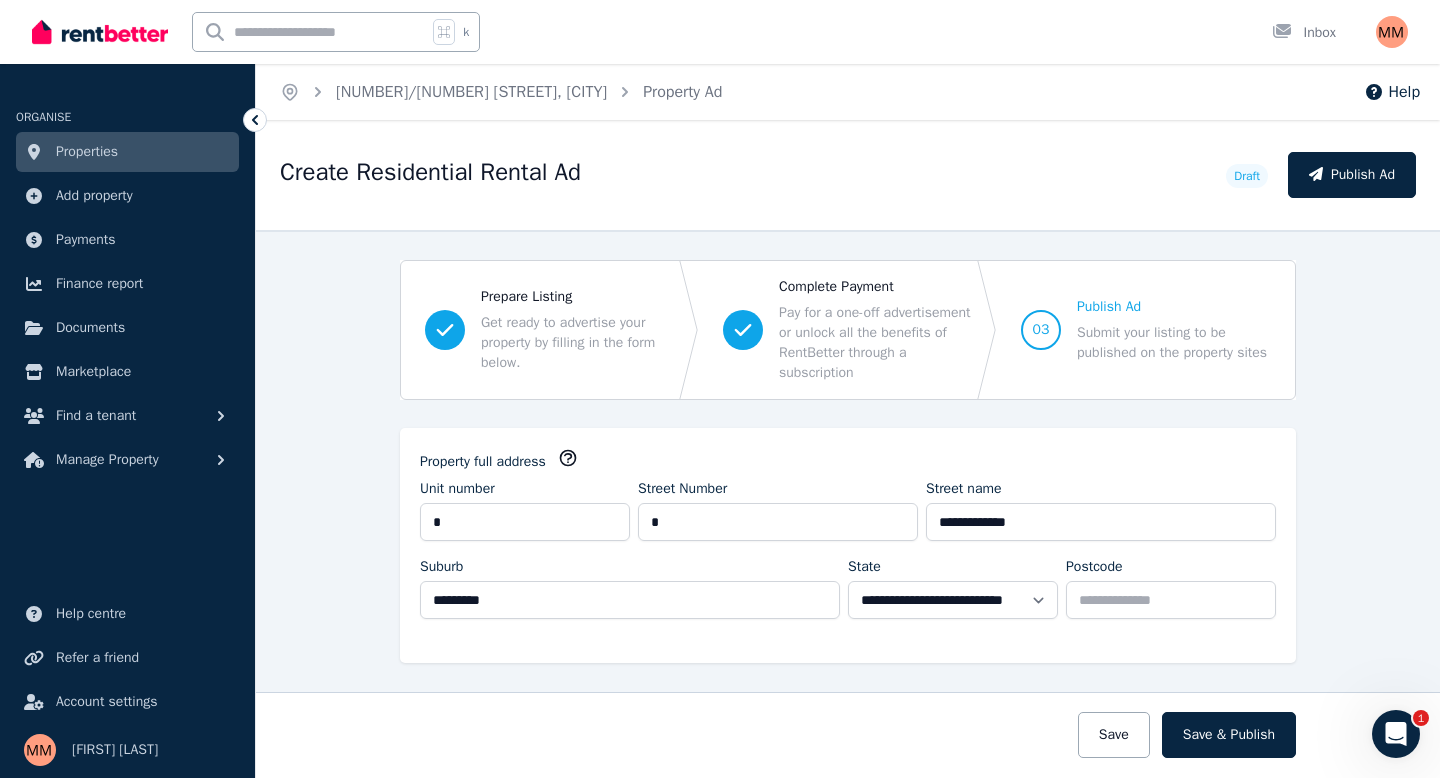 click on "03" at bounding box center [1041, 330] 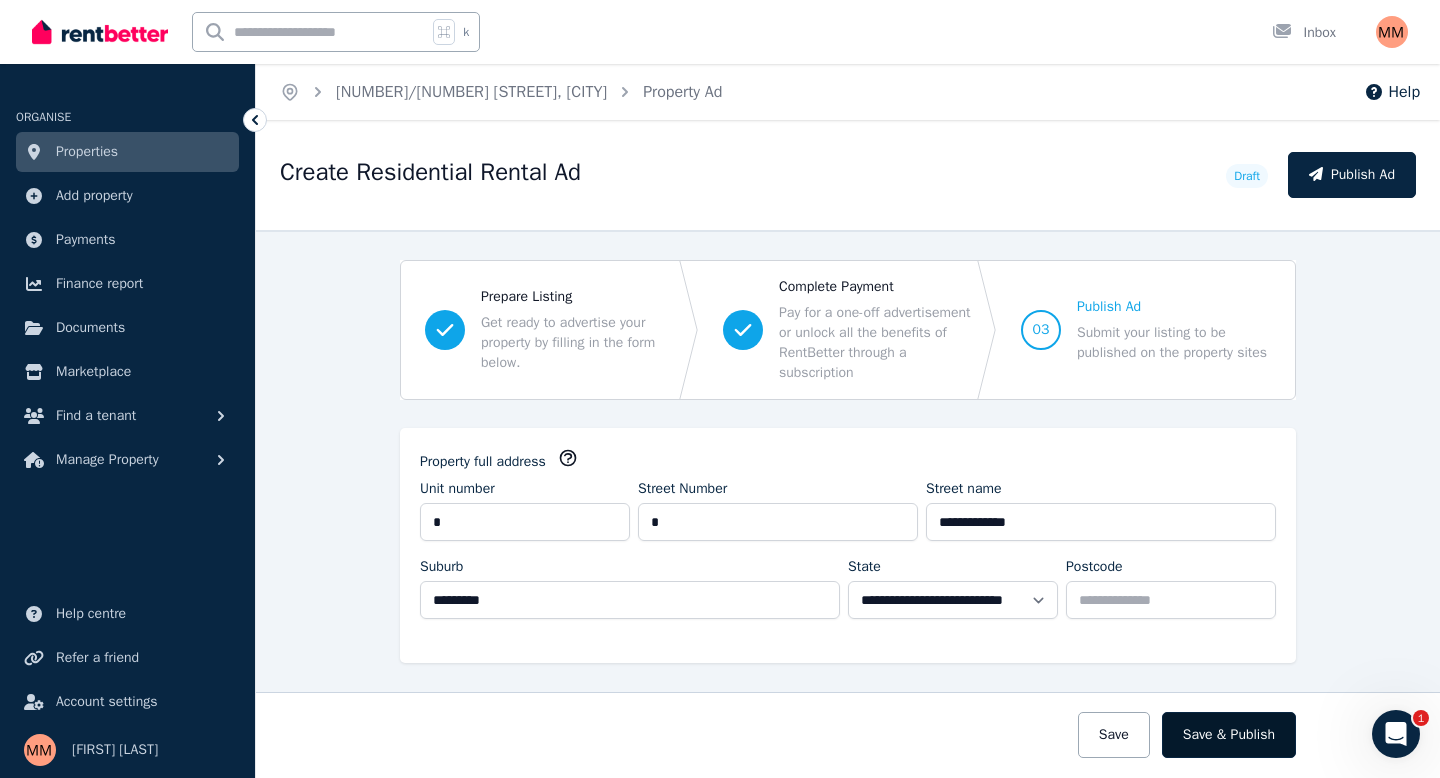 click on "Save & Publish" at bounding box center [1229, 735] 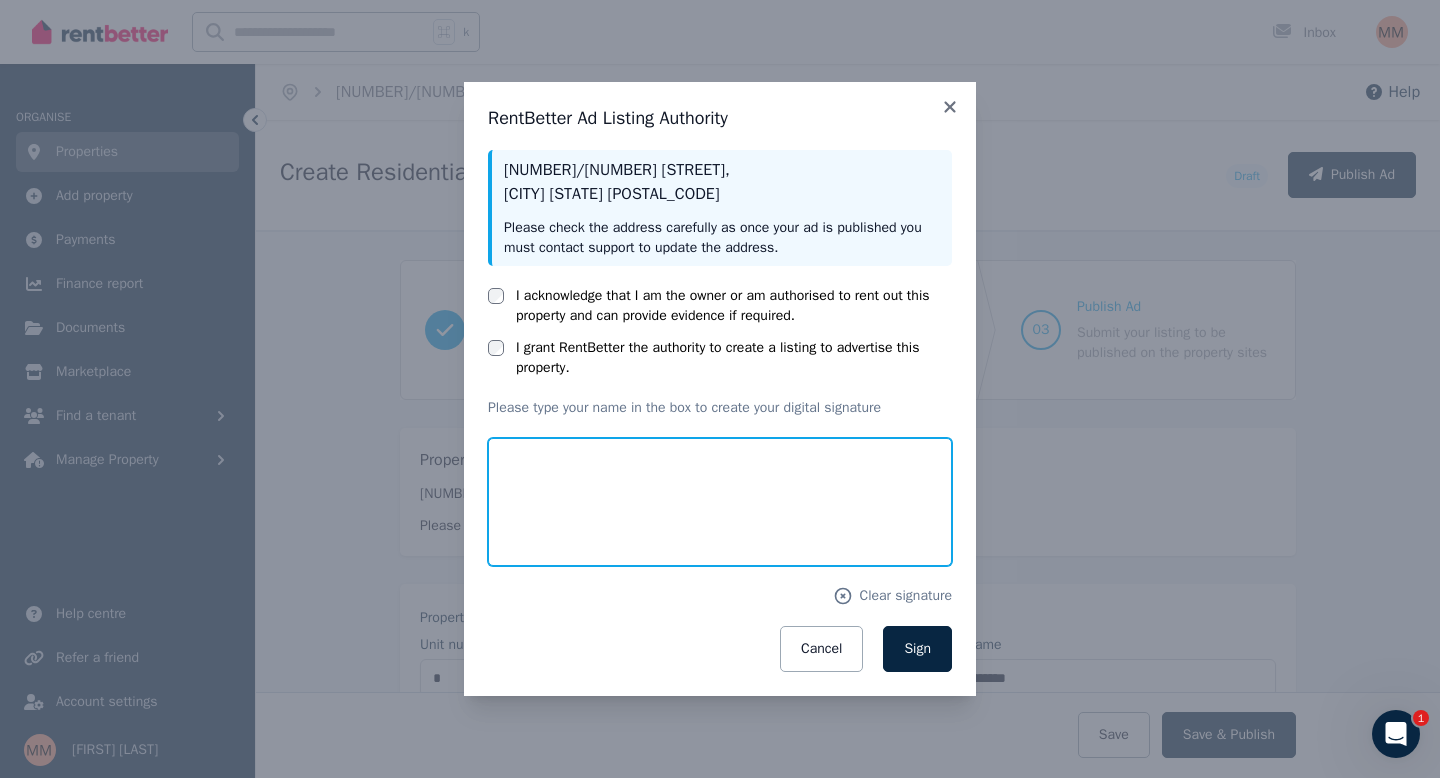 click at bounding box center (720, 502) 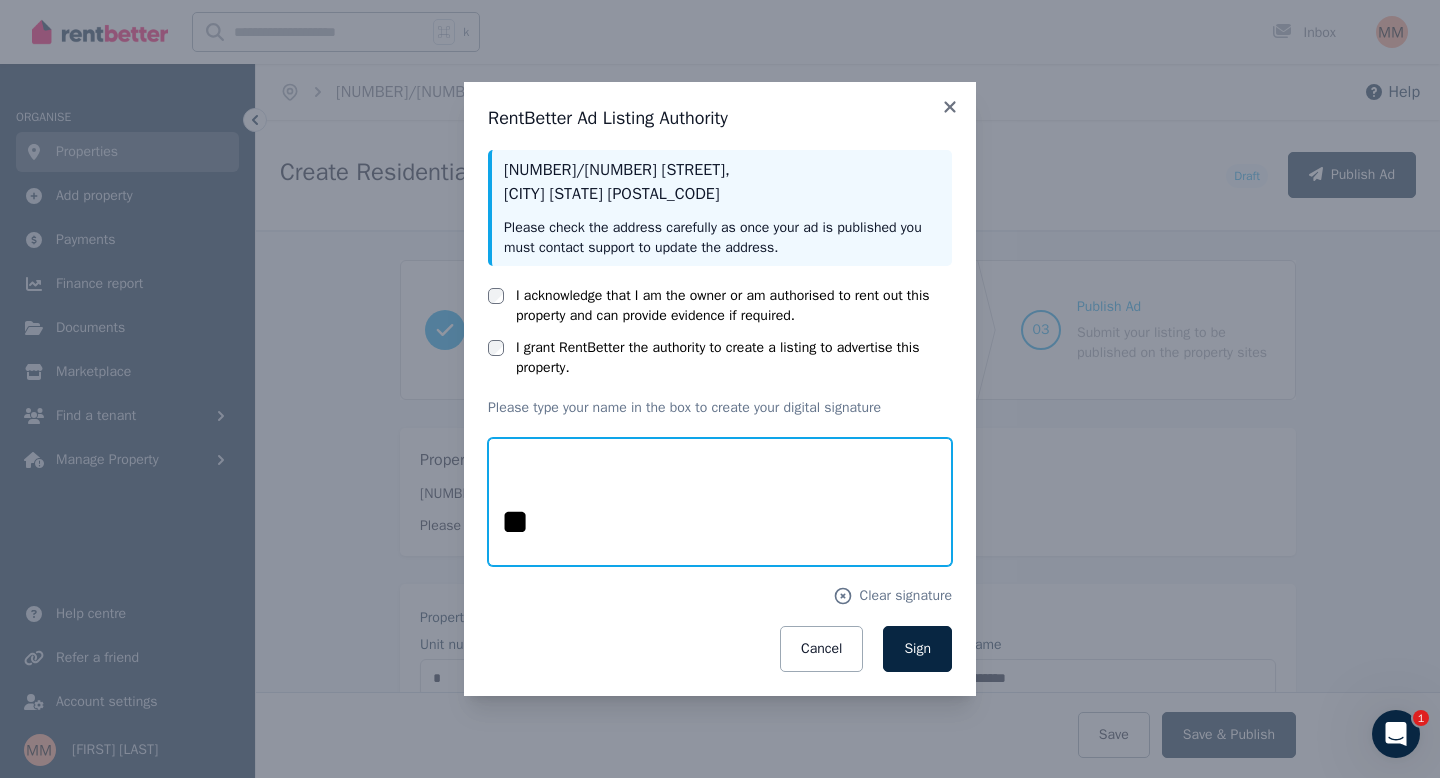 type on "*" 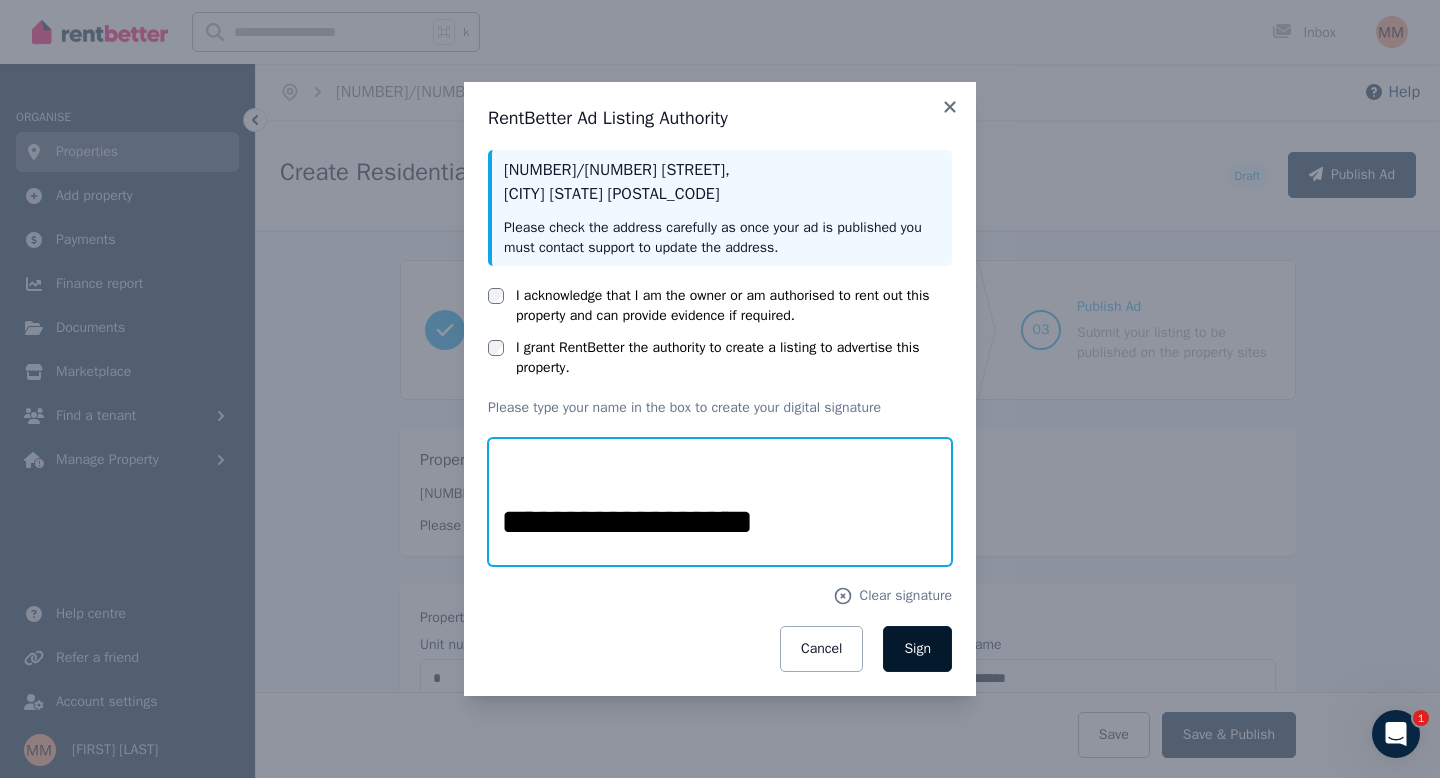 type on "**********" 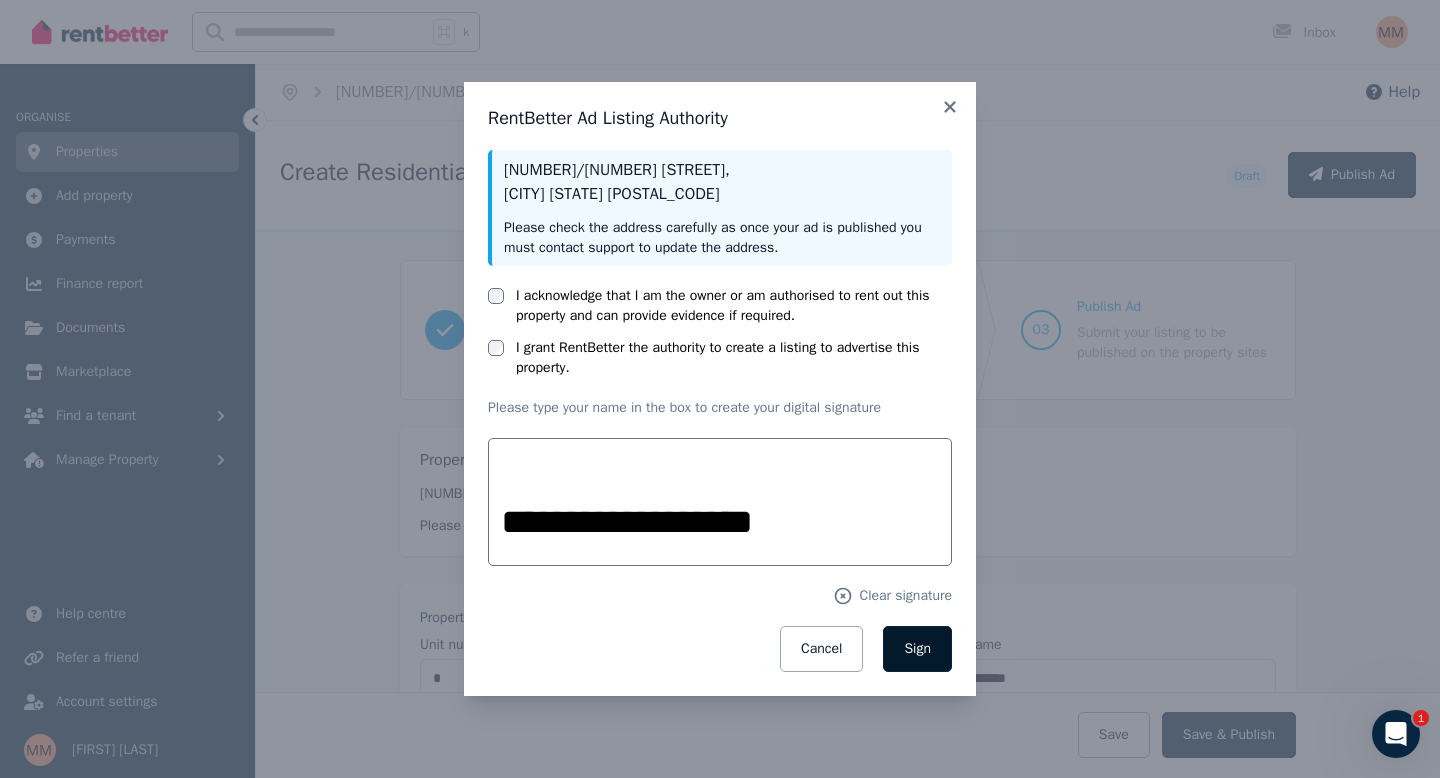 click on "Sign" at bounding box center (917, 648) 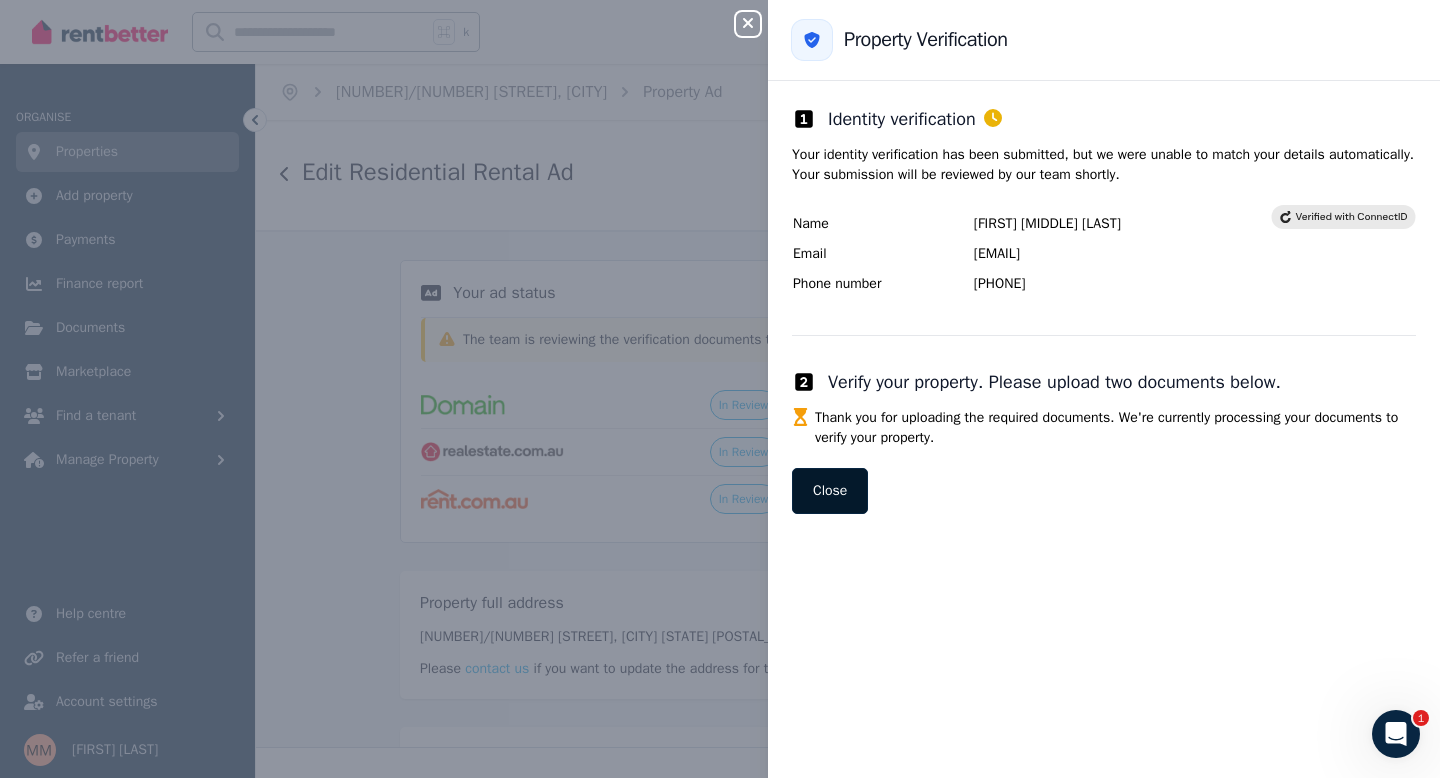 click on "Close" at bounding box center (830, 491) 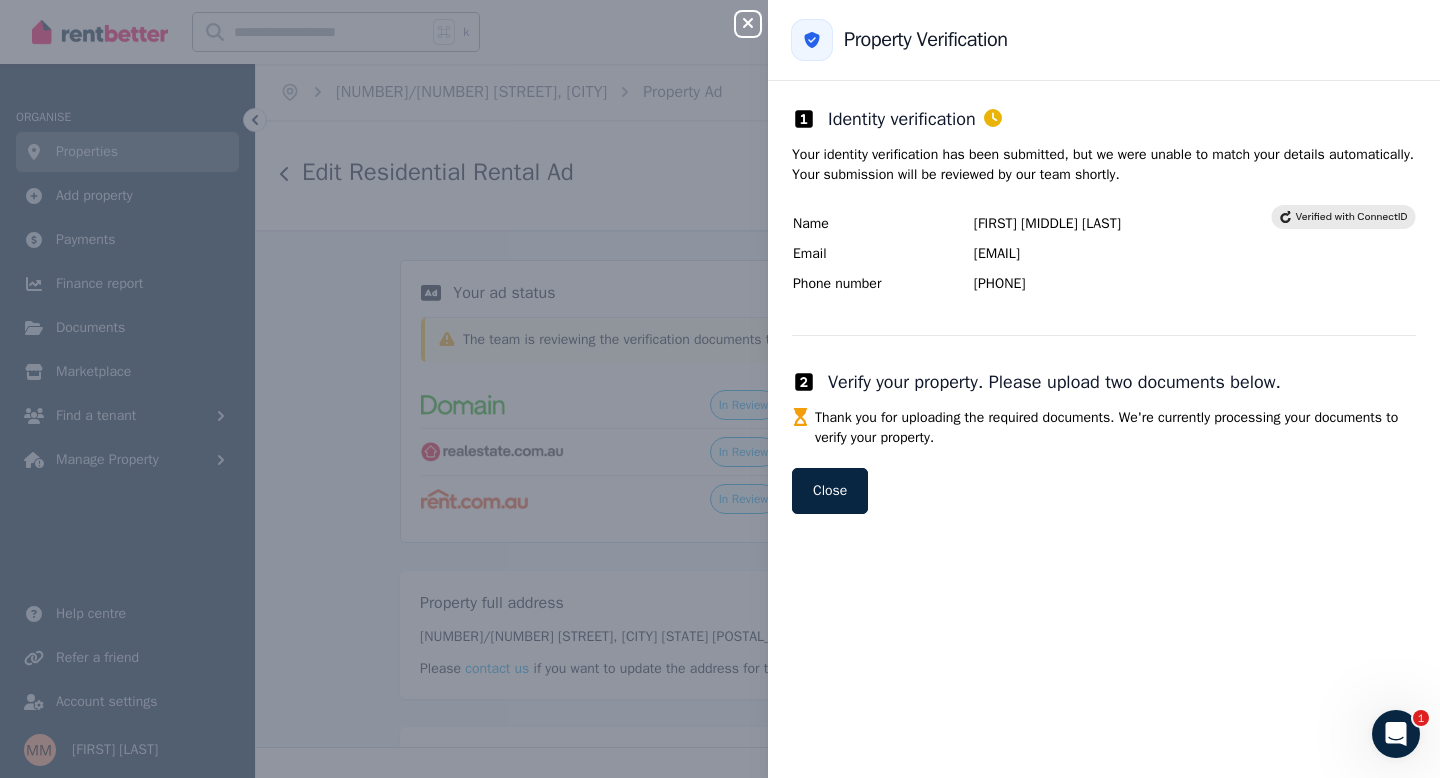 click 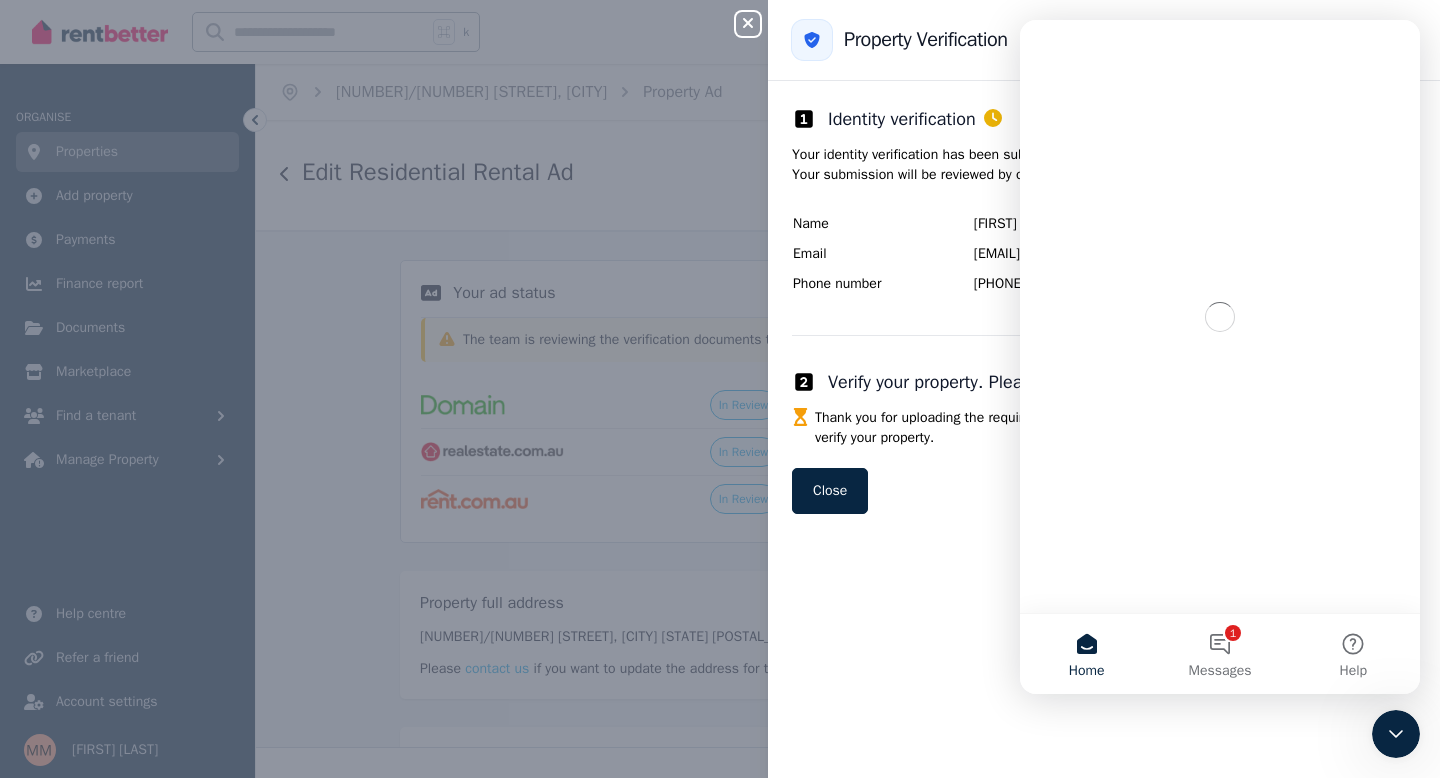 scroll, scrollTop: 0, scrollLeft: 0, axis: both 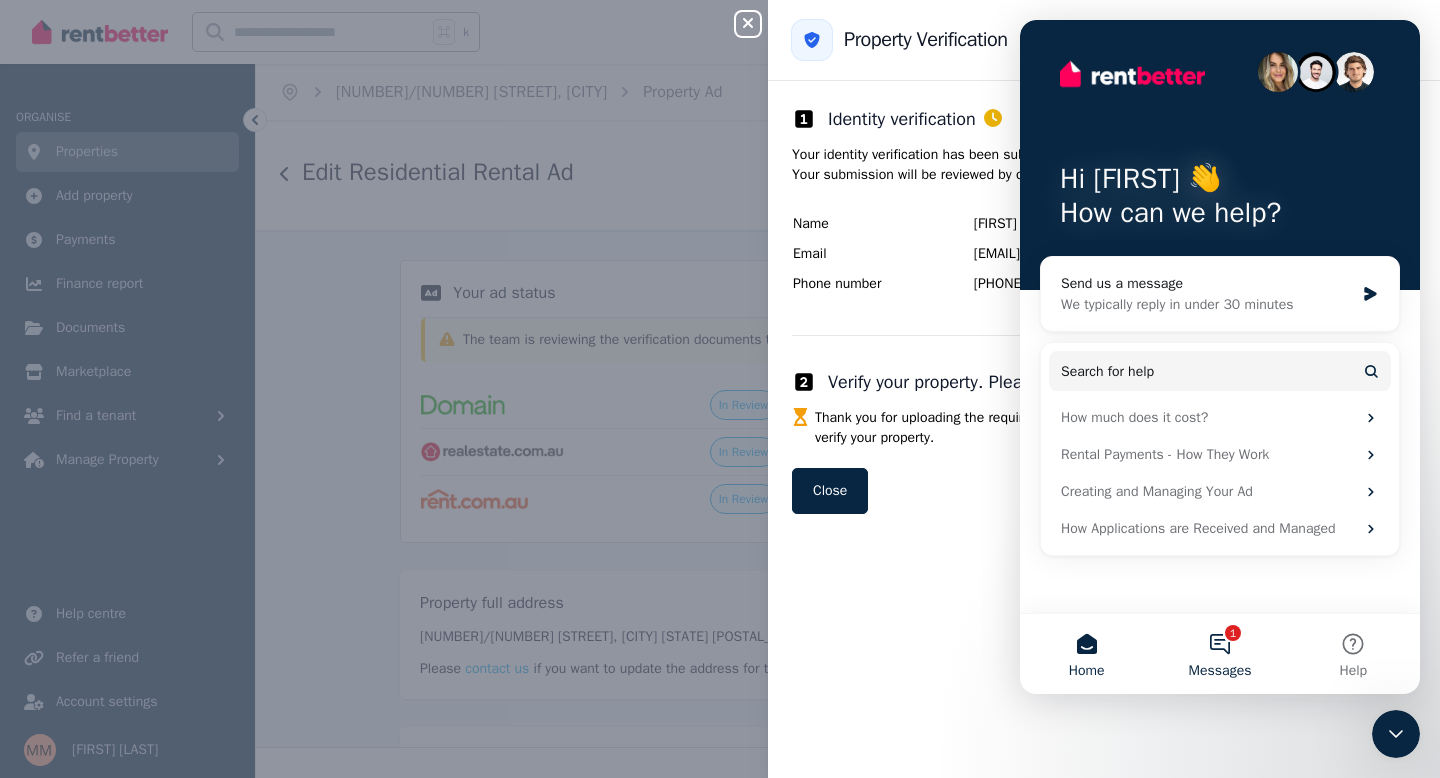 click on "1 Messages" at bounding box center [1219, 654] 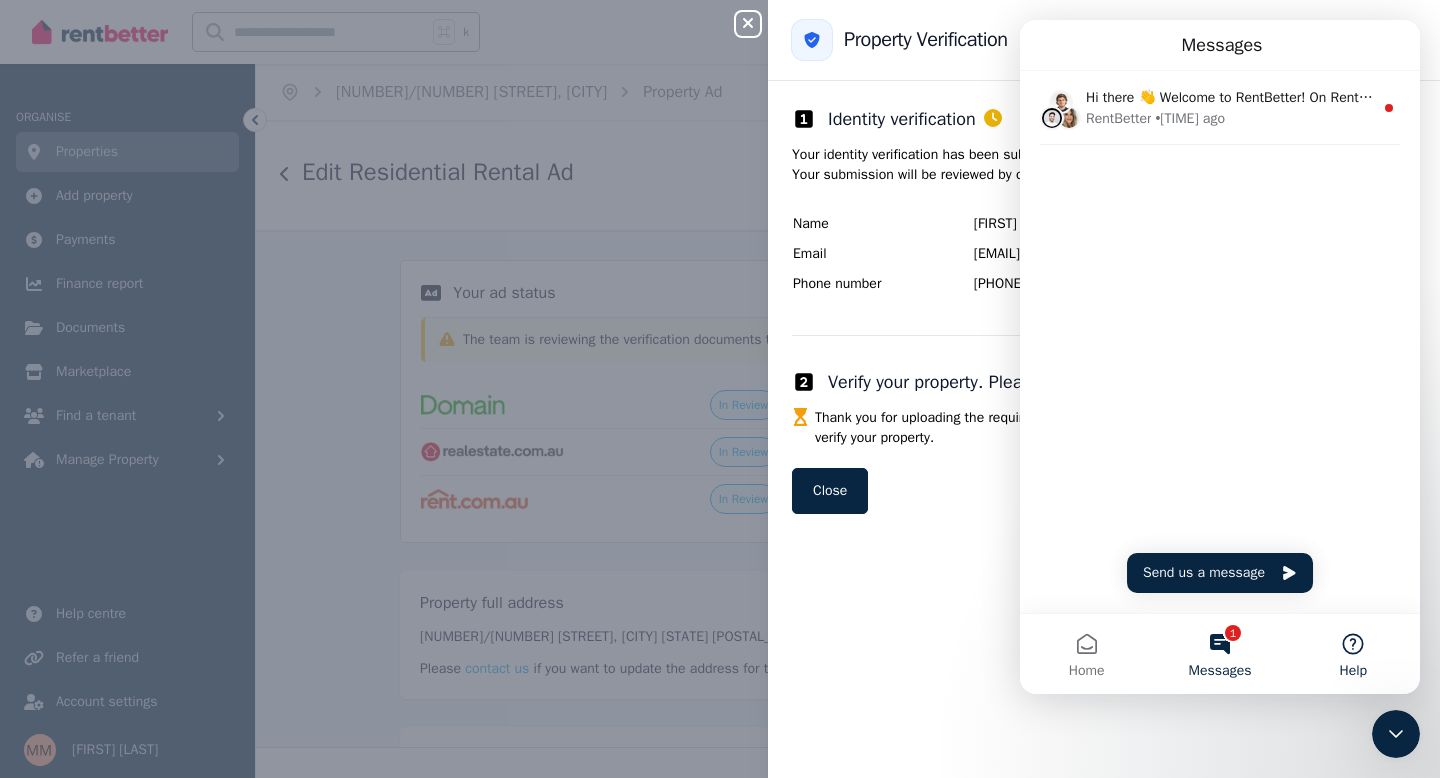 click on "Help" at bounding box center [1353, 654] 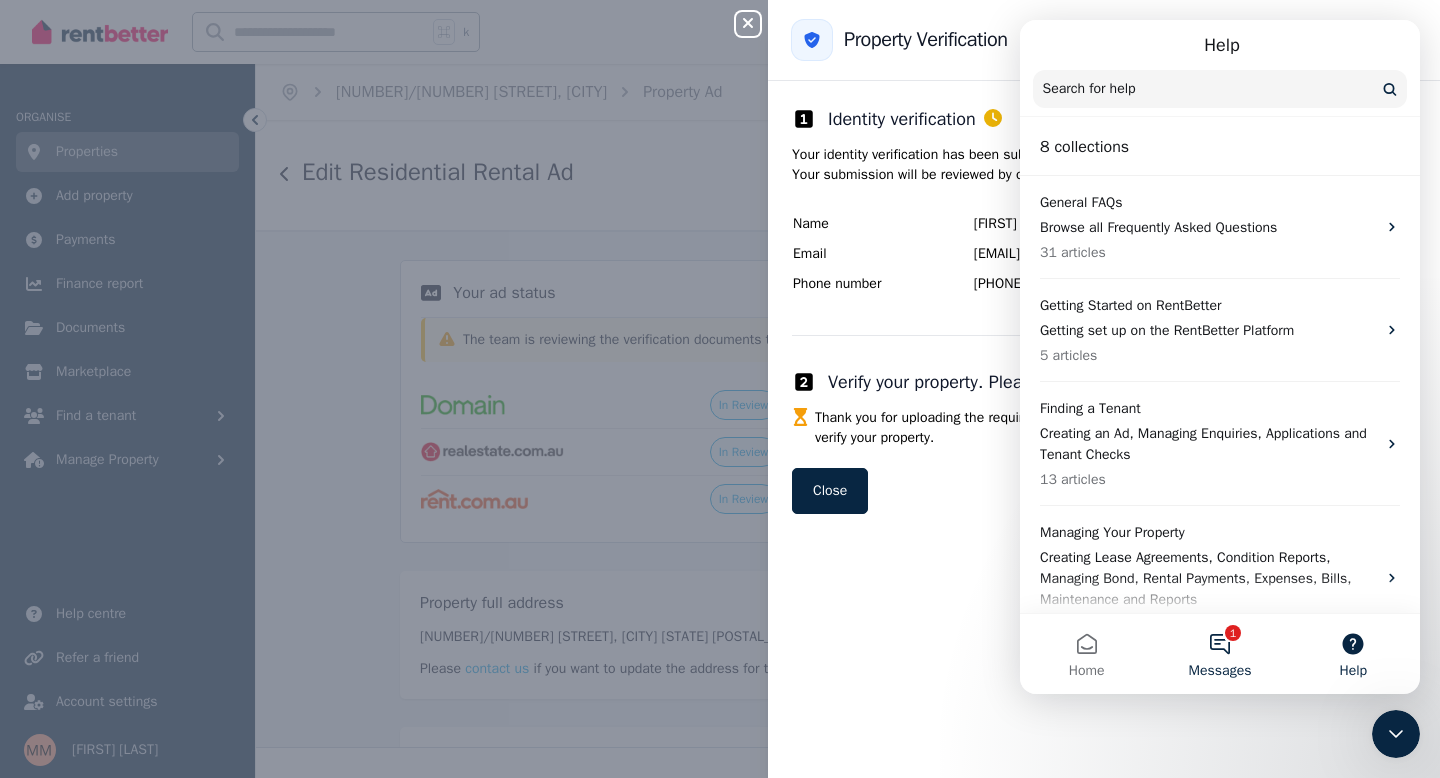 click on "1 Messages" at bounding box center [1219, 654] 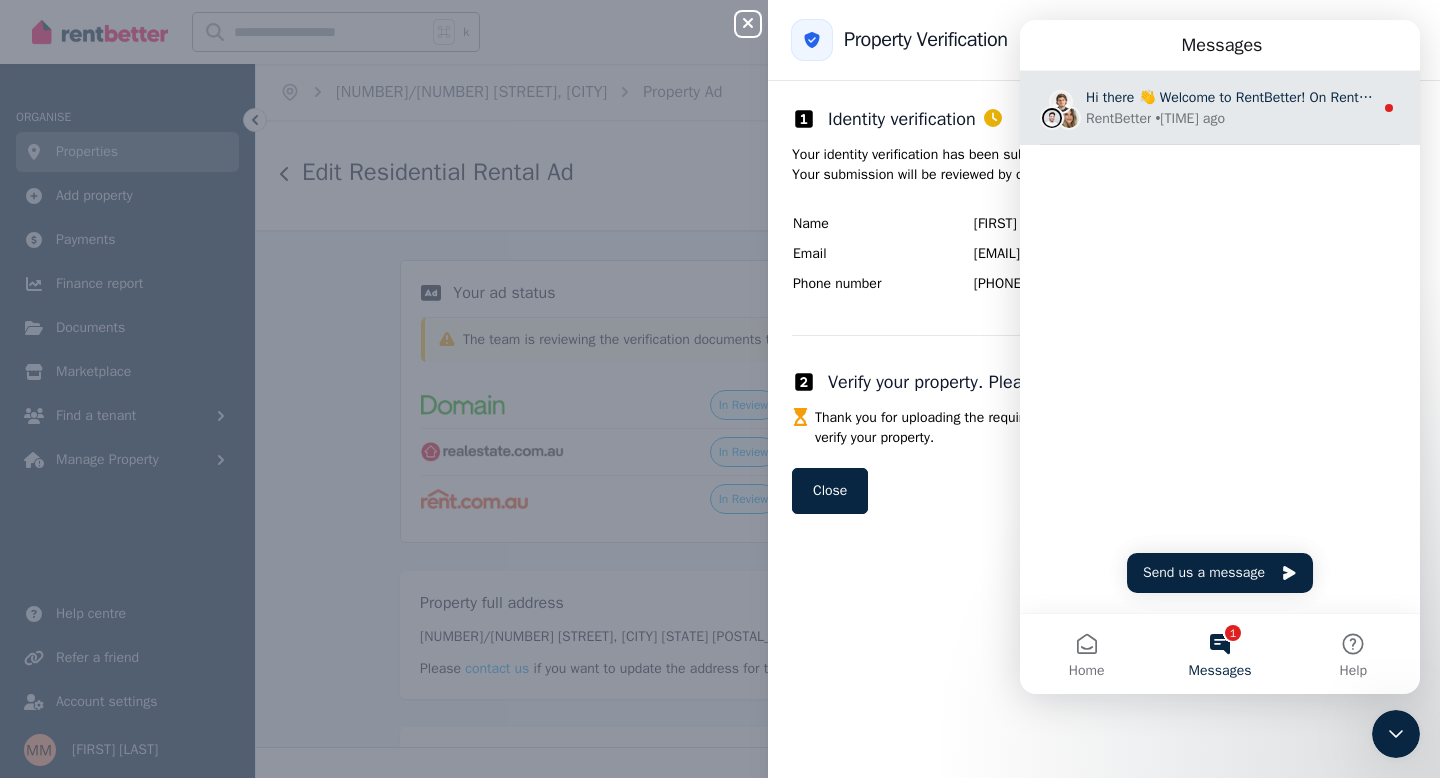 click on "RentBetter •  2w ago" at bounding box center [1229, 118] 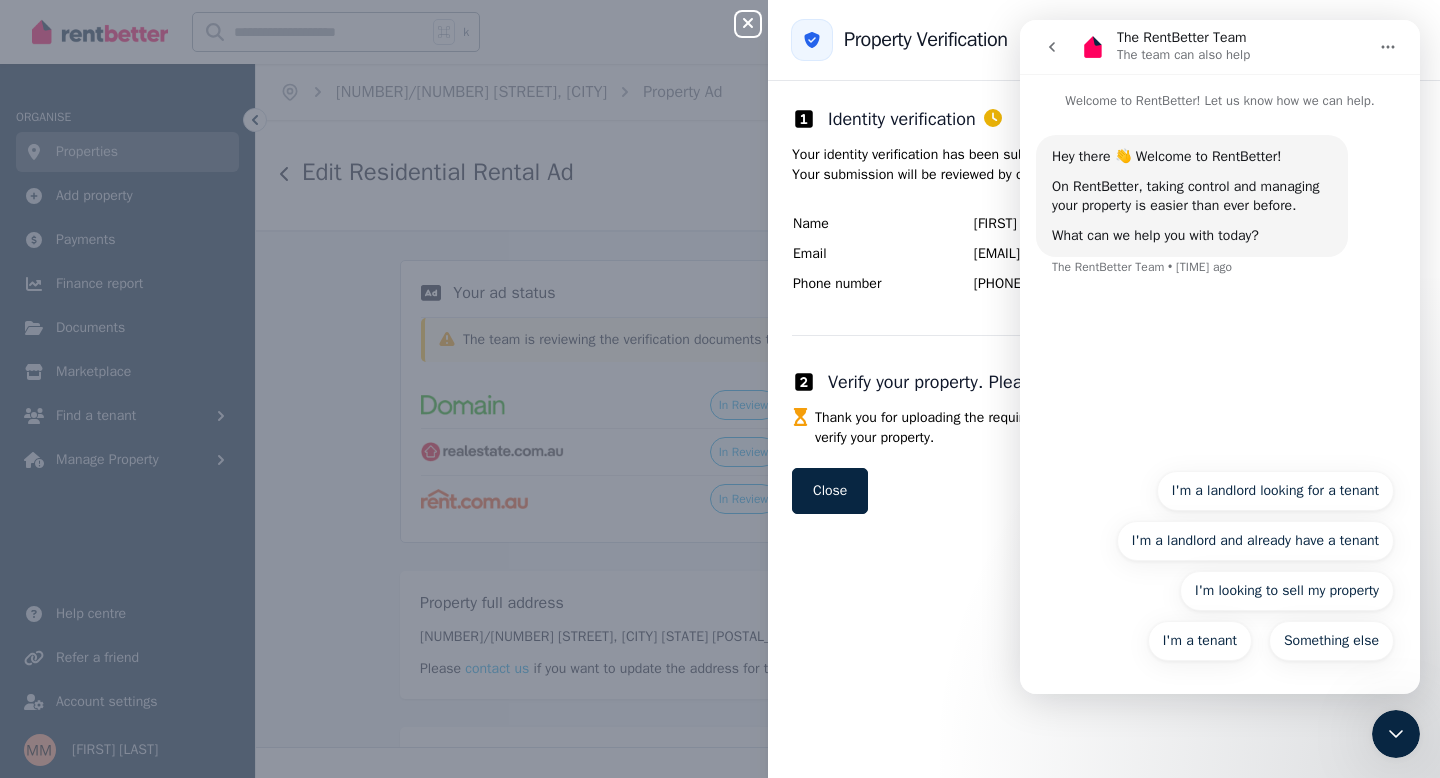 click on "Property Verification" at bounding box center [1104, 40] 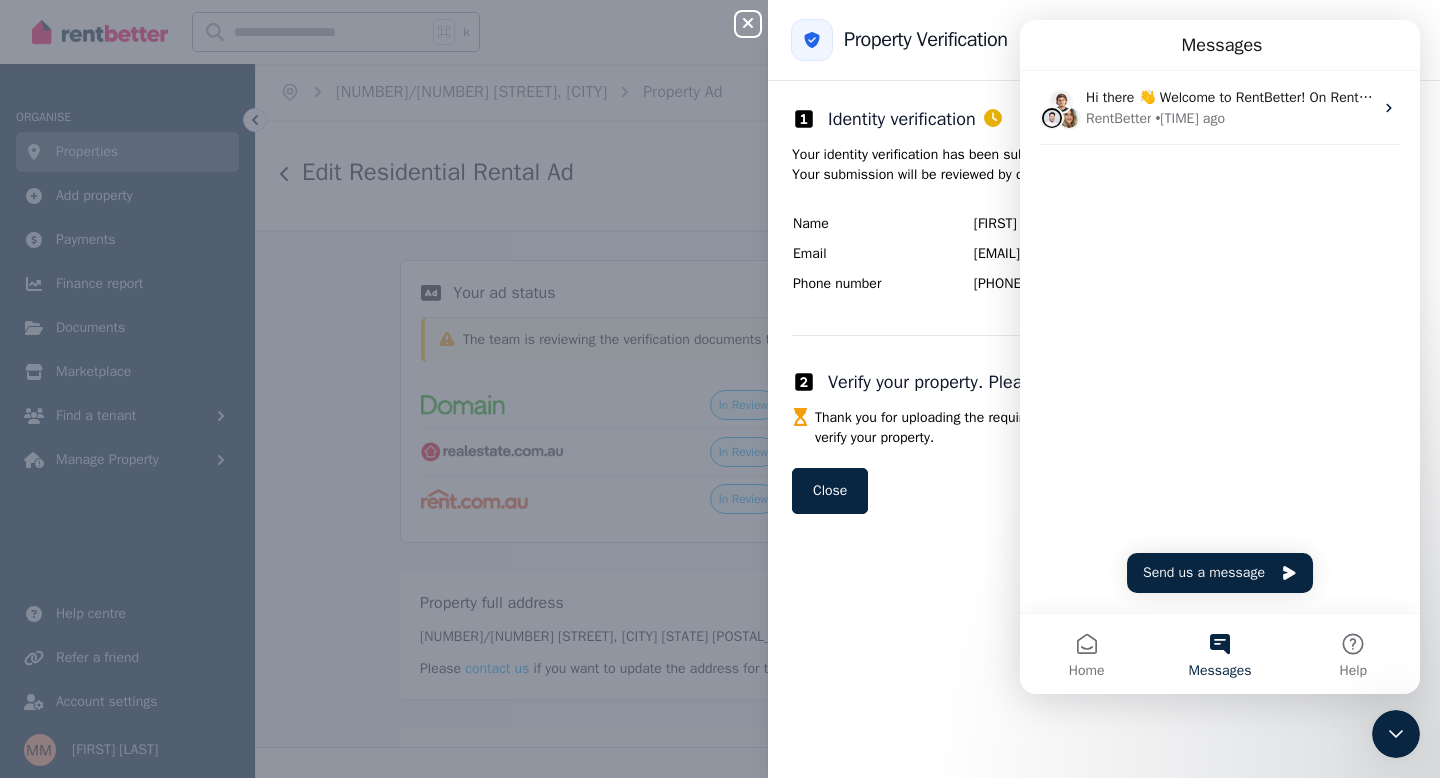 click 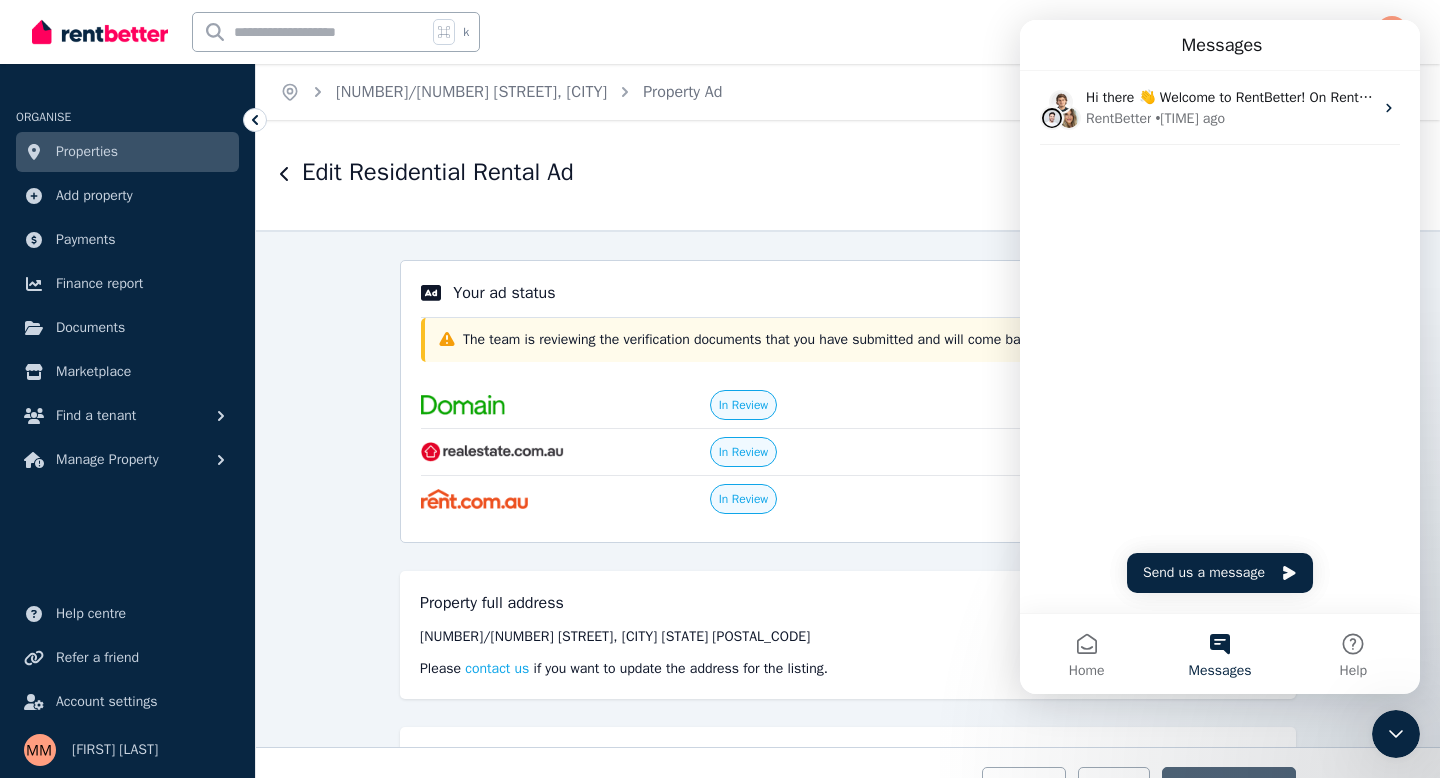 click 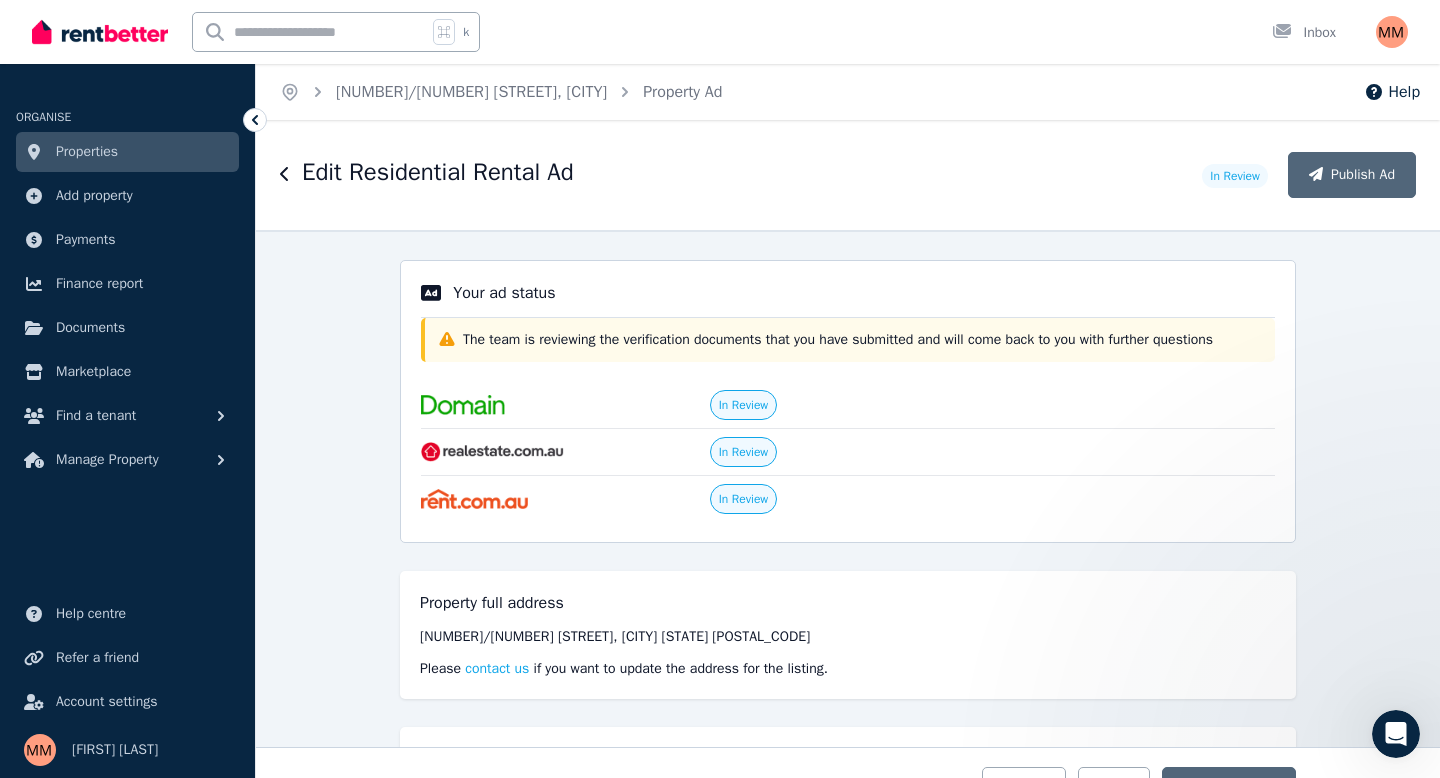scroll, scrollTop: 0, scrollLeft: 0, axis: both 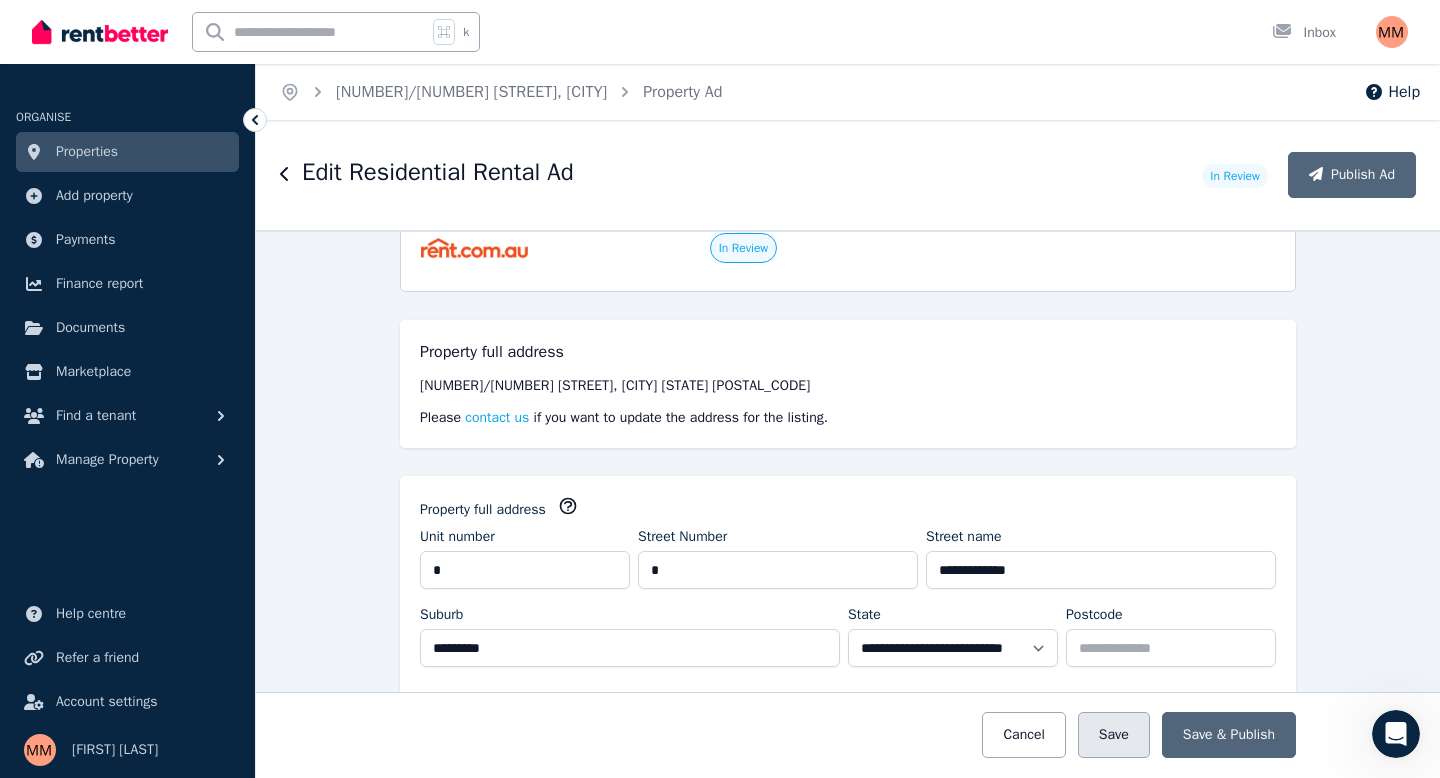 click on "Save" at bounding box center [1114, 735] 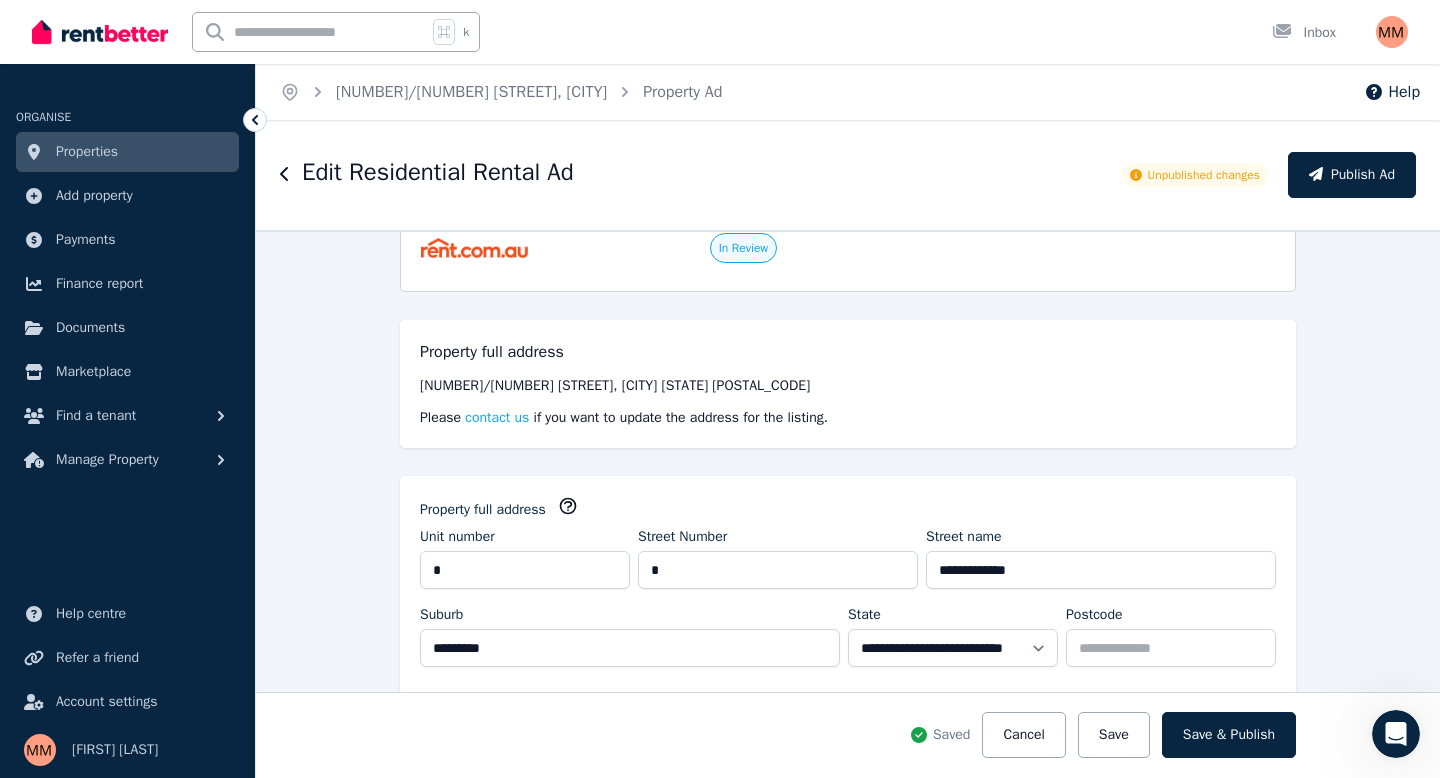 click on "Unpublished changes" at bounding box center (1204, 175) 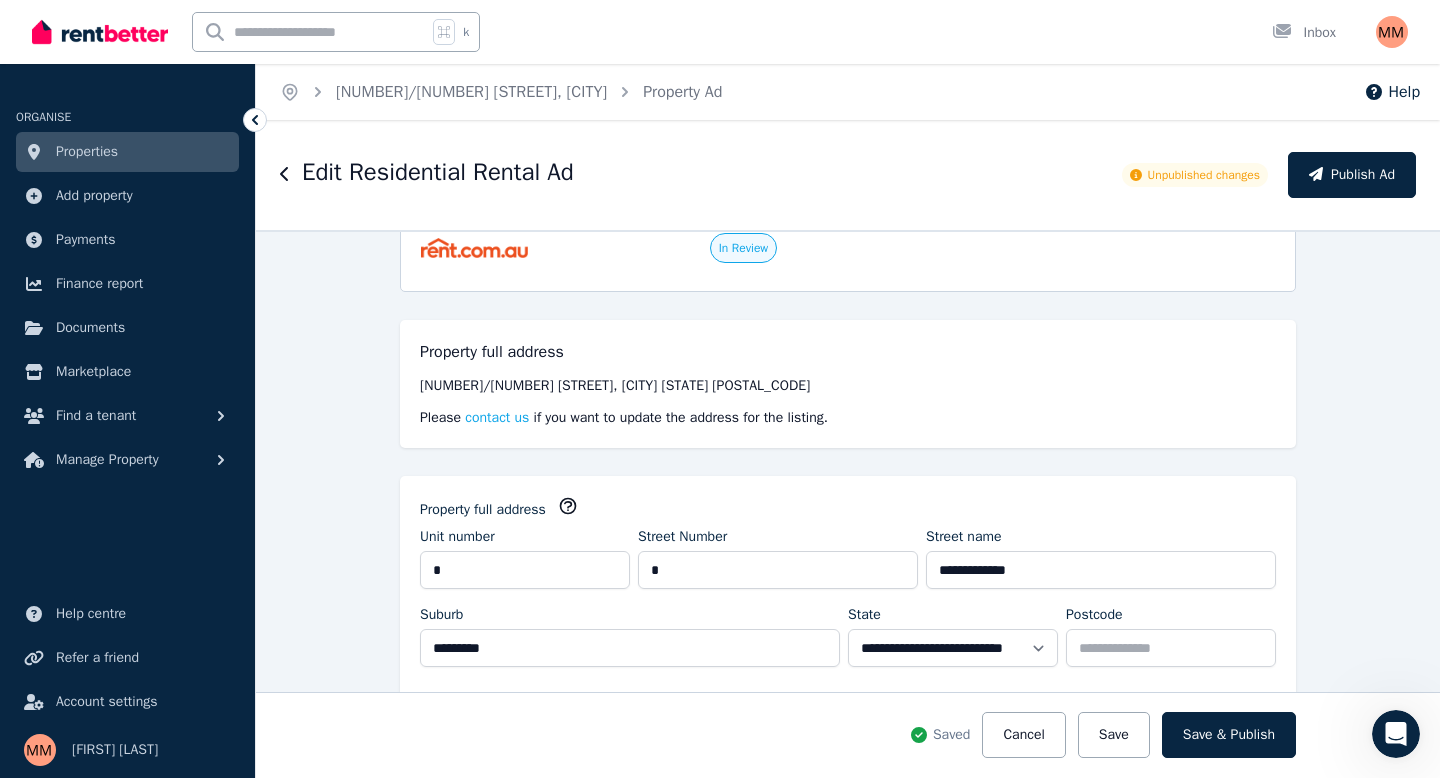 scroll, scrollTop: 187, scrollLeft: 0, axis: vertical 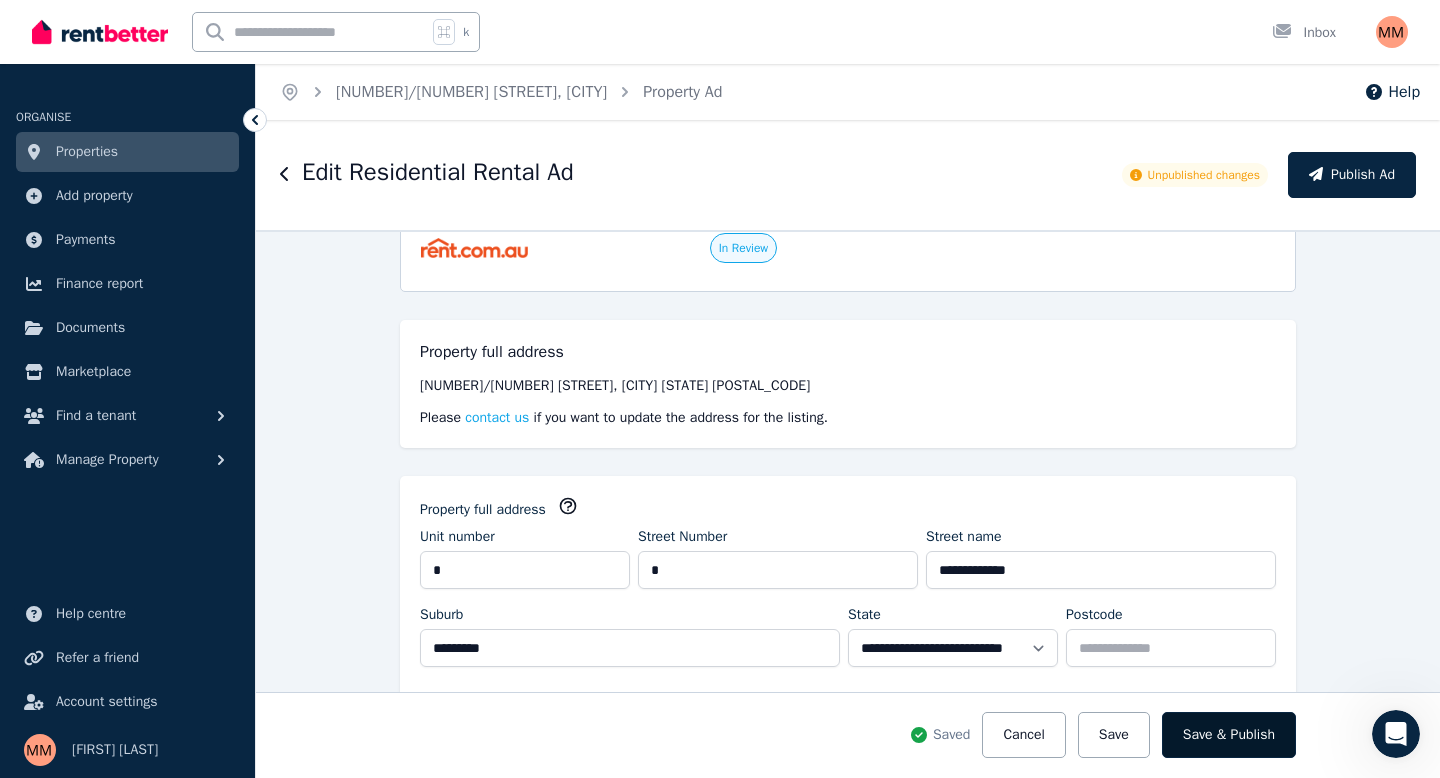 click on "Save & Publish" at bounding box center (1229, 735) 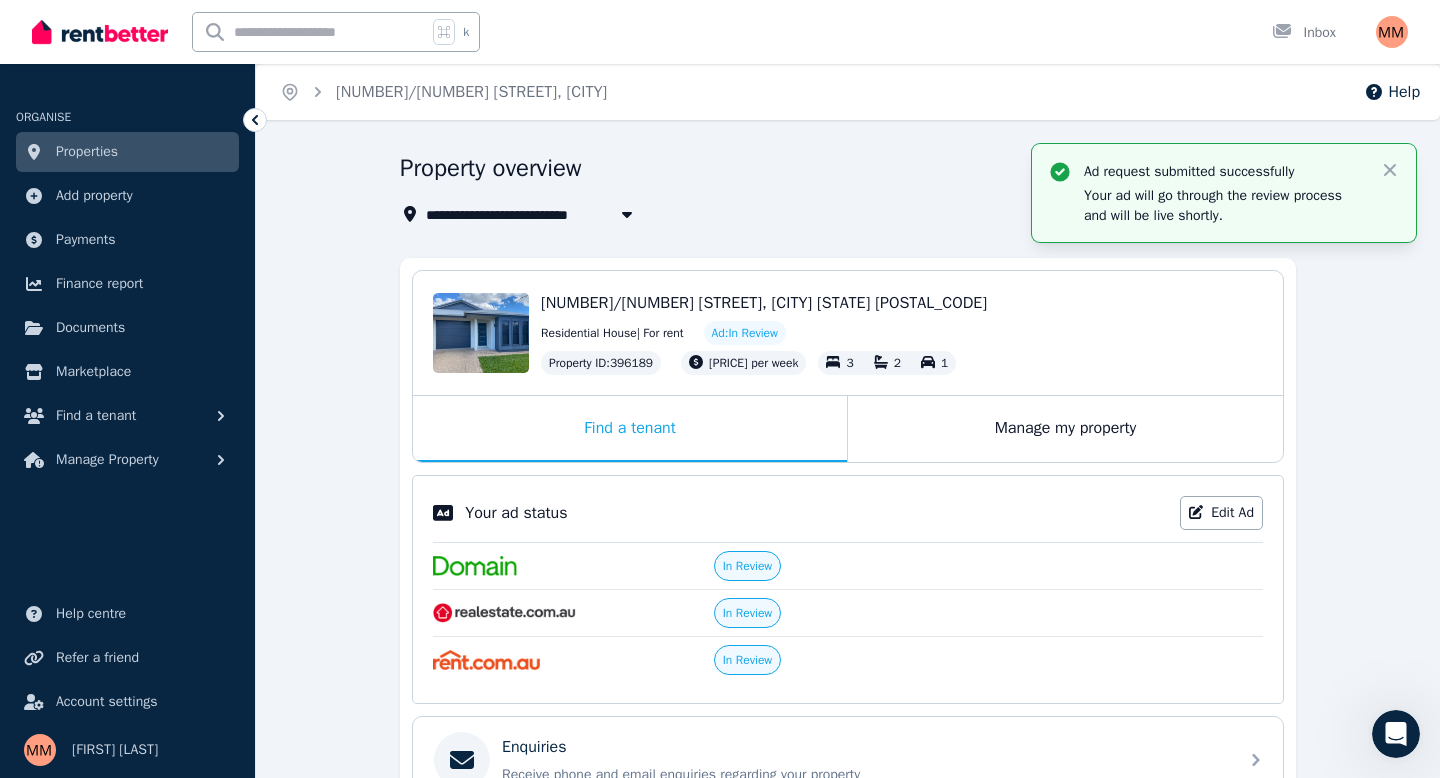 click on "**********" at bounding box center (848, 672) 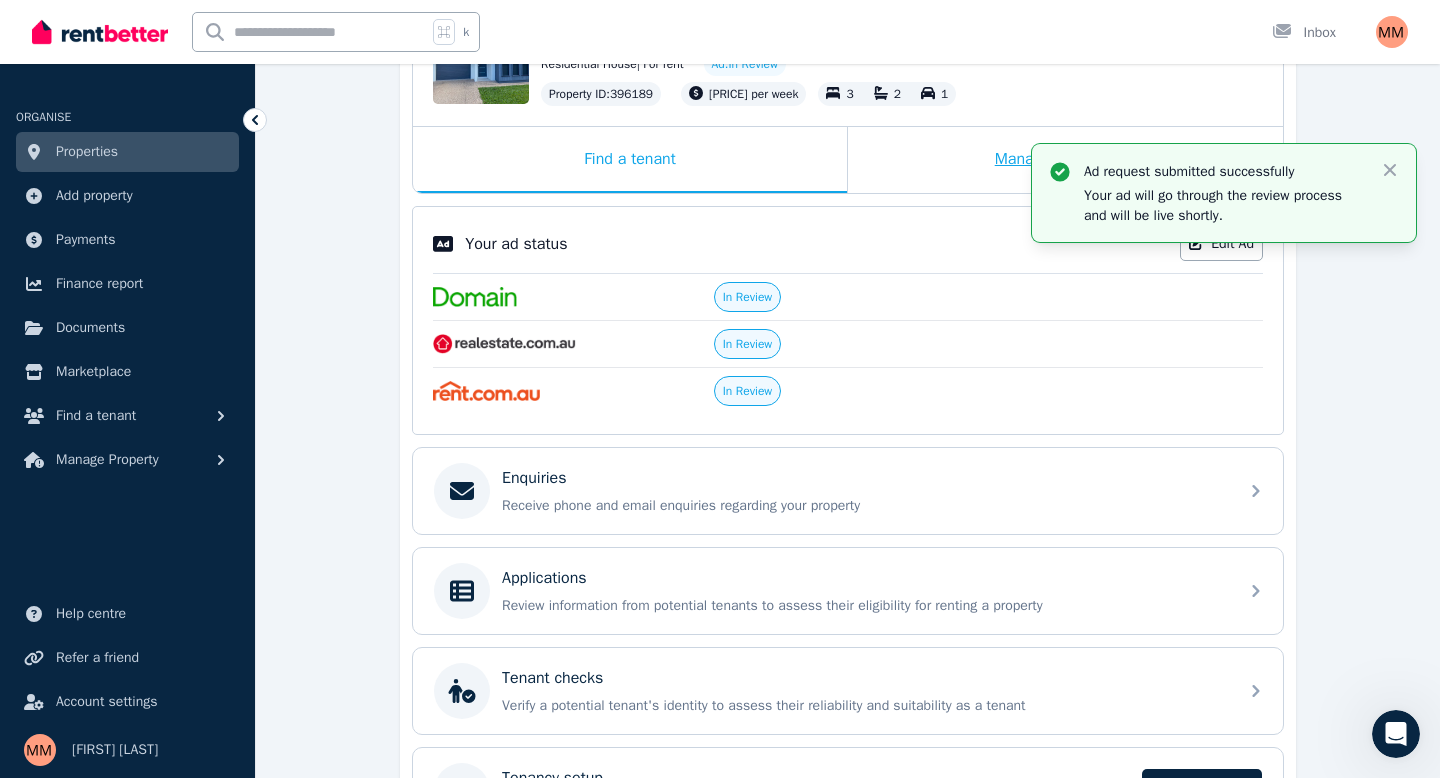 scroll, scrollTop: 274, scrollLeft: 0, axis: vertical 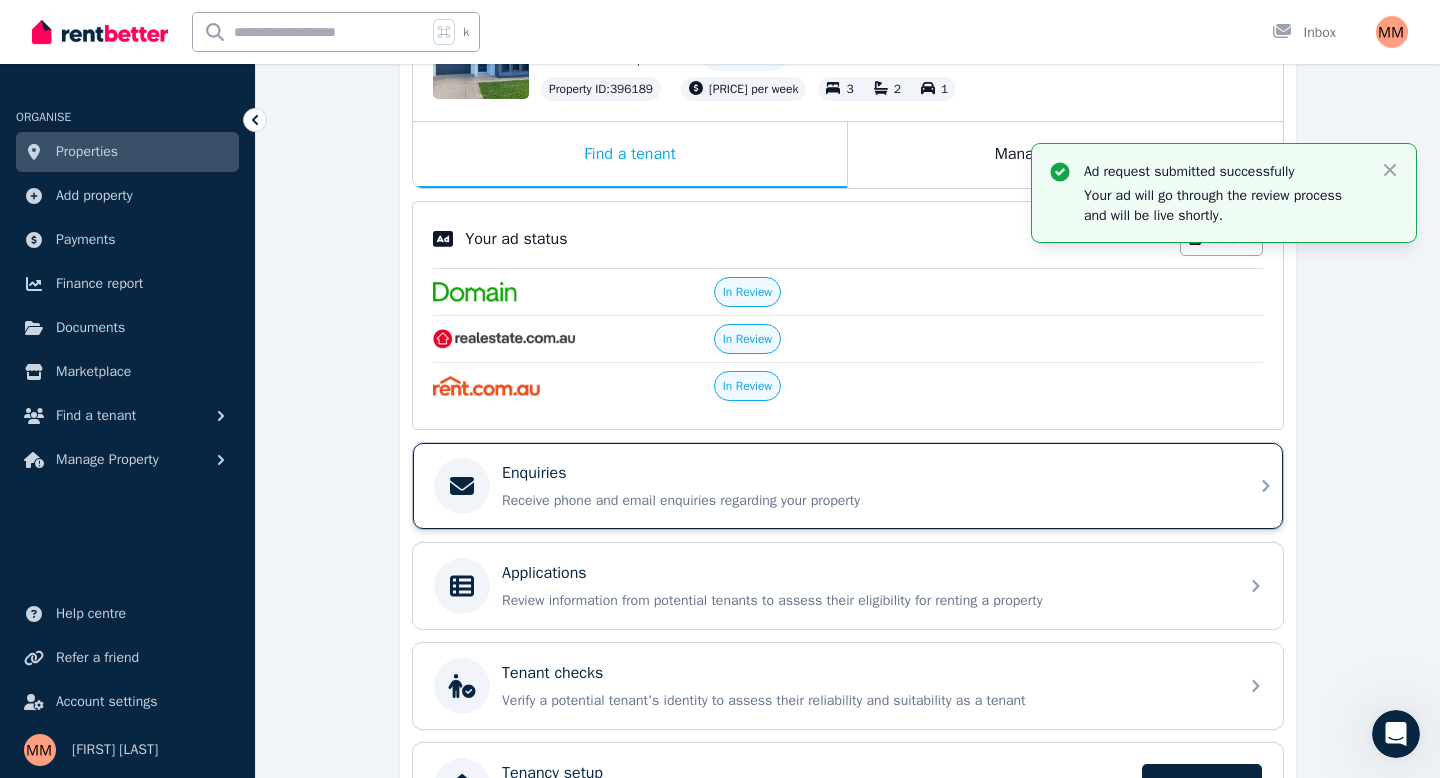 click on "Receive phone and email enquiries regarding your property" at bounding box center [864, 501] 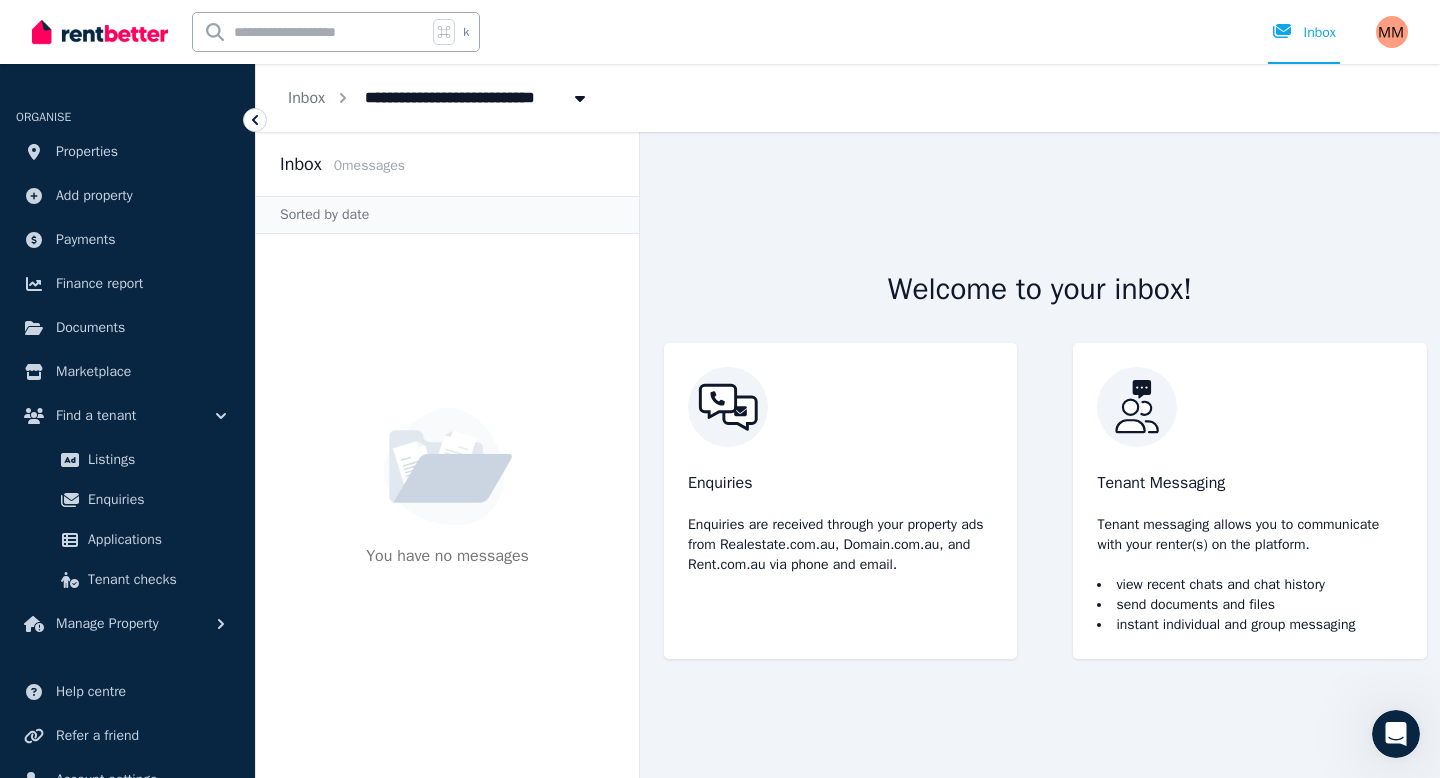 click 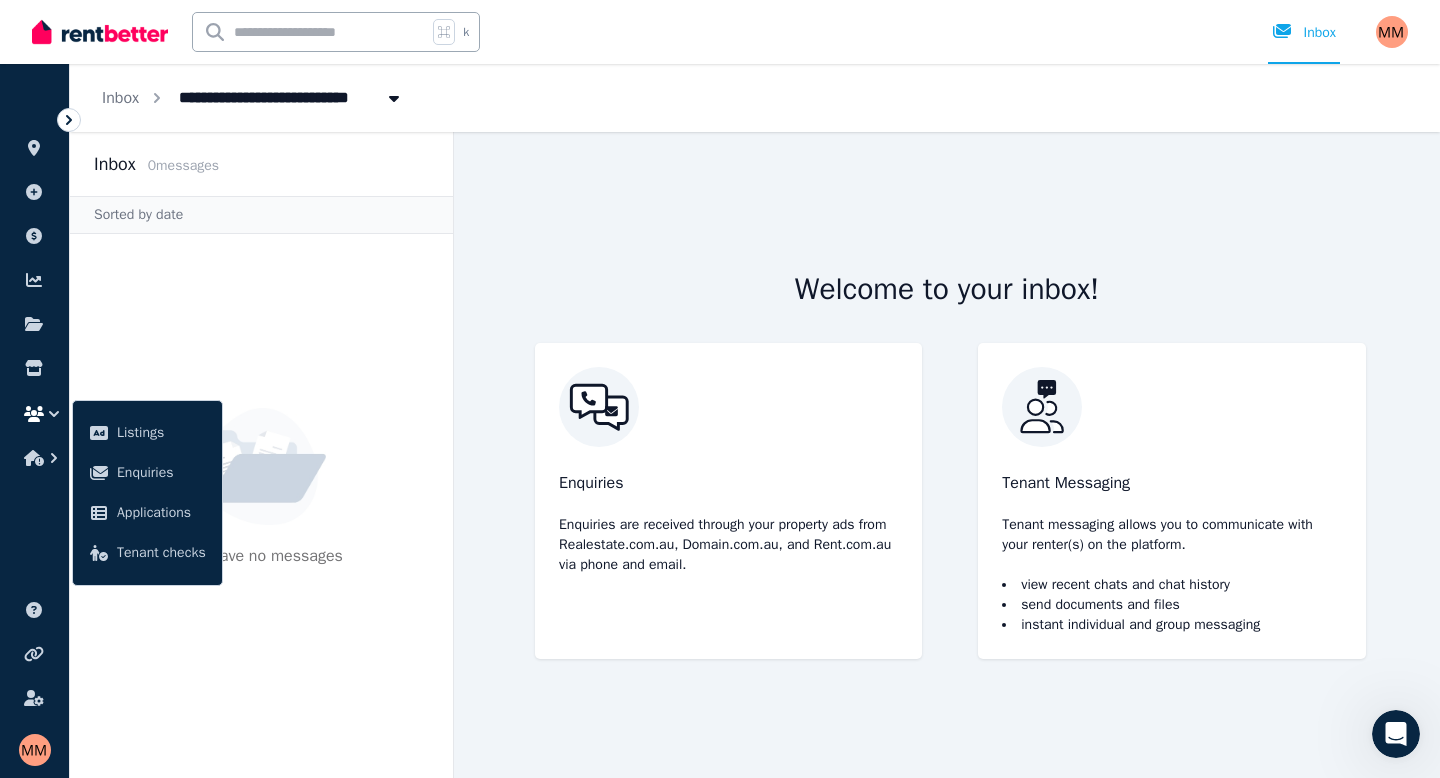 click 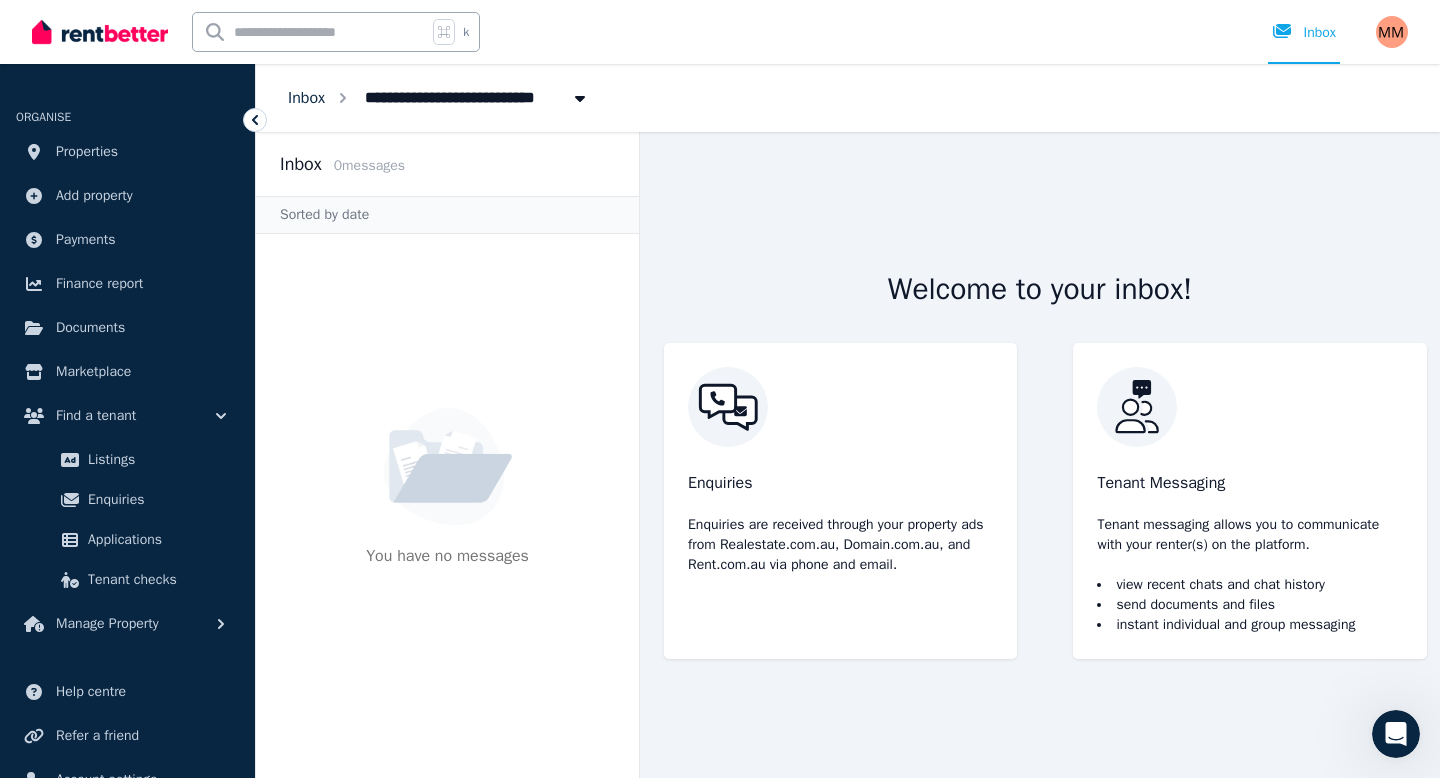 click on "Inbox" at bounding box center (306, 98) 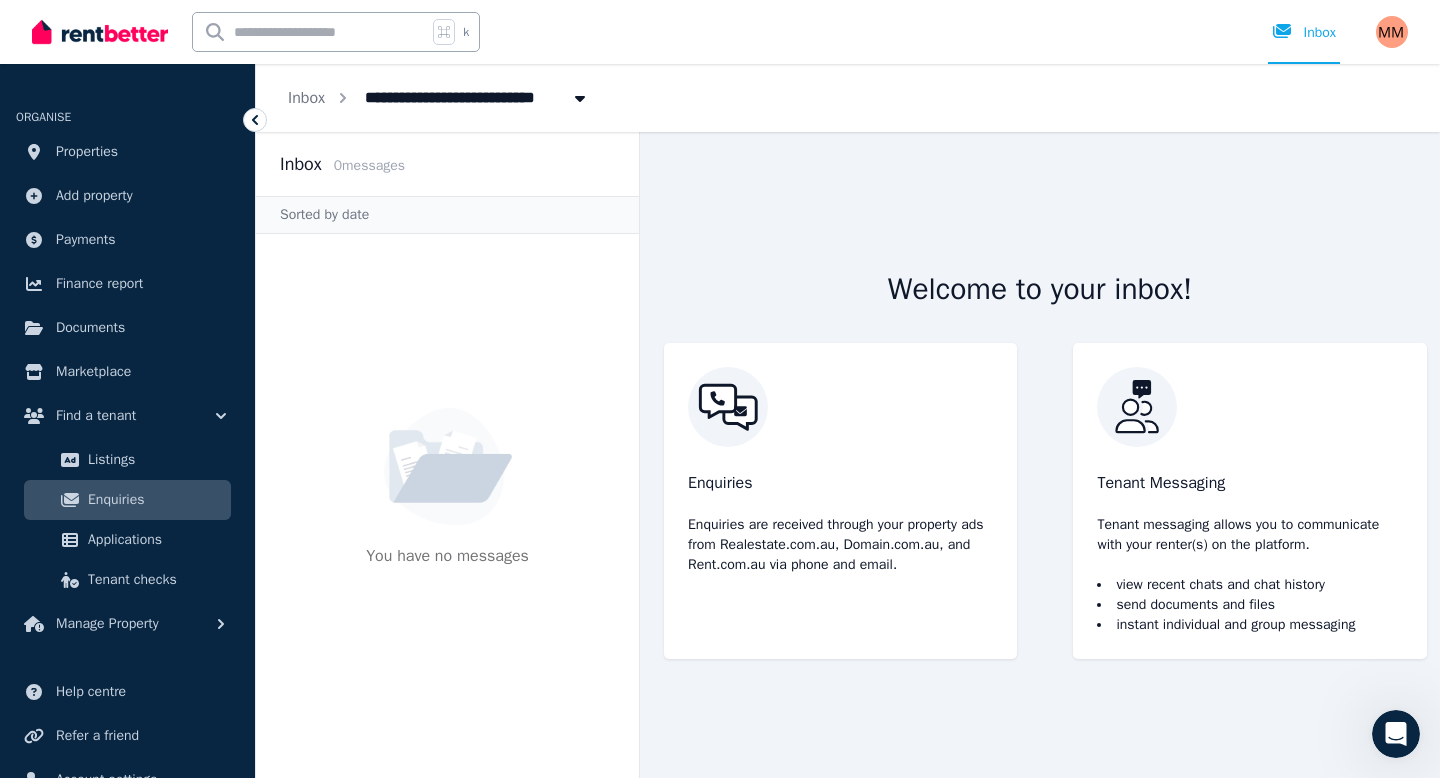 click 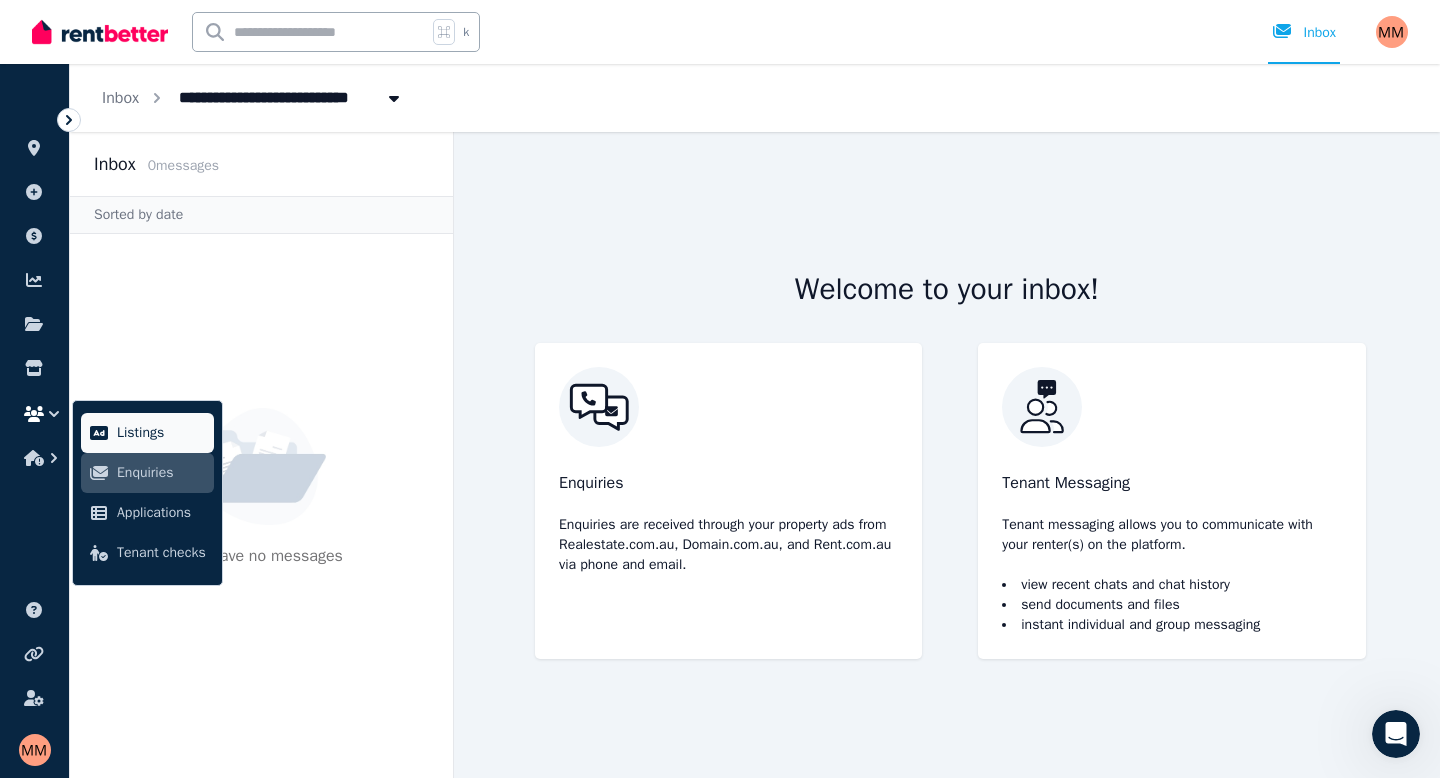 click on "Listings" at bounding box center [161, 433] 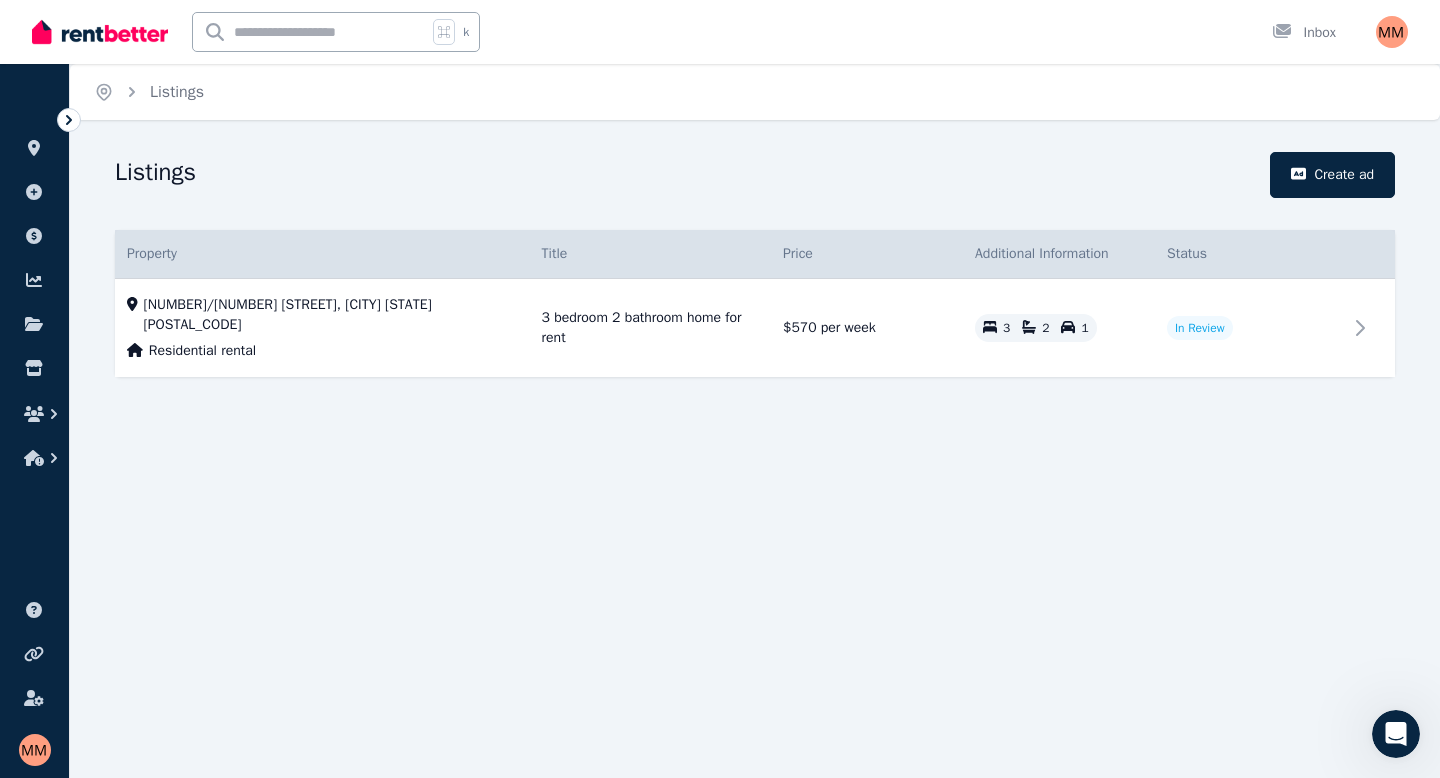 click 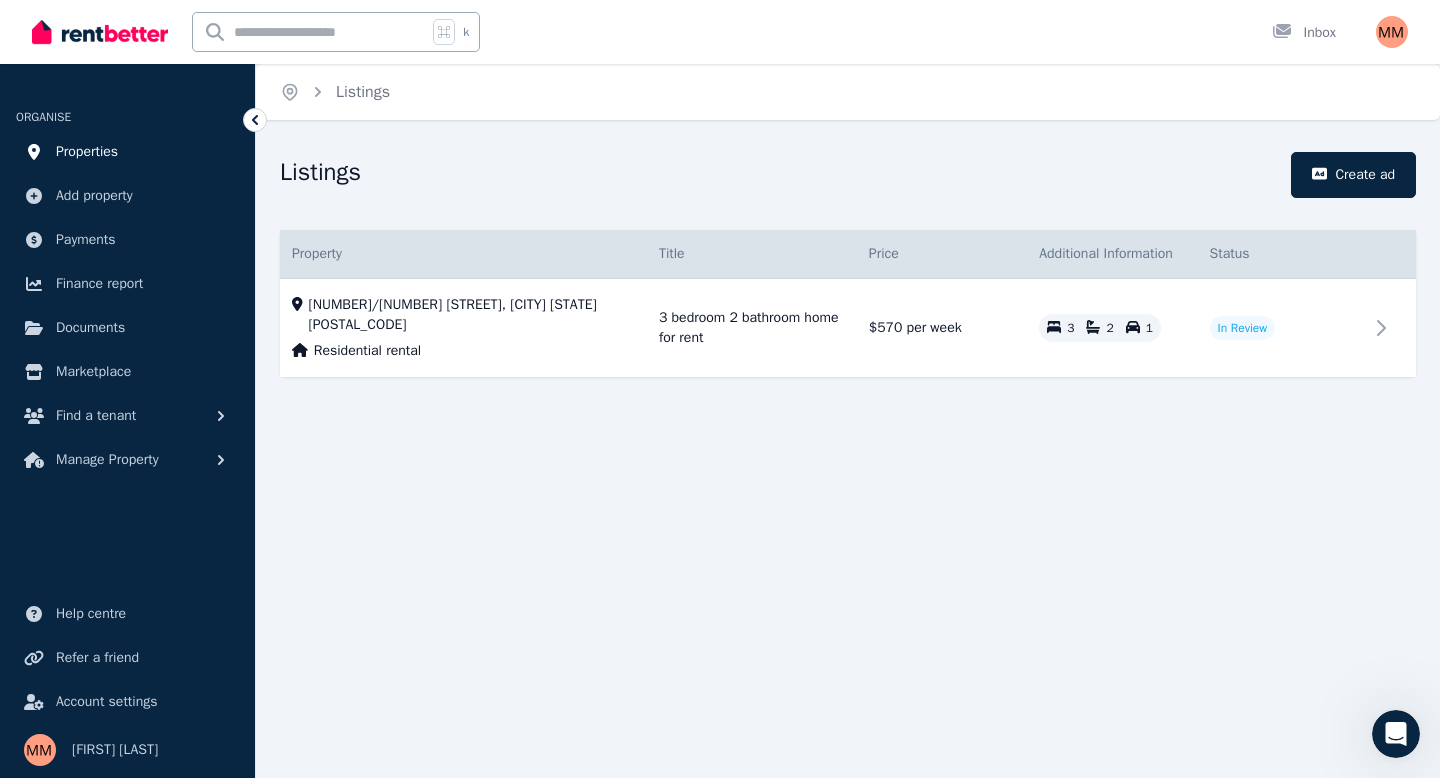 click on "Properties" at bounding box center [87, 152] 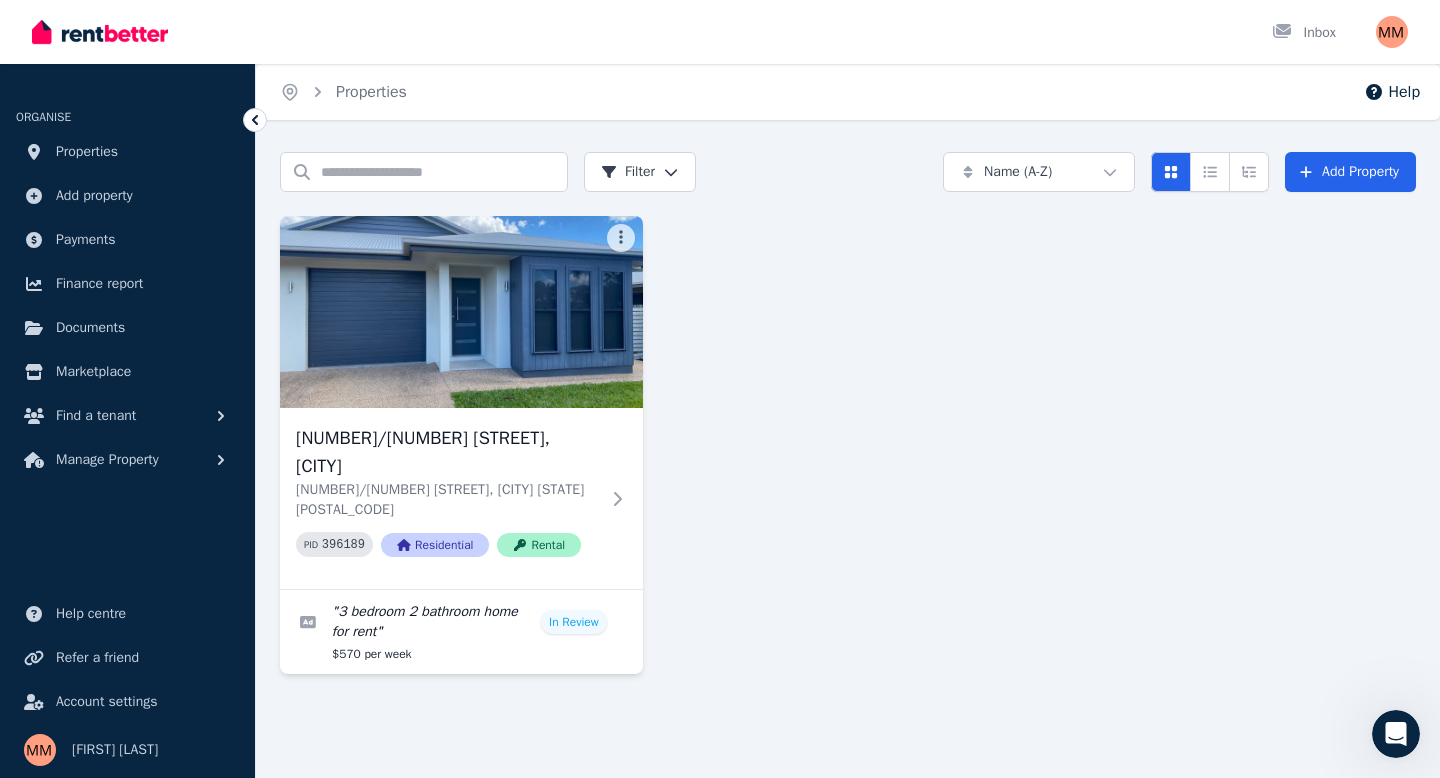 click on "Account settings Your profile [FIRST] [LAST] Home Properties Help Search properties Filter Name (A-Z) Add Property [NUMBER]/[NUMBER] [STREET], [CITY] [NUMBER]/[NUMBER] [STREET], [CITY] [STATE] [POSTAL_CODE] PID [PROPERTY_ID] Residential Rental " [BEDROOM] bedroom [BATHROOM] bathroom home for rent " In Review [PRICE] per week /portal" at bounding box center [720, 389] 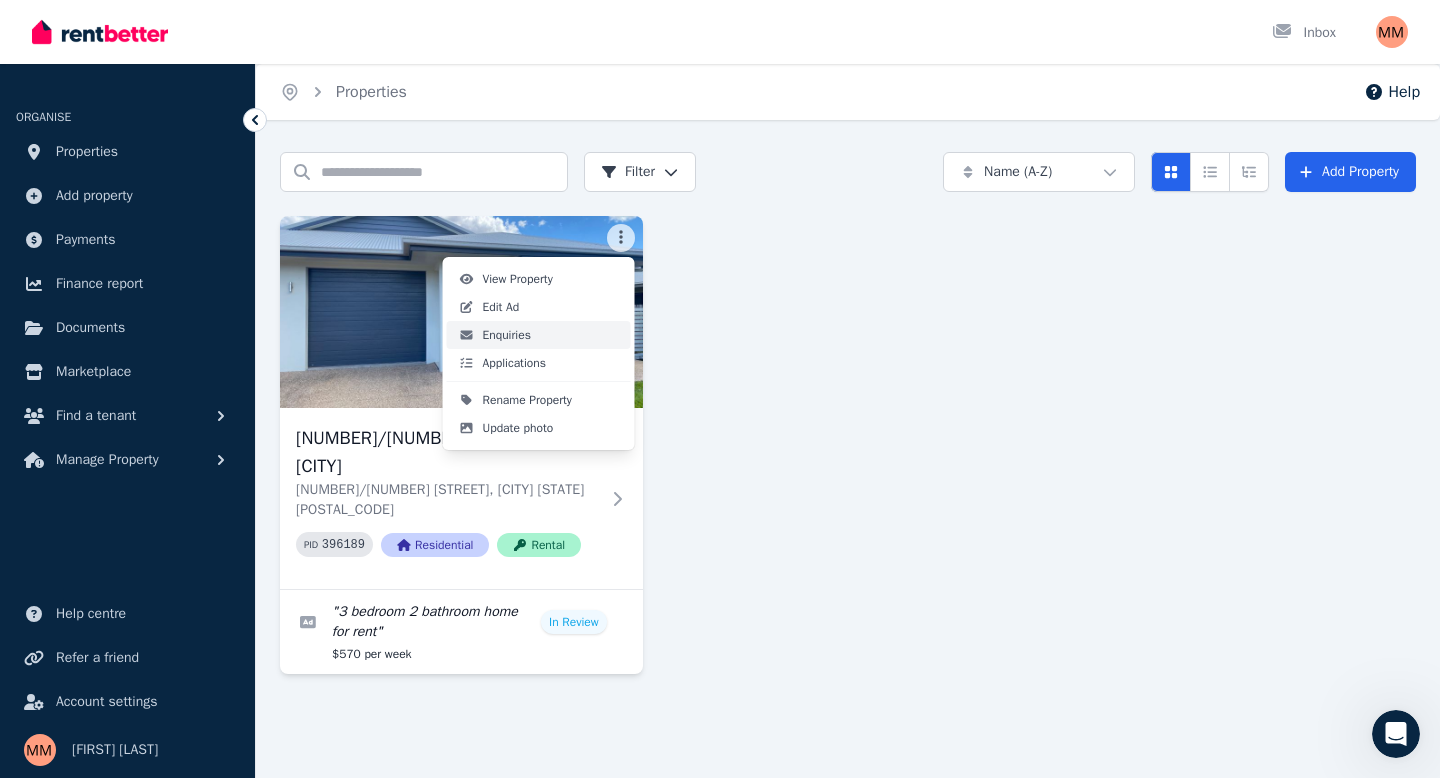 click on "Enquiries" at bounding box center (507, 335) 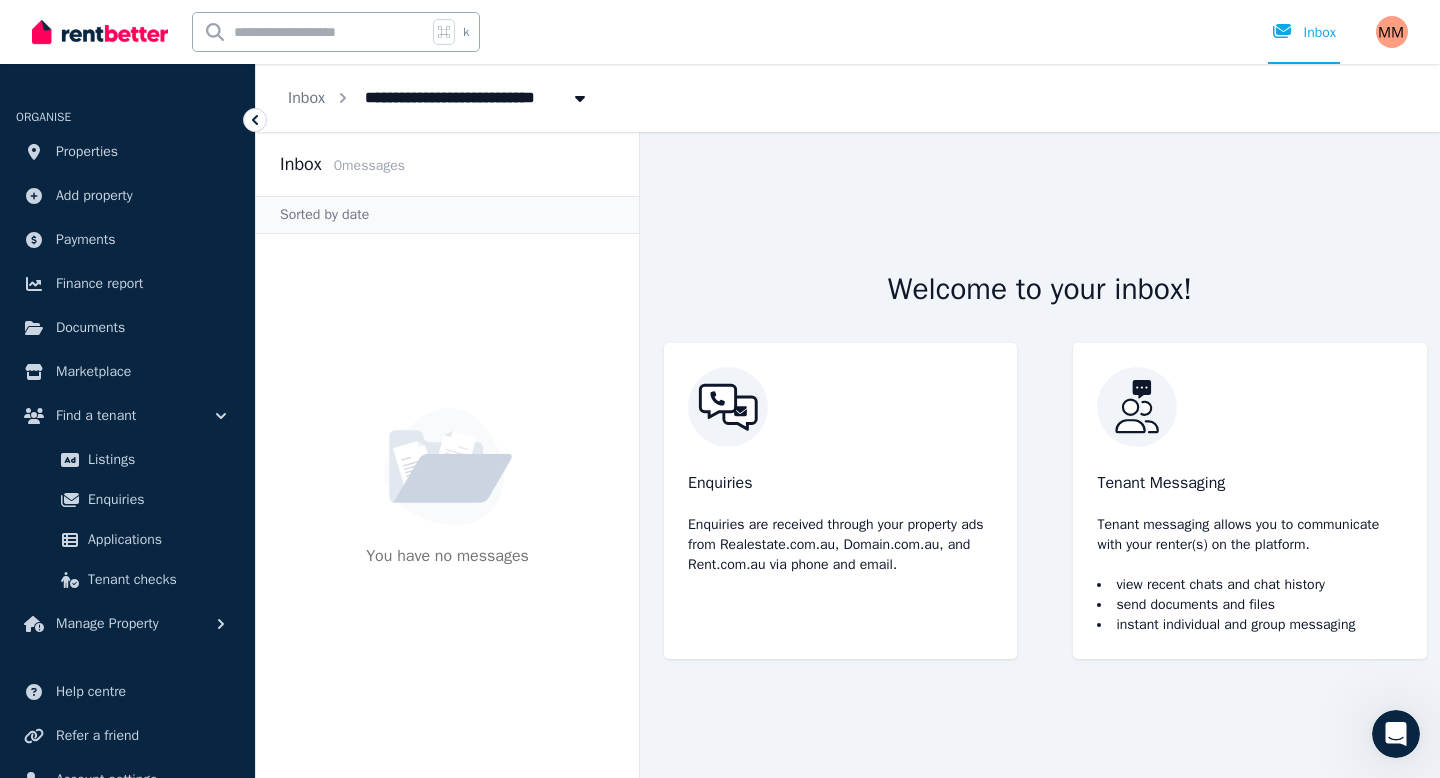 click 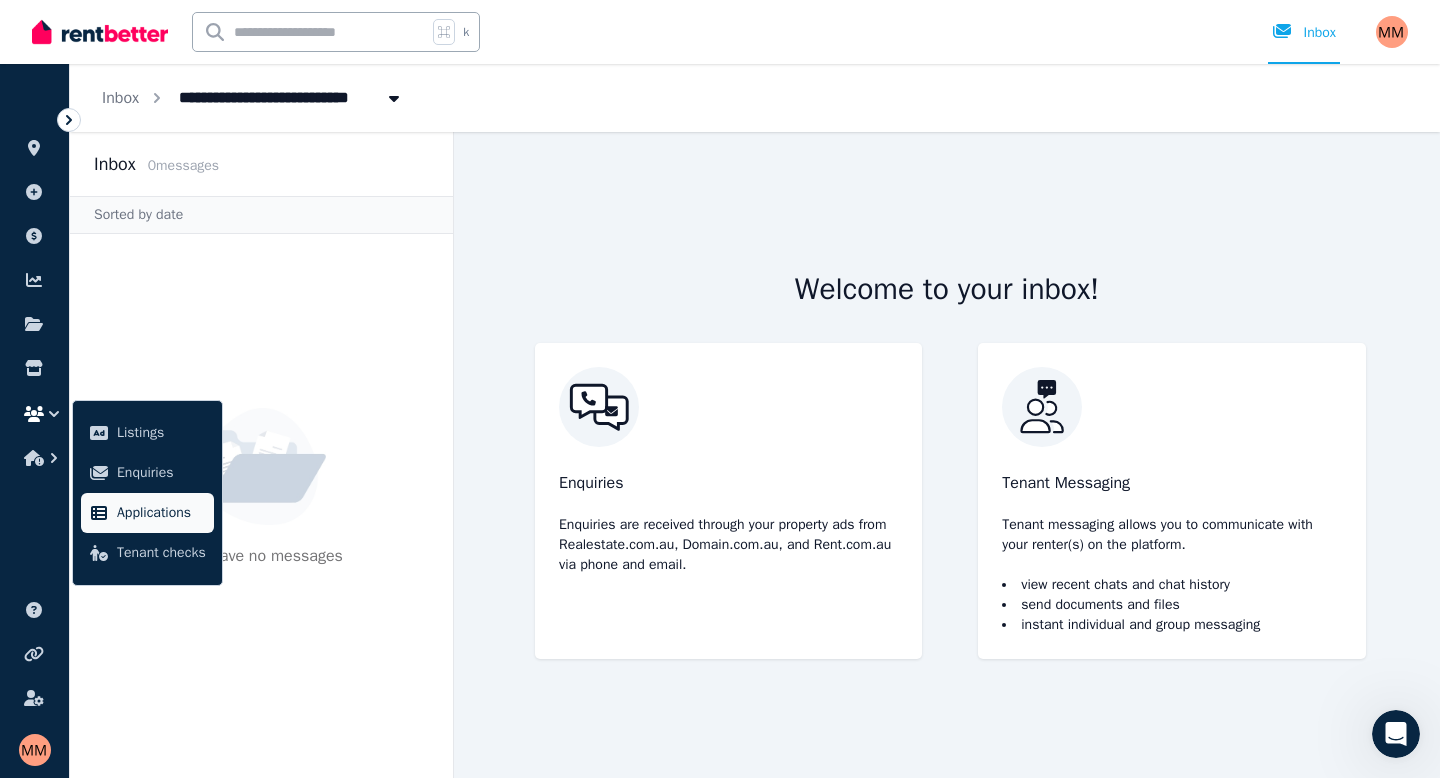 click on "Applications" at bounding box center [161, 513] 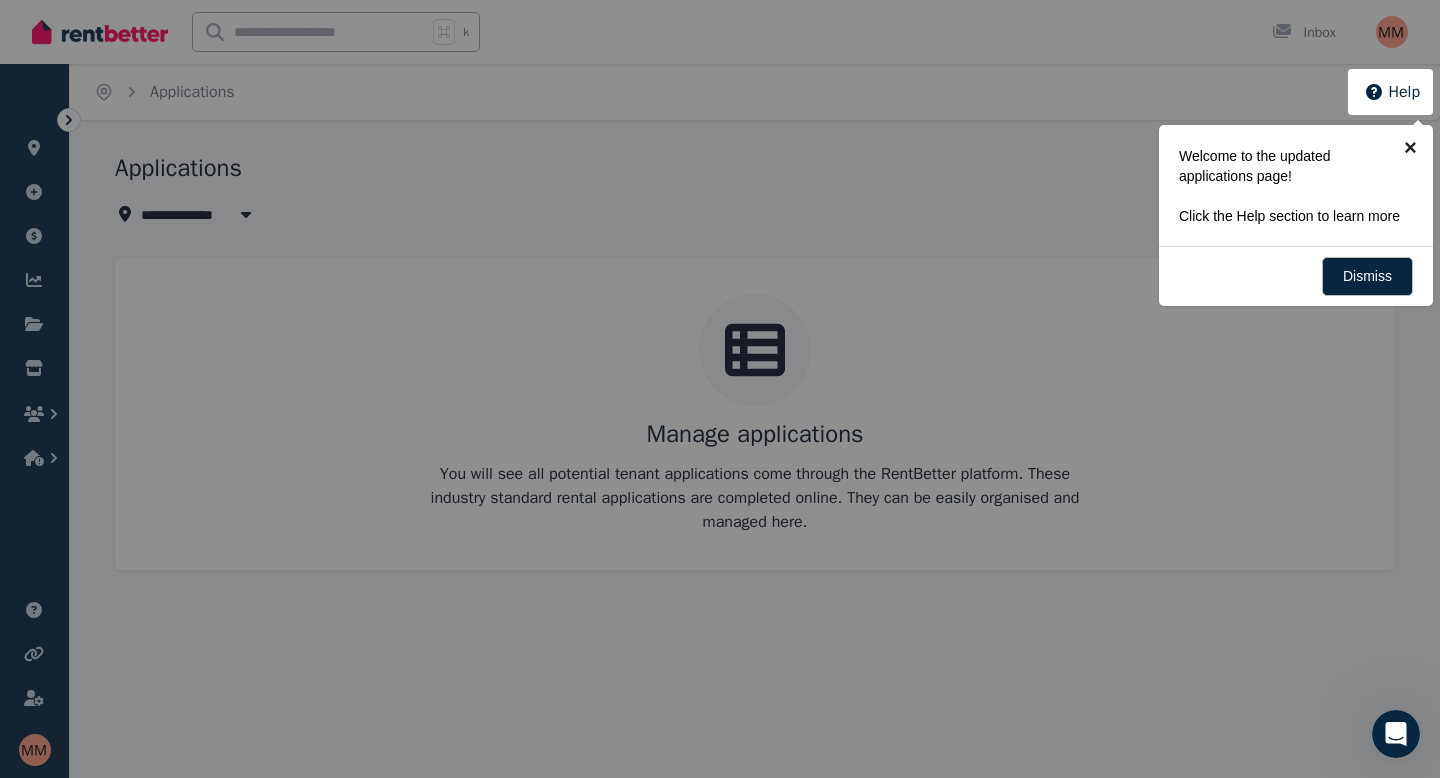 click on "×" at bounding box center (1410, 147) 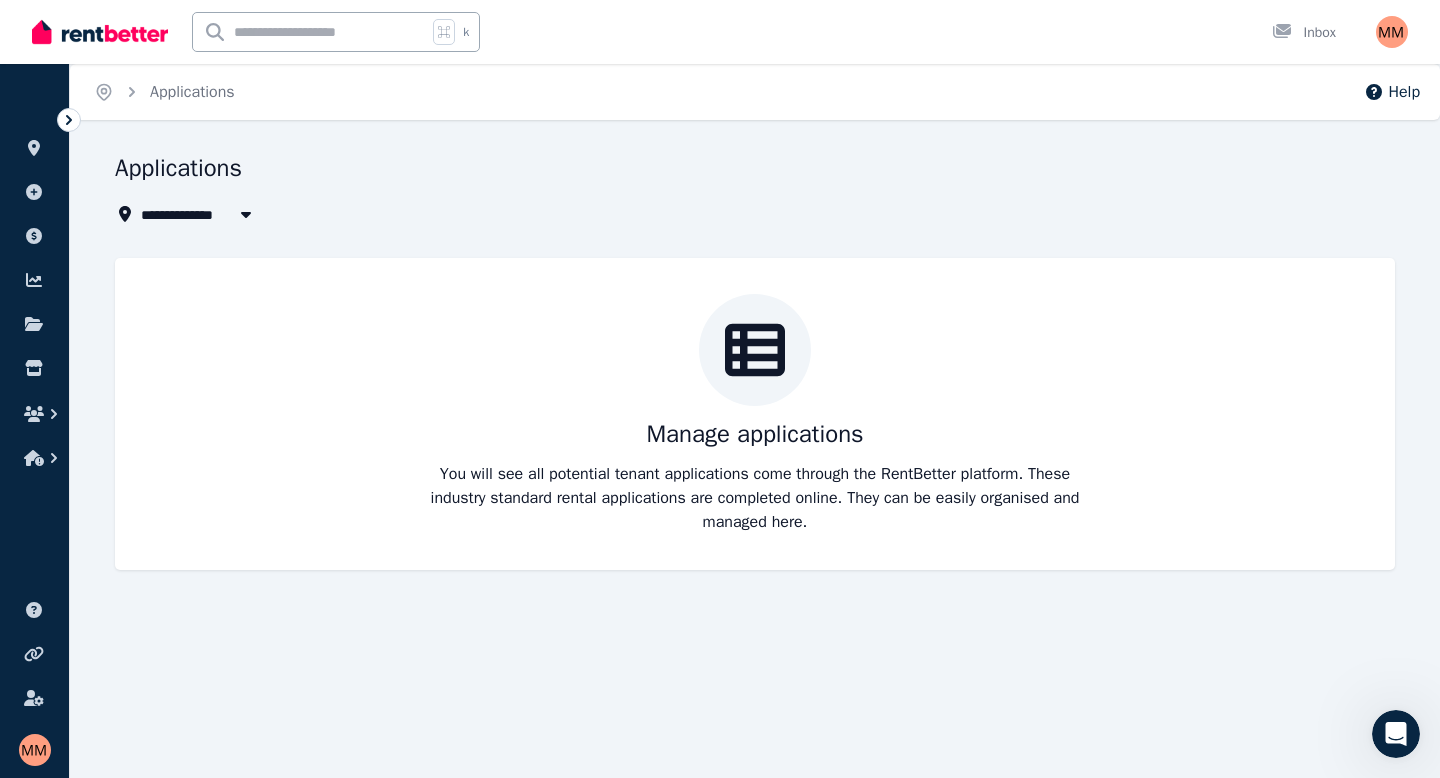 click 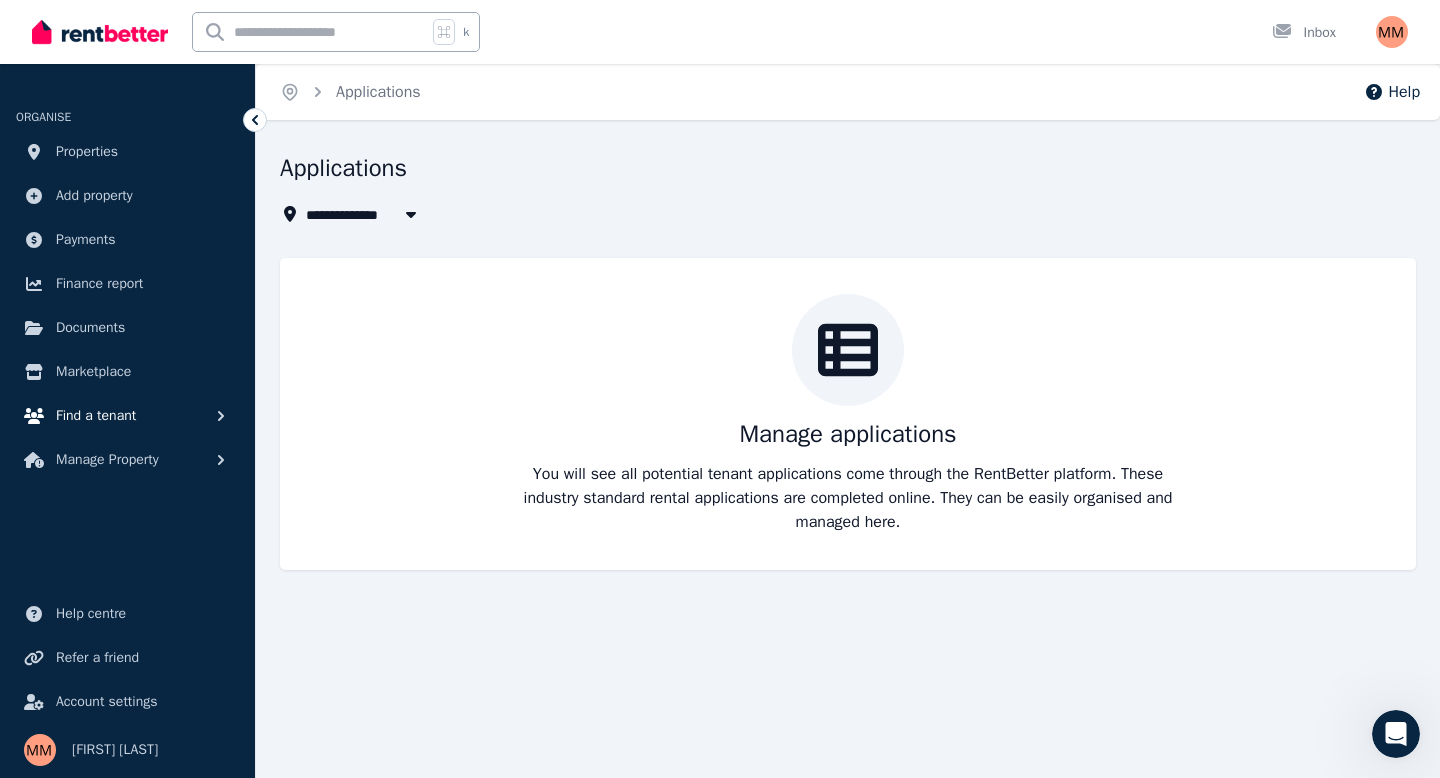 click on "Find a tenant" at bounding box center [96, 416] 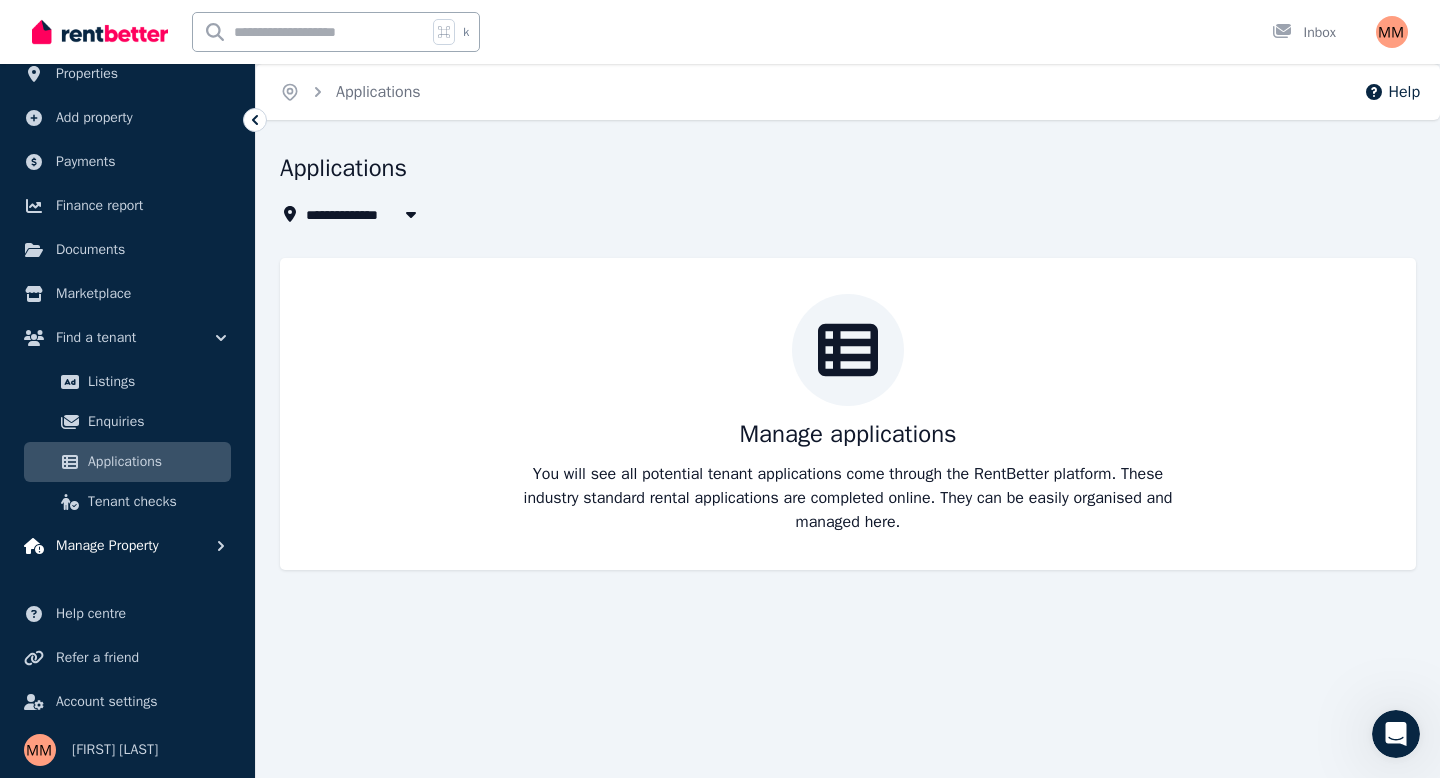 scroll, scrollTop: 0, scrollLeft: 0, axis: both 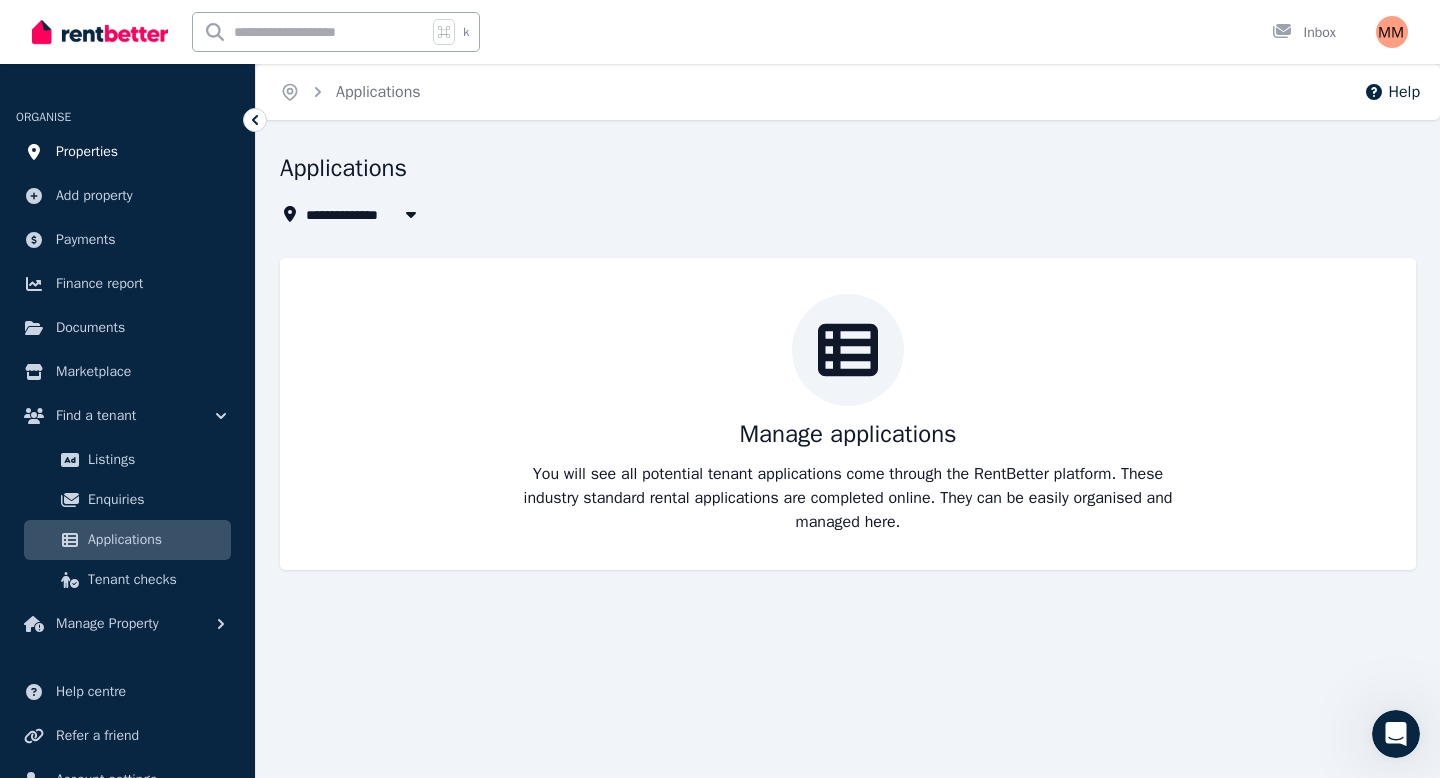 click on "Properties" at bounding box center (87, 152) 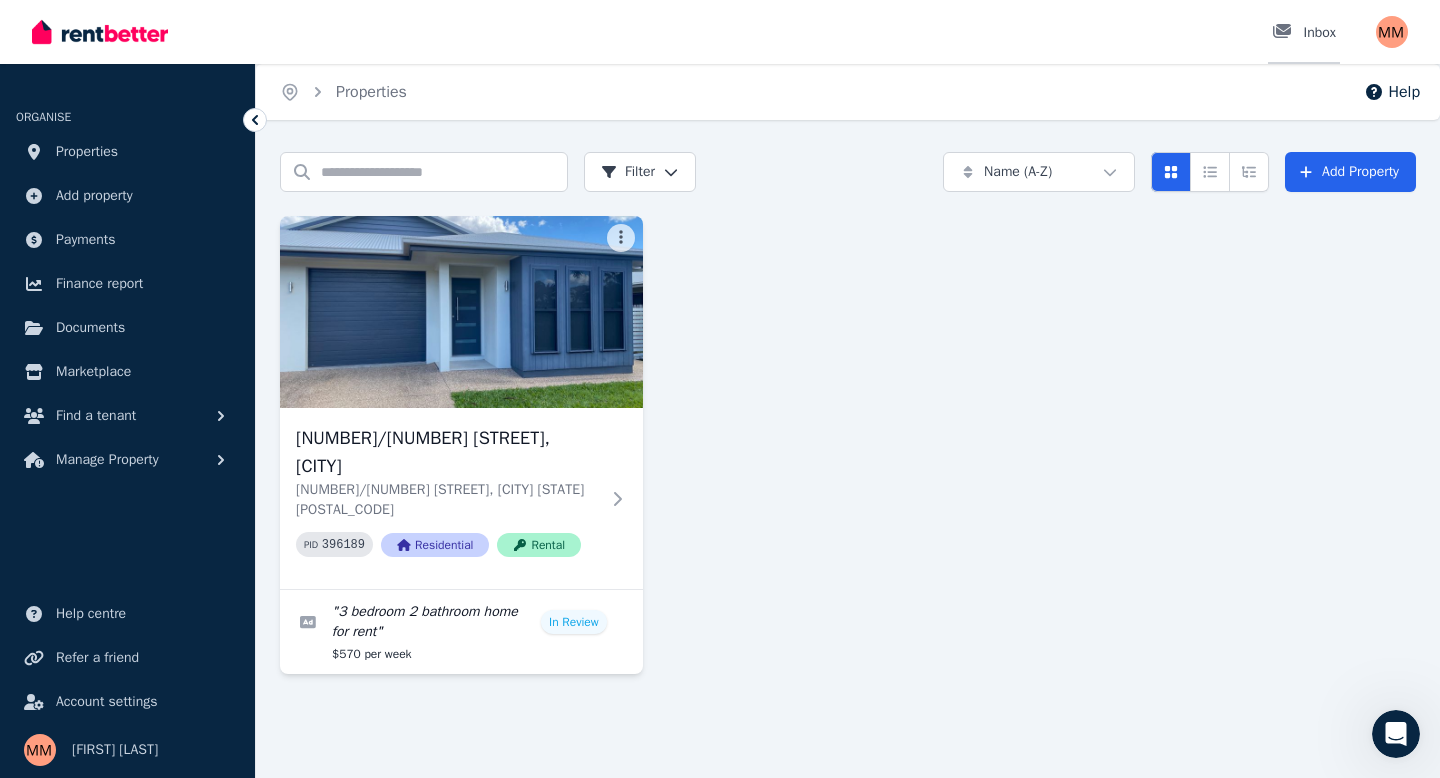 click on "Inbox" at bounding box center [1304, 33] 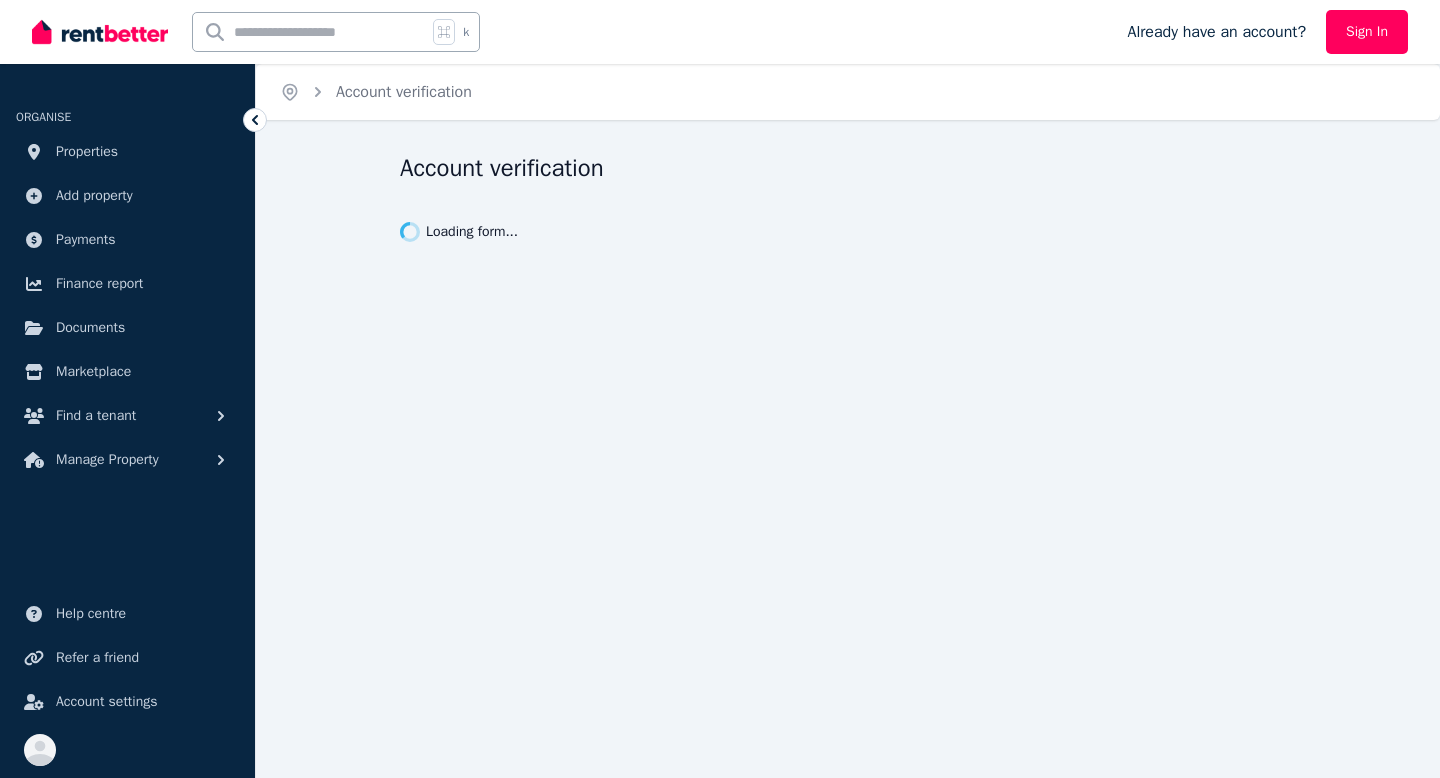 scroll, scrollTop: 0, scrollLeft: 0, axis: both 